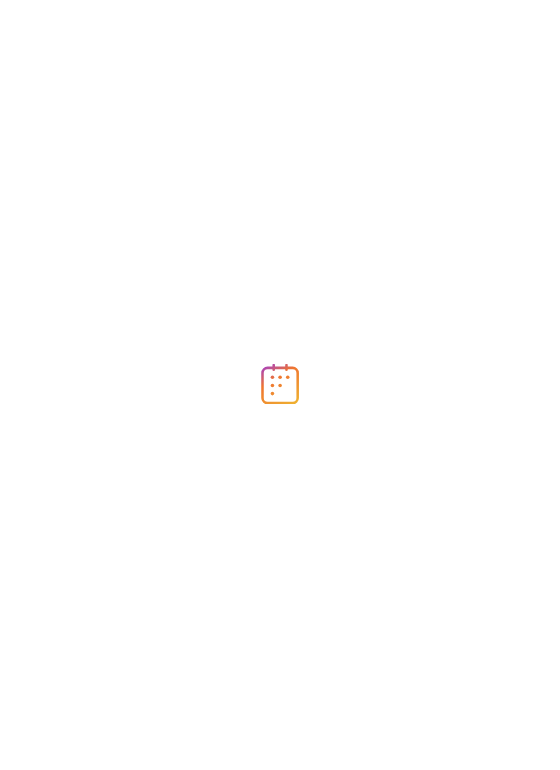 scroll, scrollTop: 0, scrollLeft: 0, axis: both 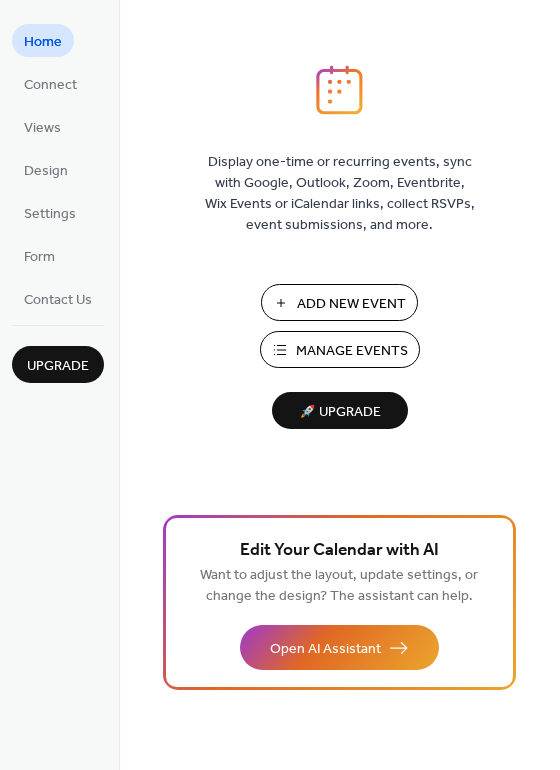 click on "Add New Event" at bounding box center [351, 304] 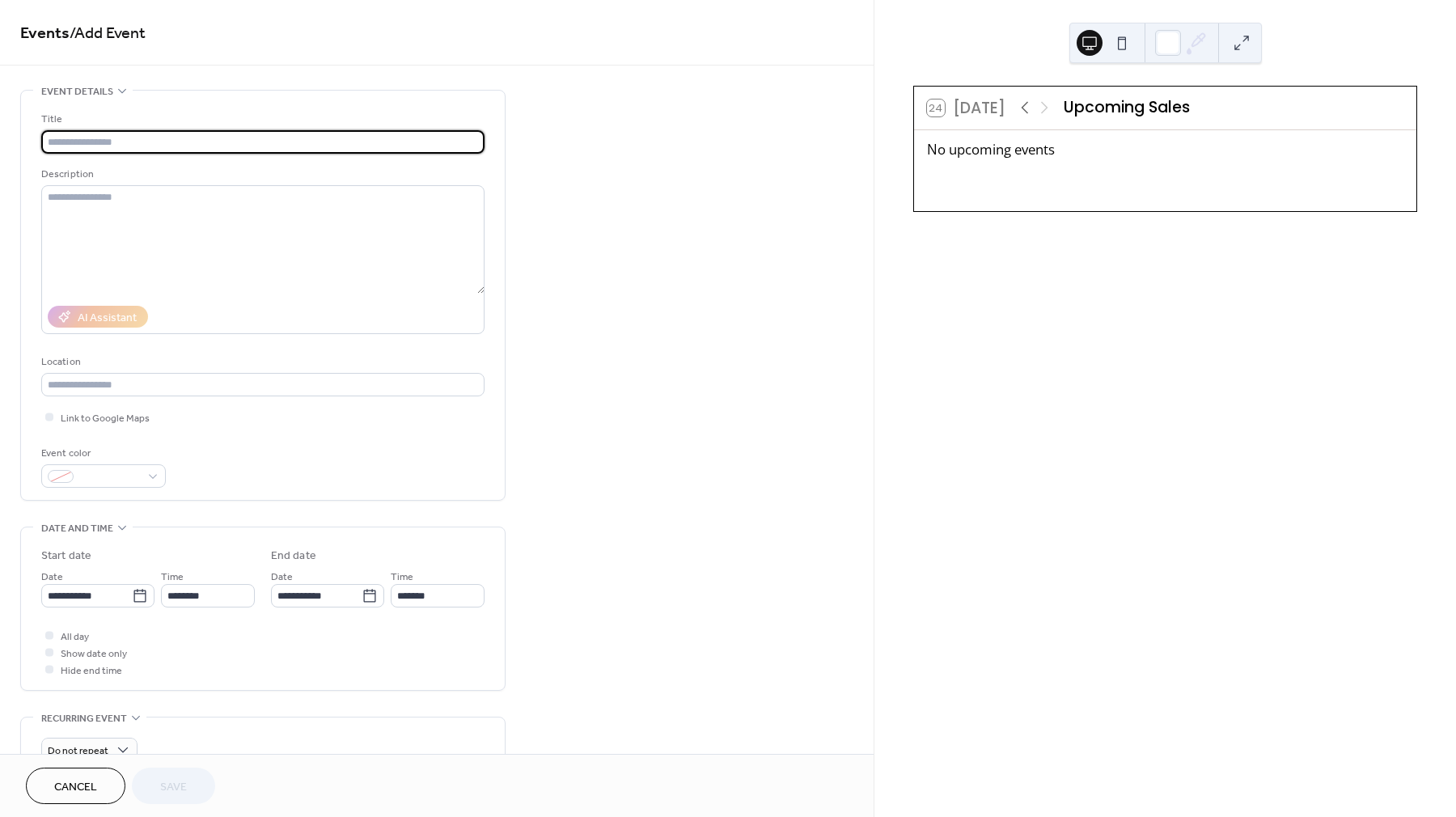 scroll, scrollTop: 0, scrollLeft: 0, axis: both 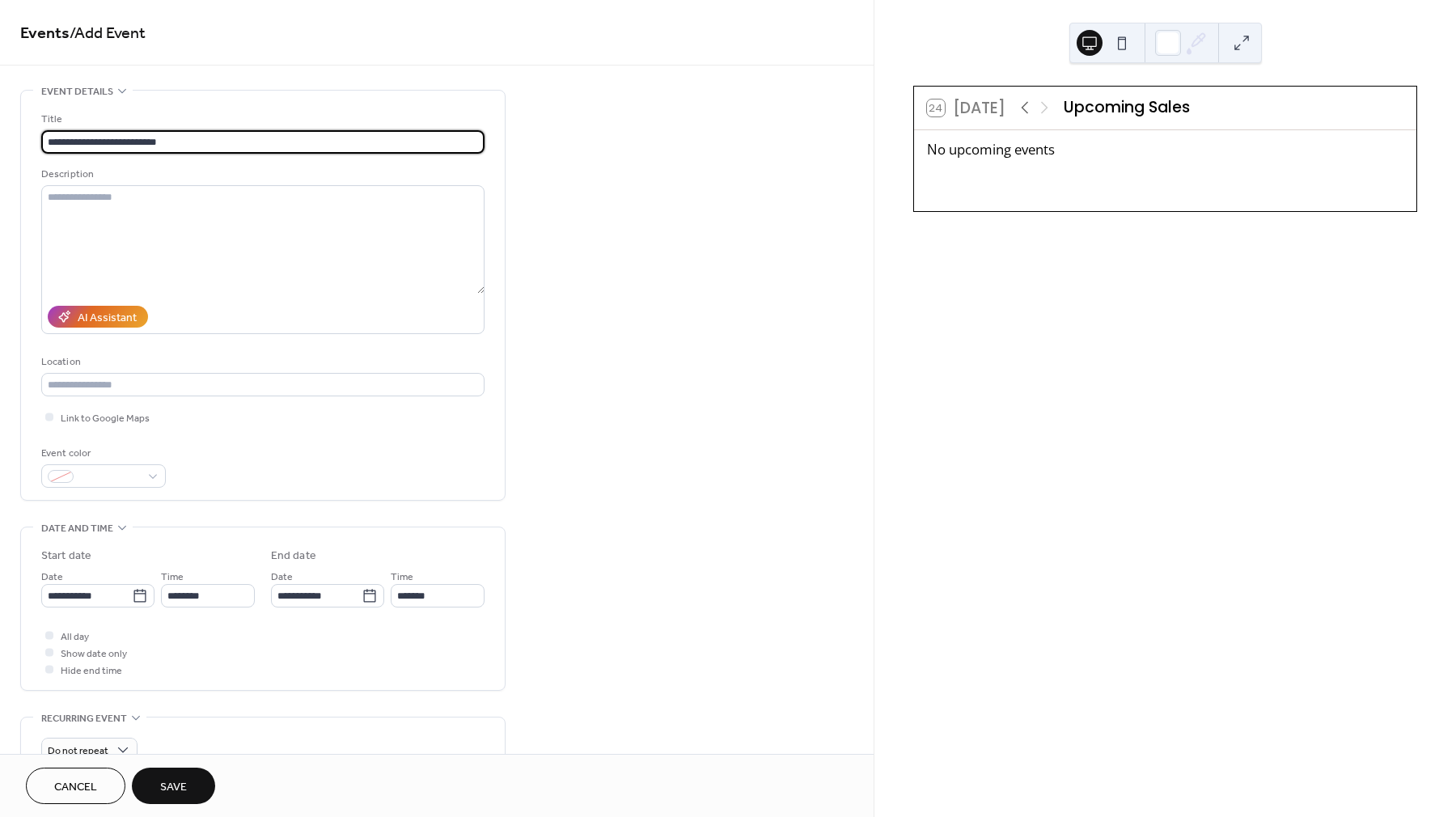 type on "**********" 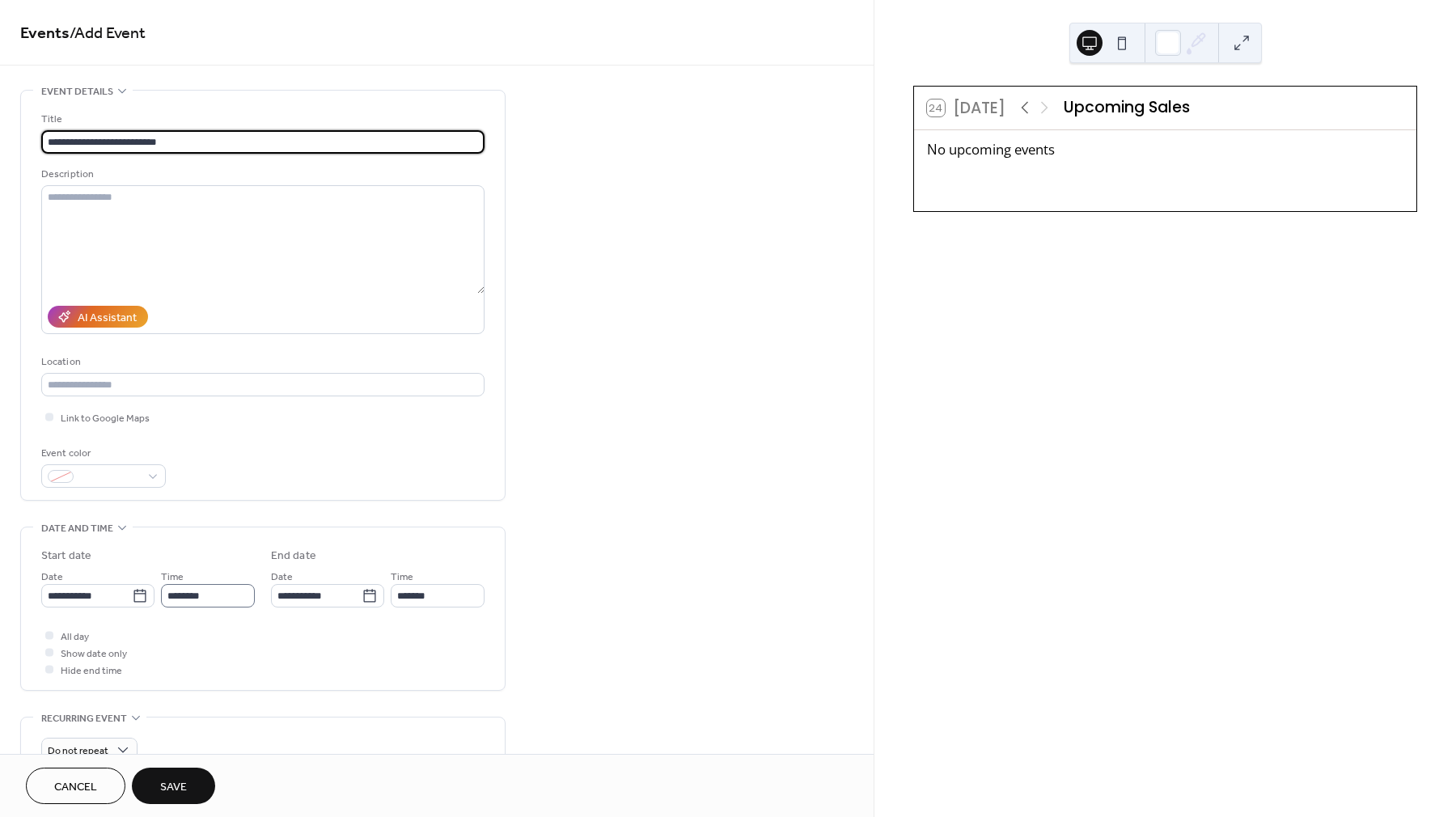 scroll, scrollTop: 0, scrollLeft: 0, axis: both 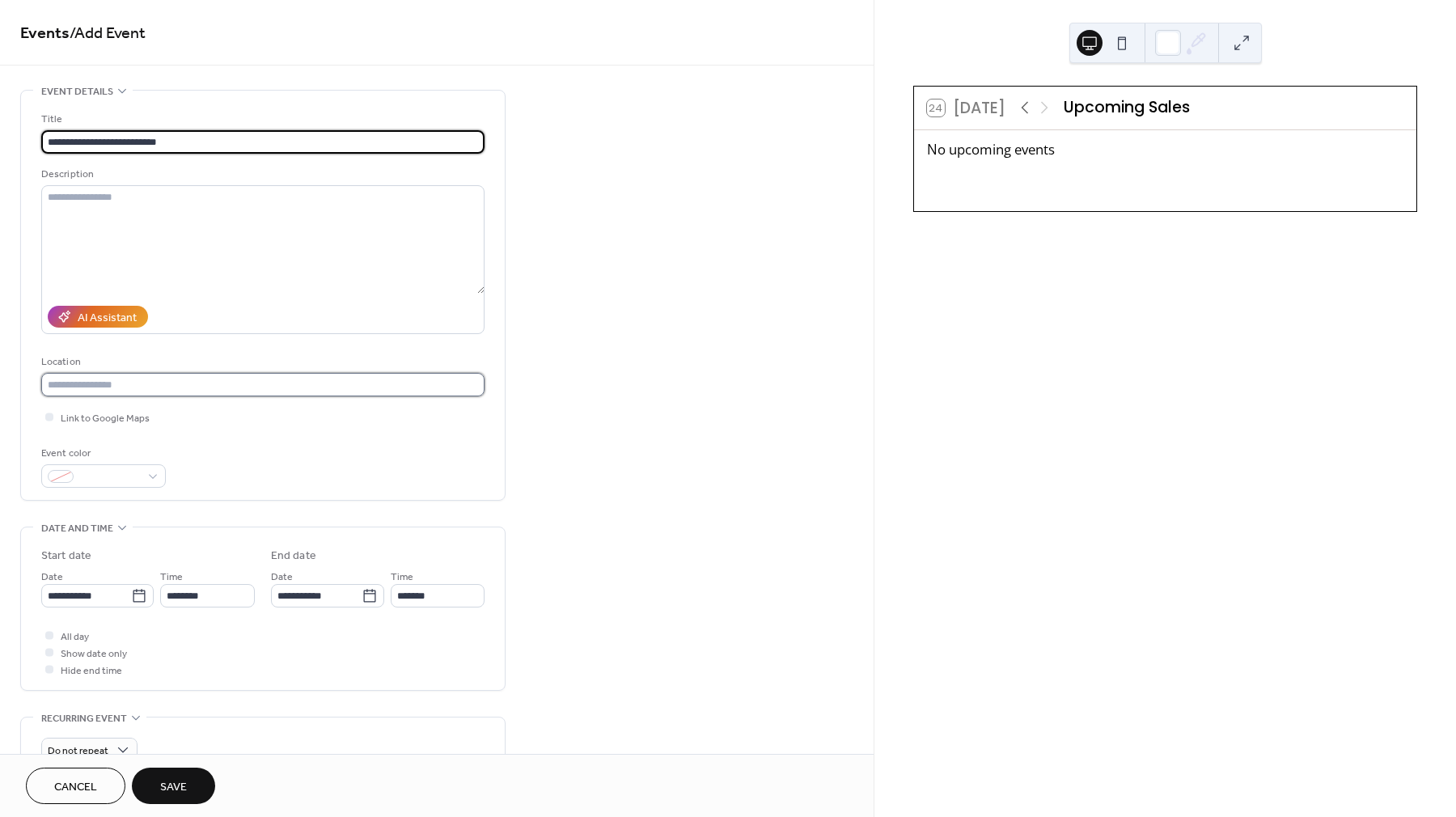 click at bounding box center (263, 384) 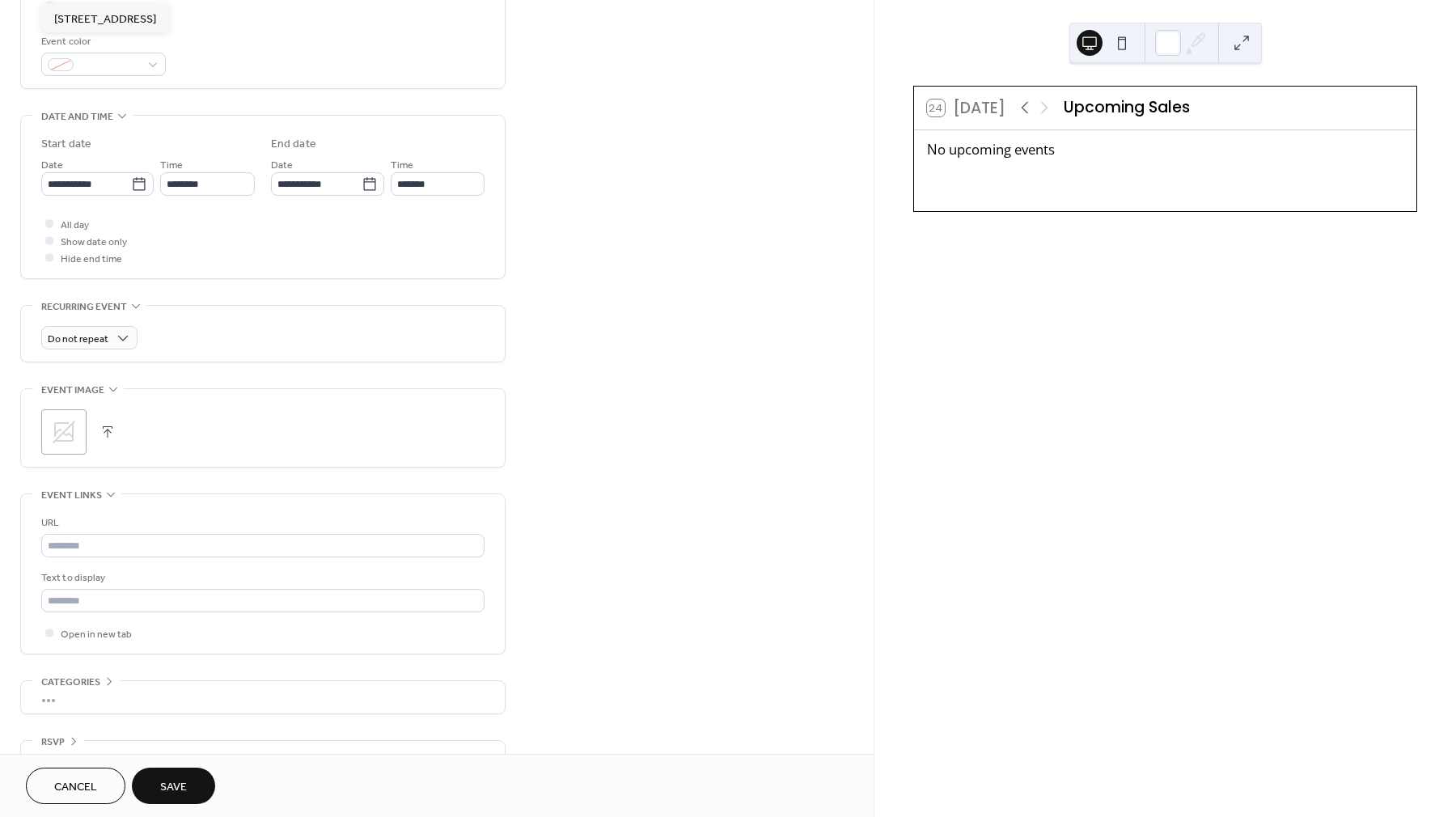 scroll, scrollTop: 421, scrollLeft: 0, axis: vertical 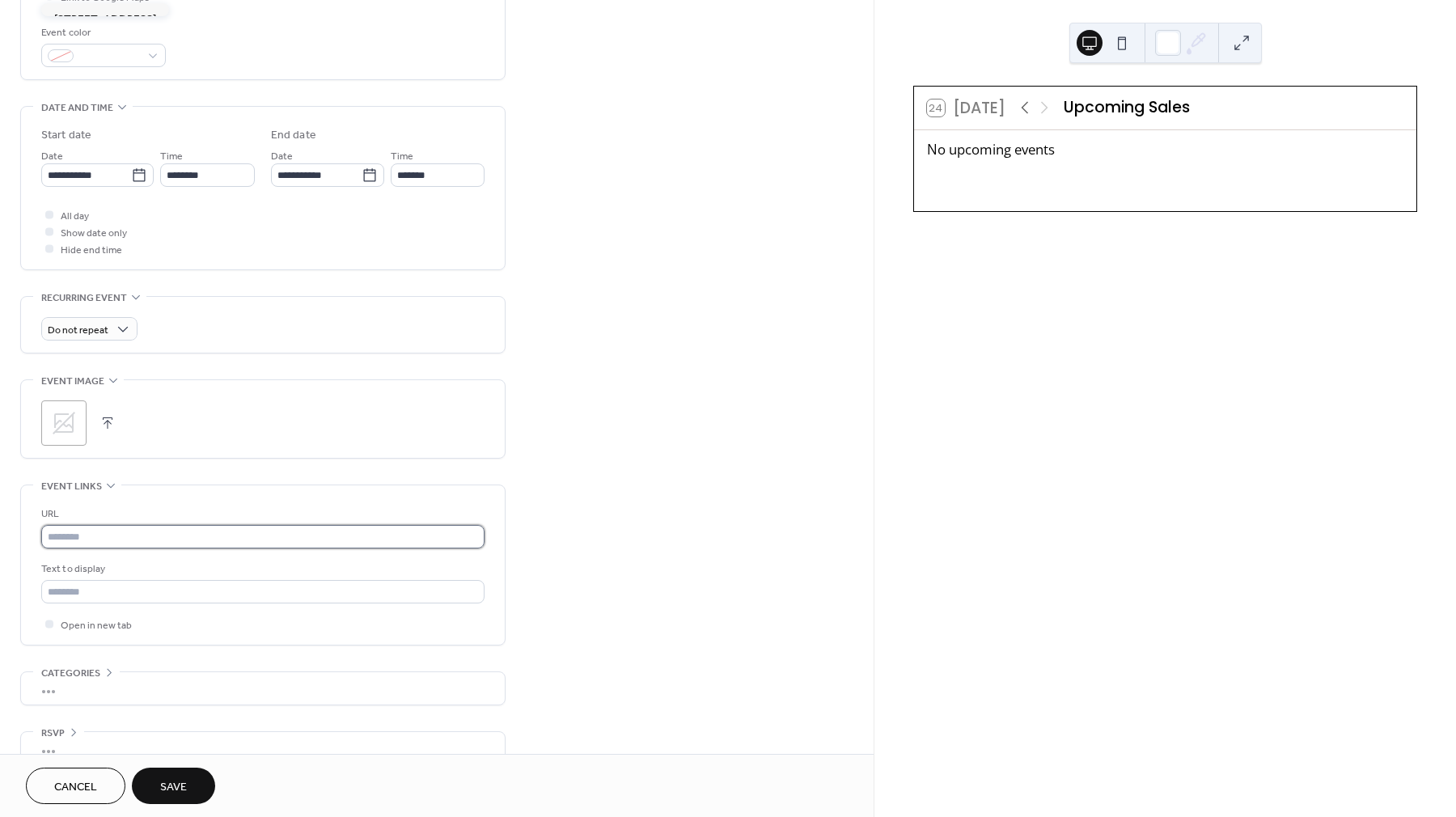 click at bounding box center (263, 536) 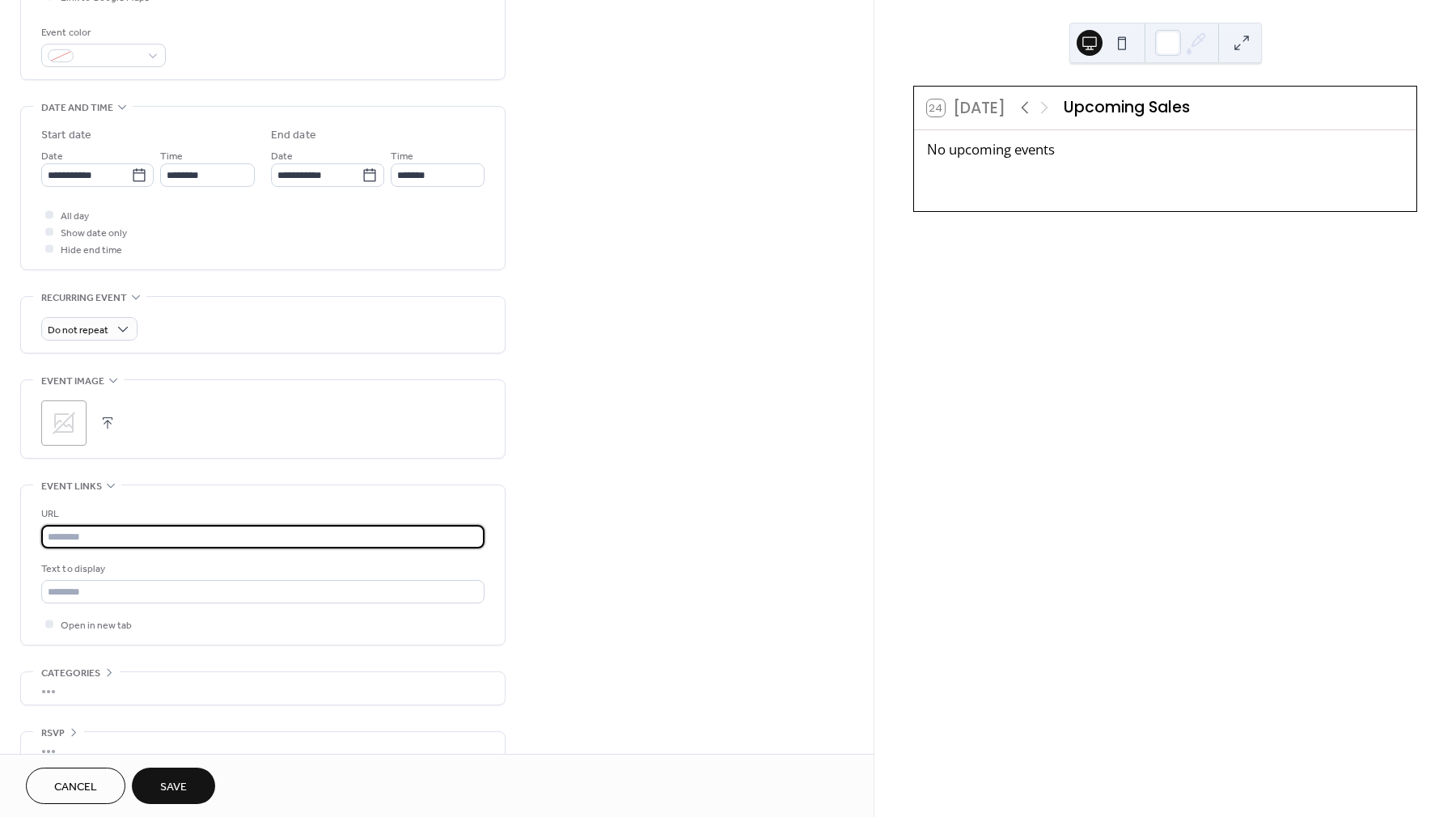 paste on "**********" 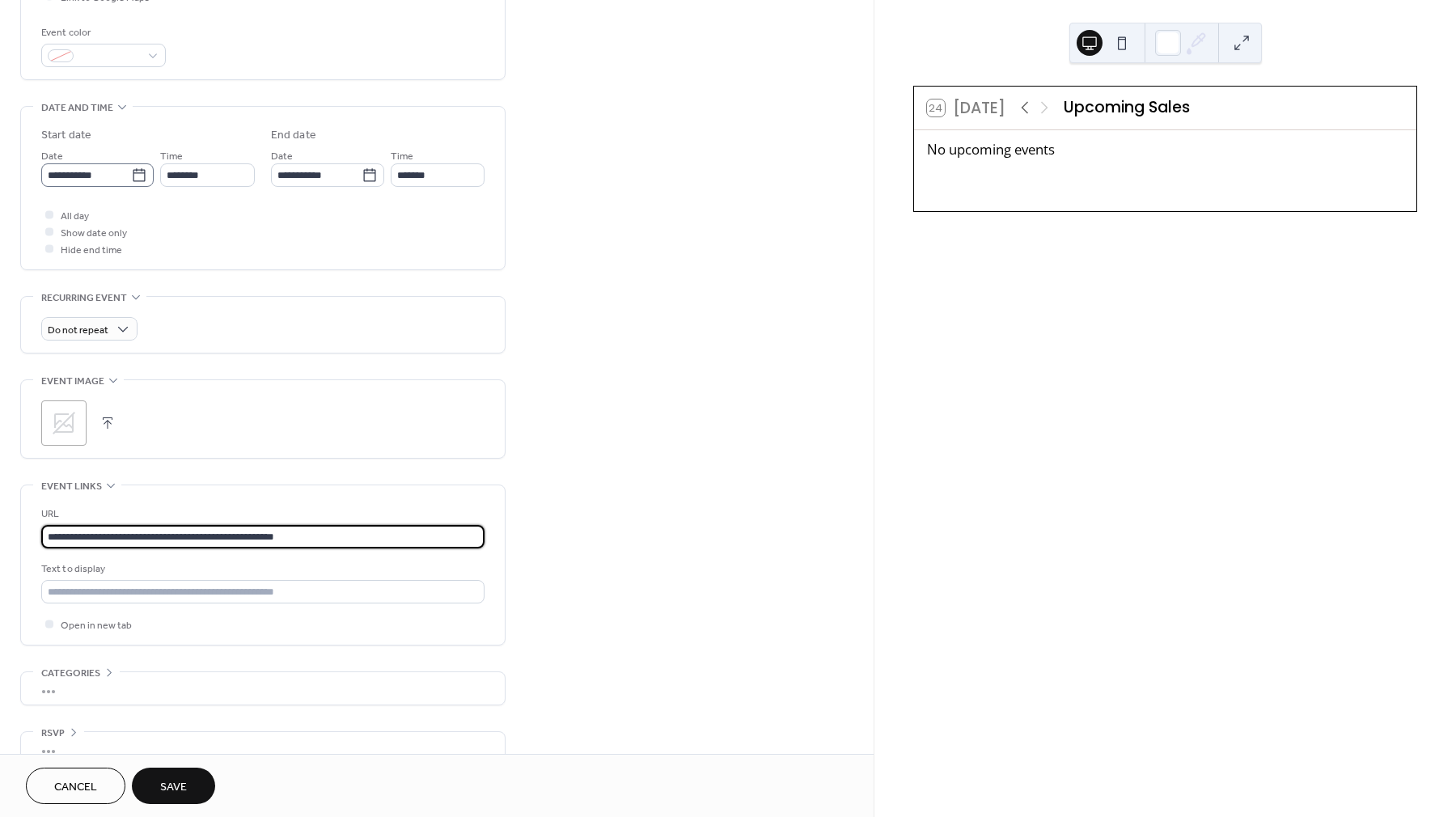 type on "**********" 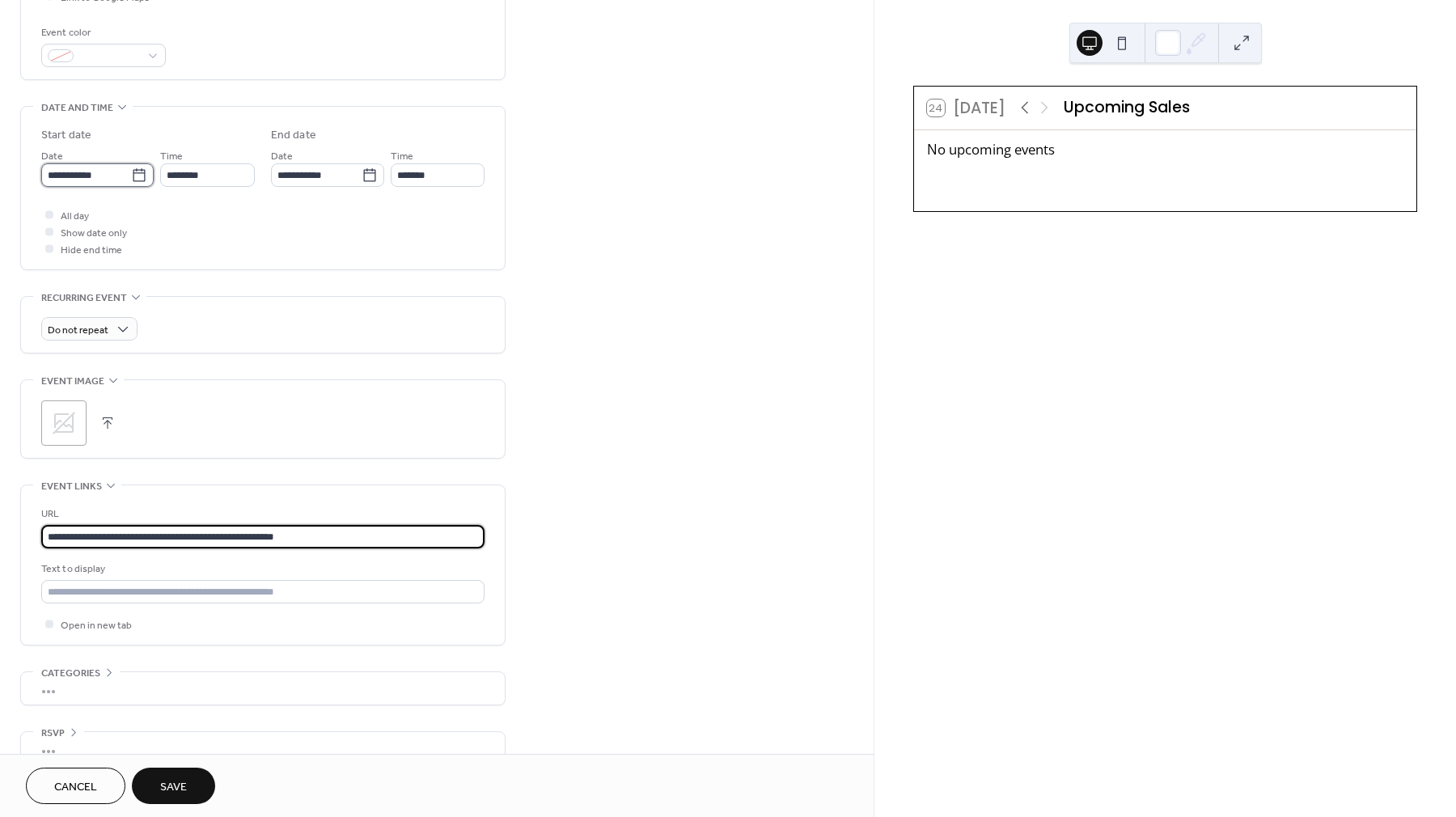 click on "**********" at bounding box center (86, 175) 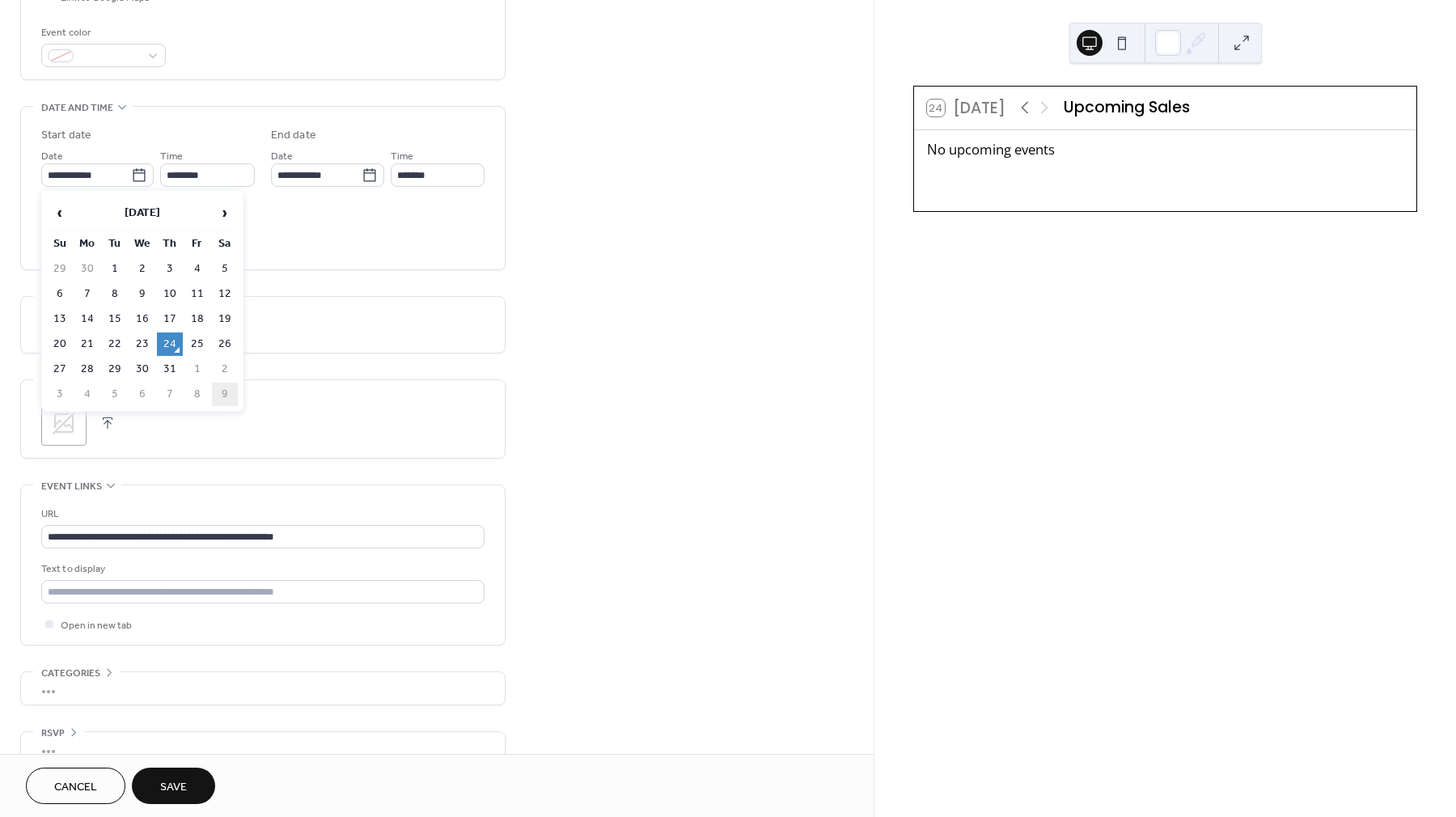 click on "9" at bounding box center [225, 394] 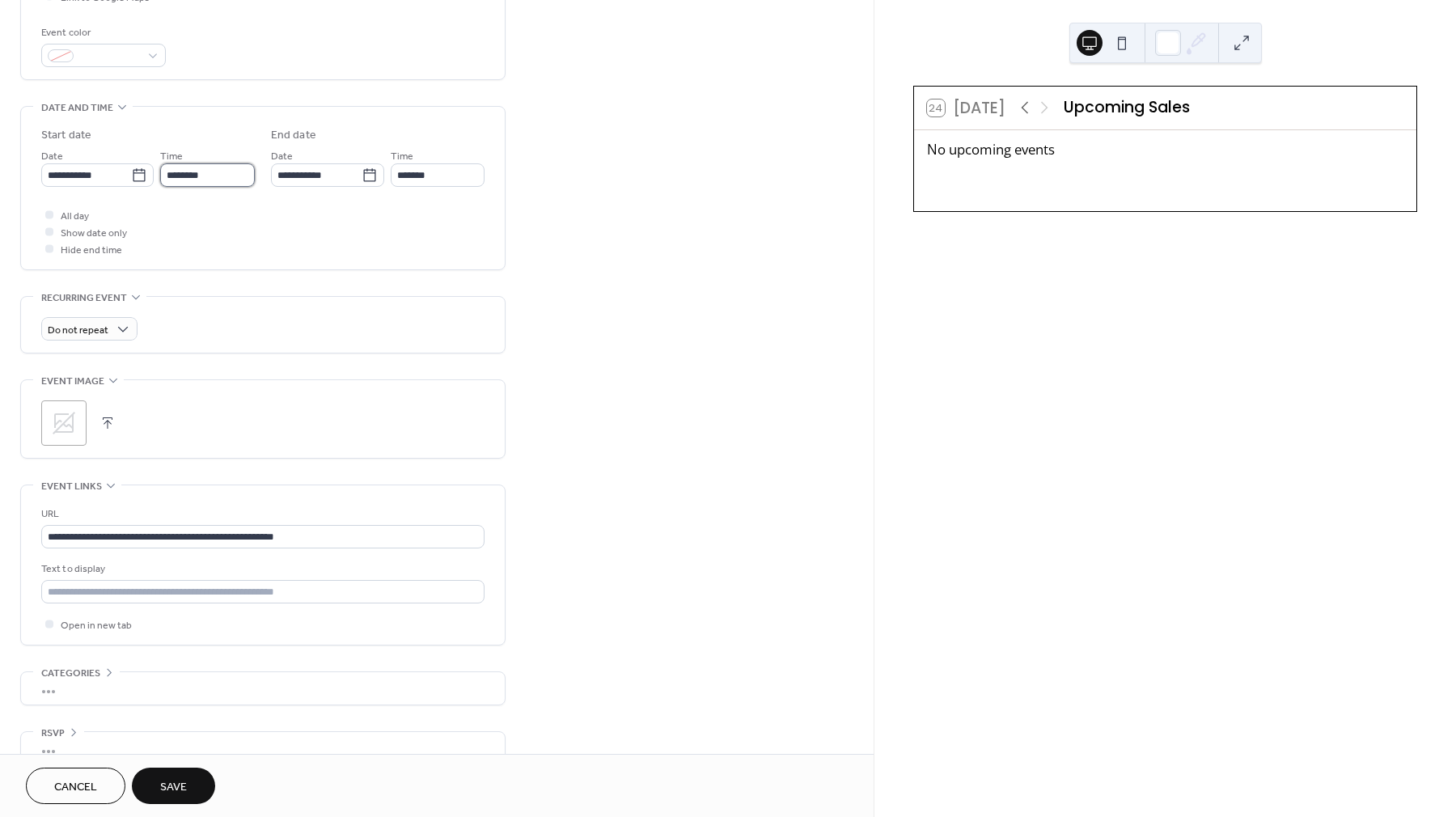 click on "********" at bounding box center (207, 175) 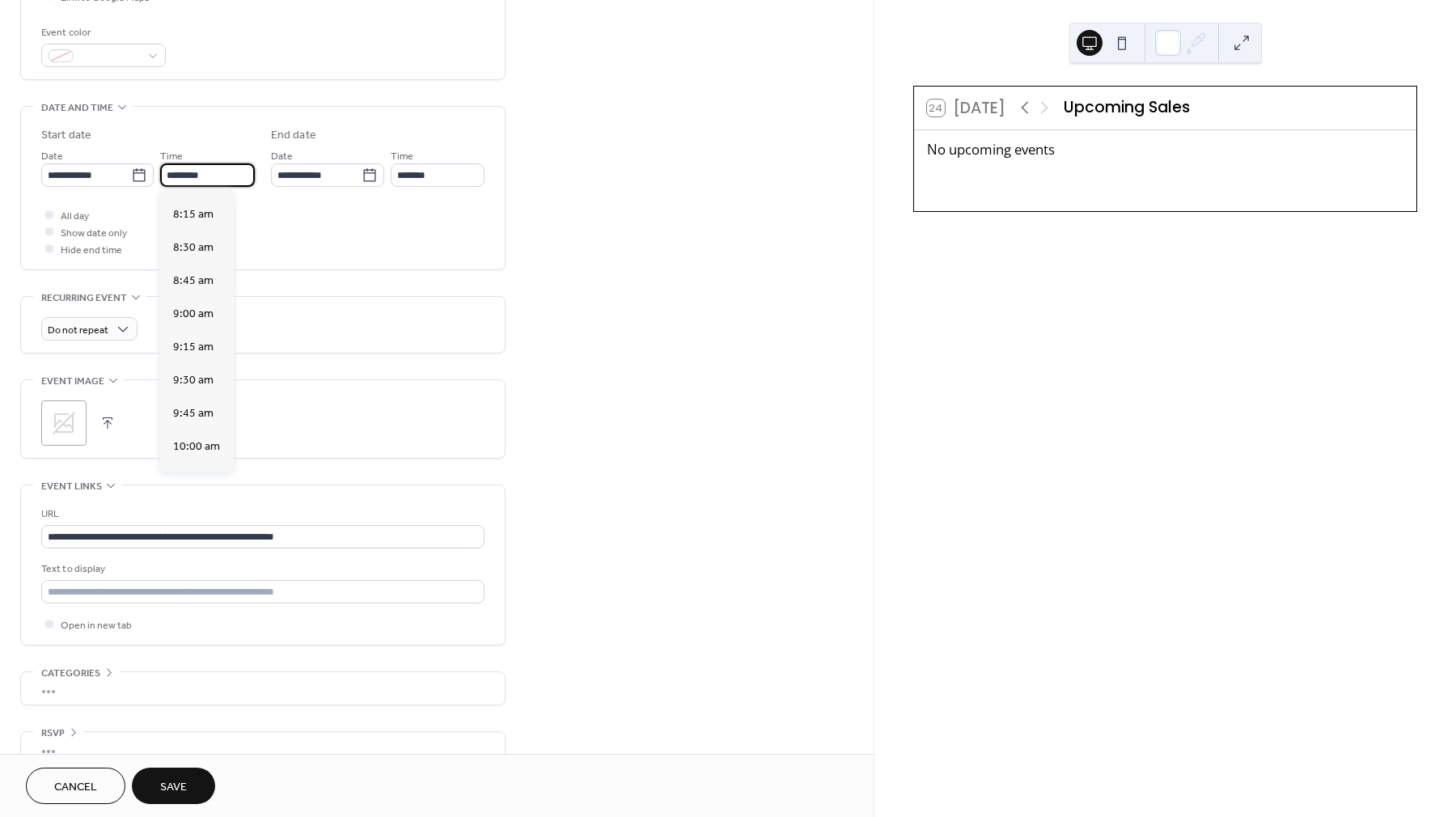 scroll, scrollTop: 1084, scrollLeft: 0, axis: vertical 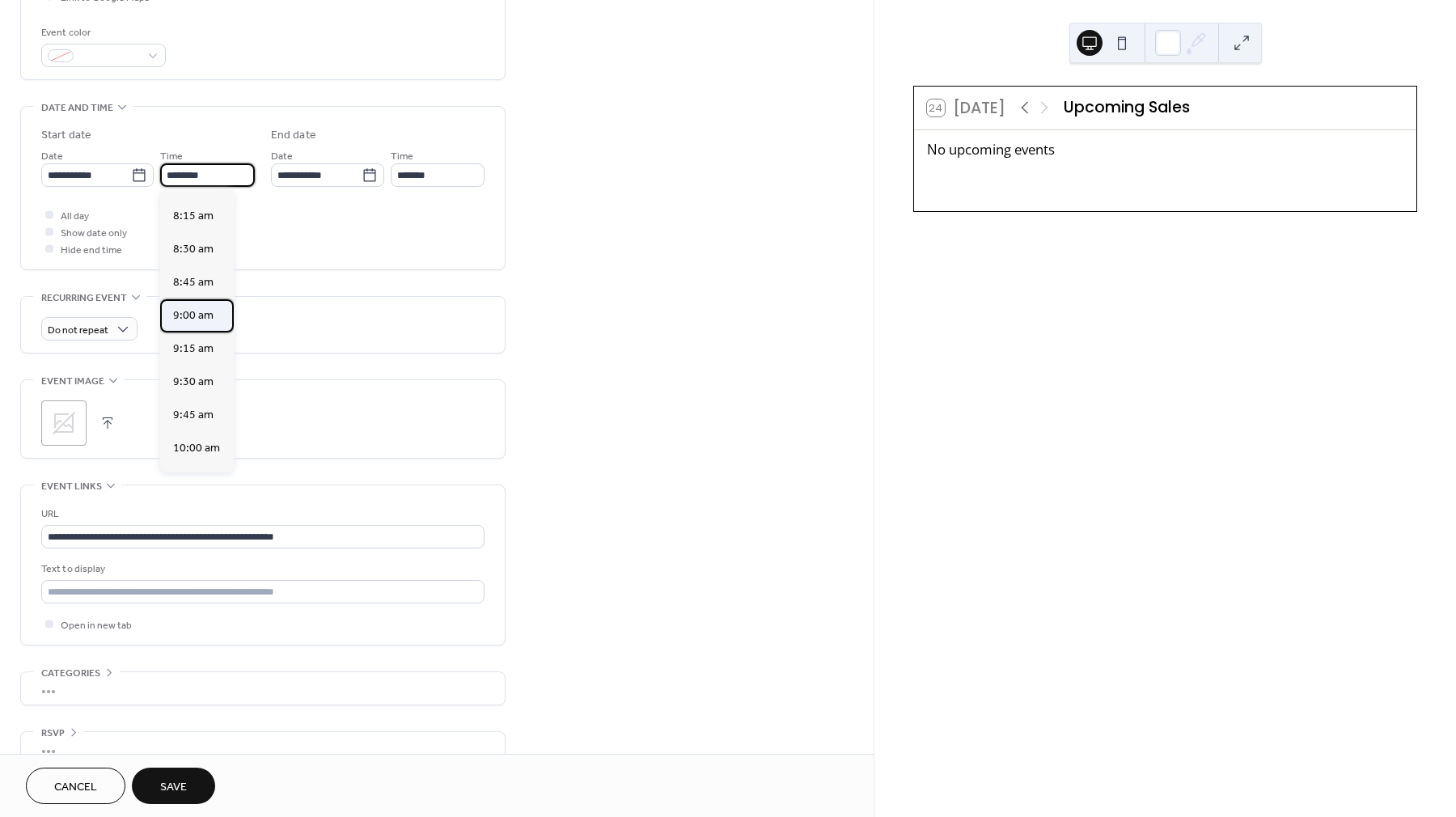 click on "9:00 am" at bounding box center (193, 315) 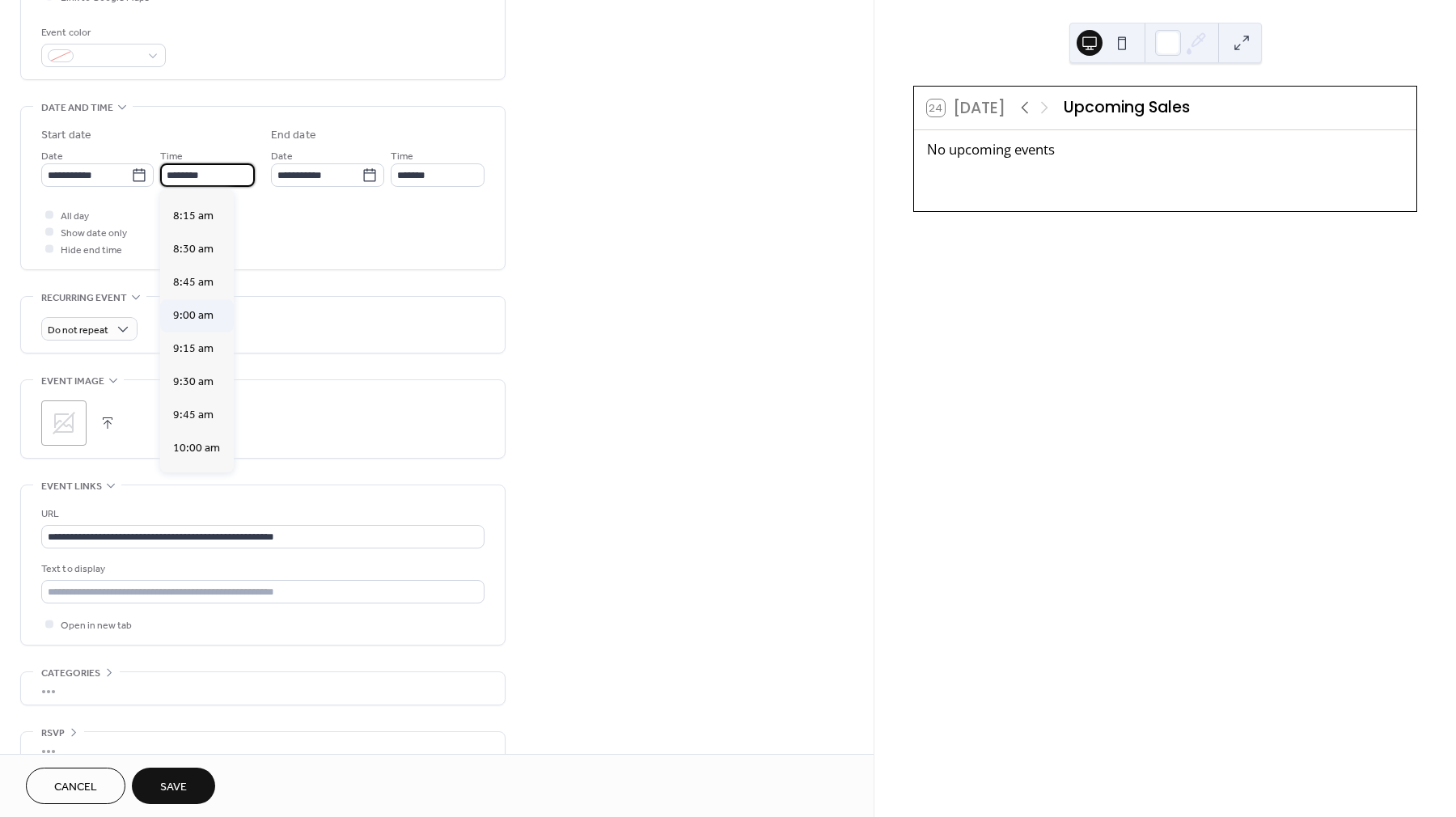 type on "*******" 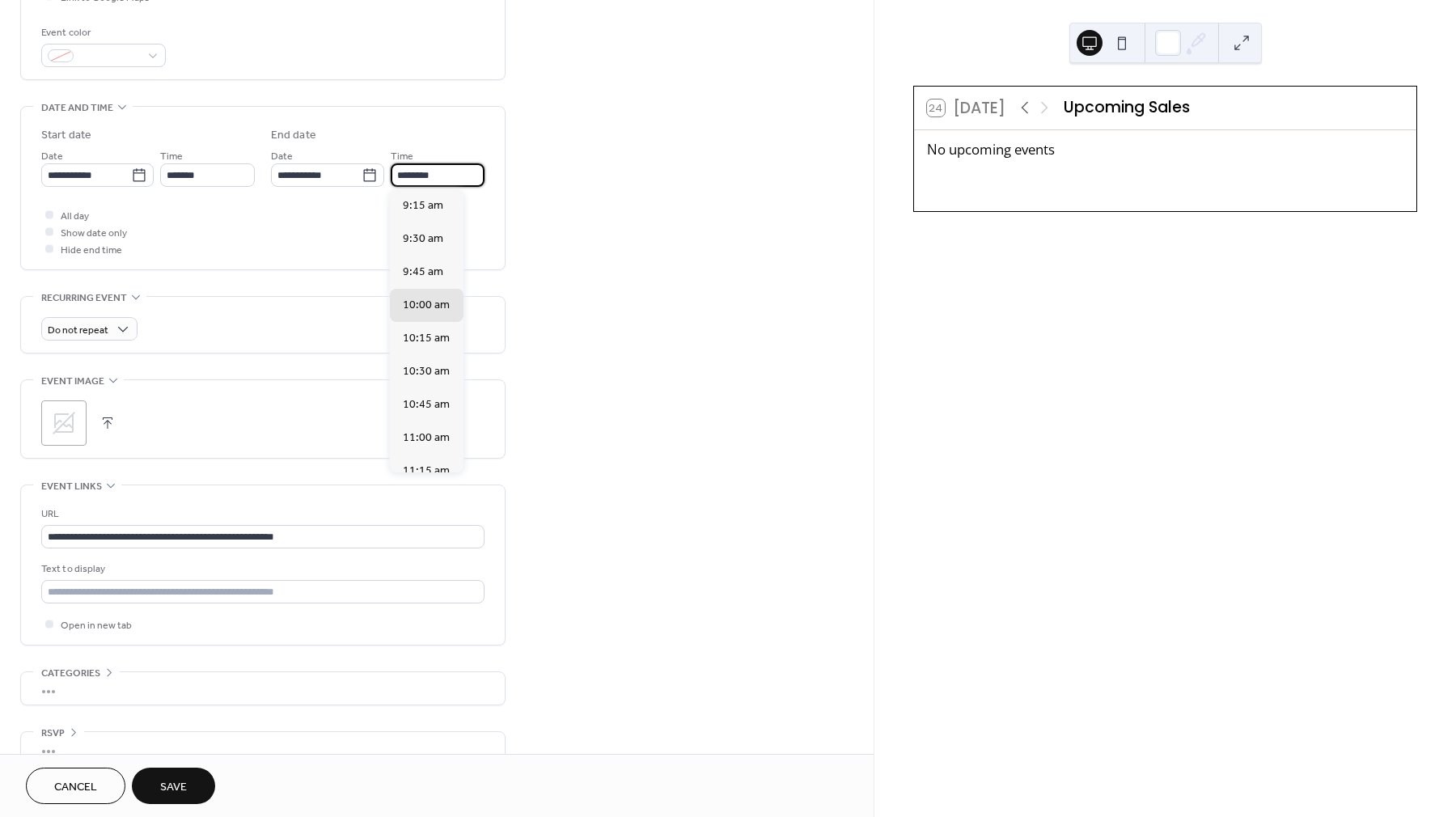 click on "********" at bounding box center [438, 175] 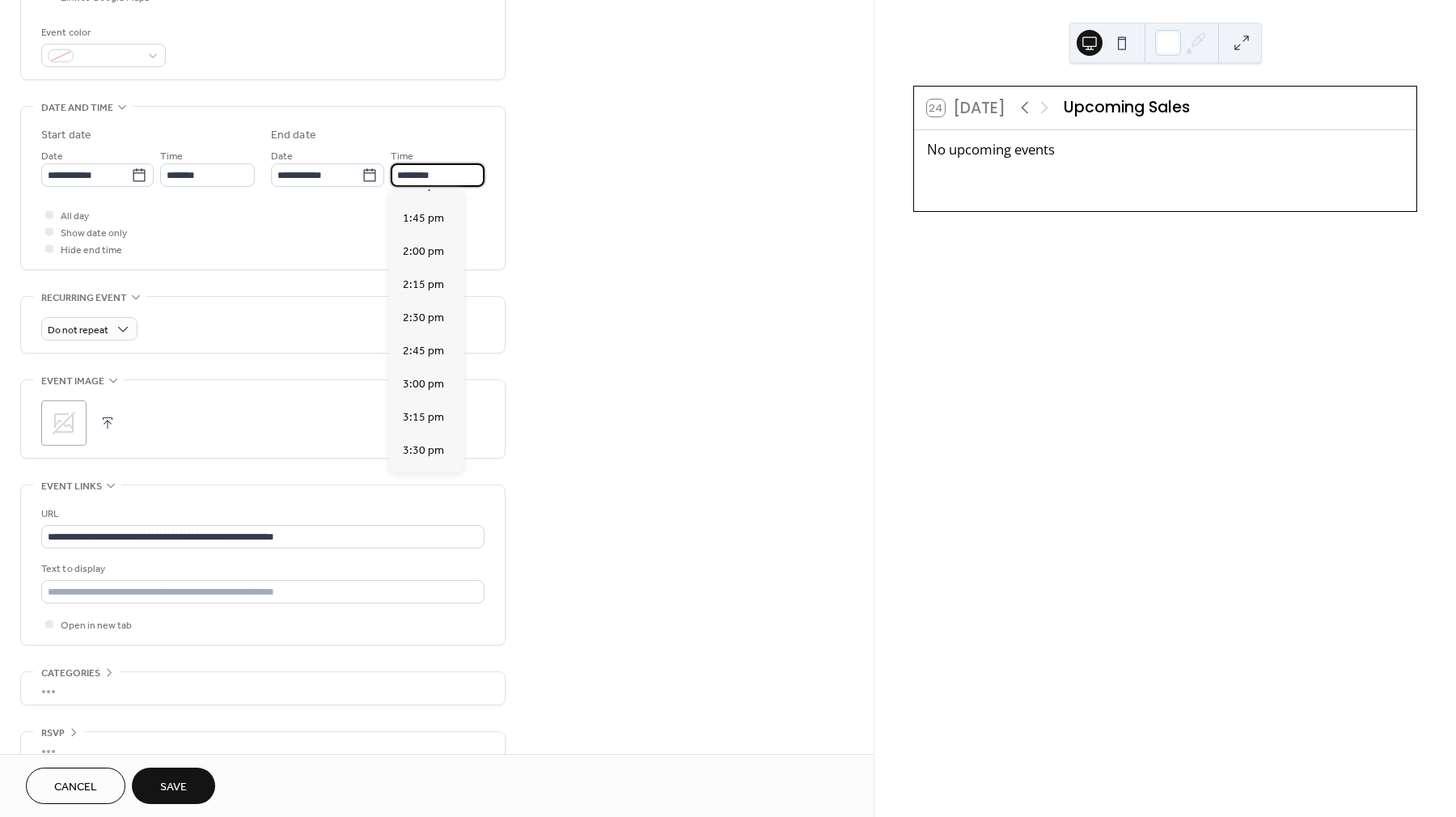 scroll, scrollTop: 586, scrollLeft: 0, axis: vertical 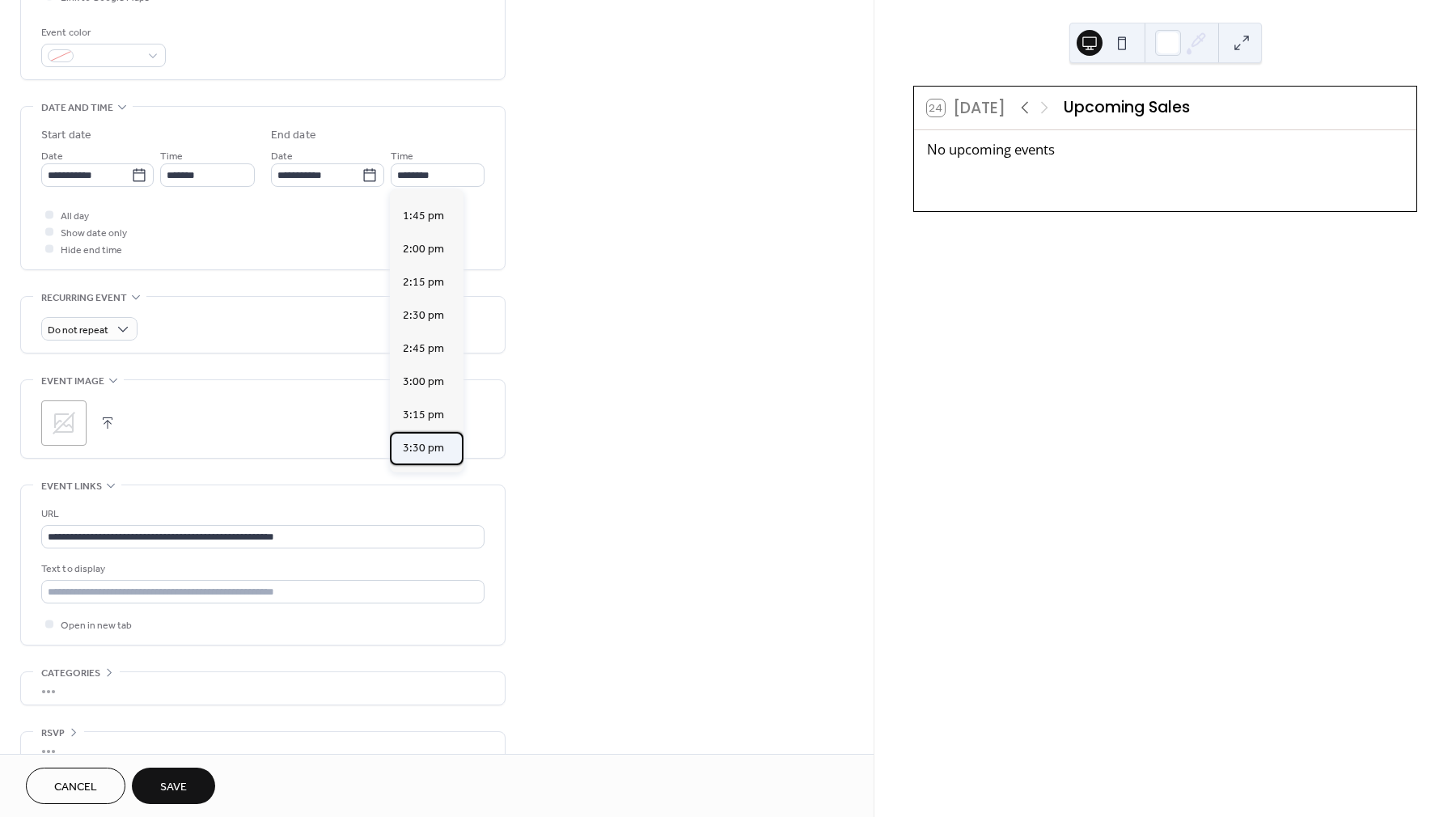 click on "3:30 pm" at bounding box center (423, 448) 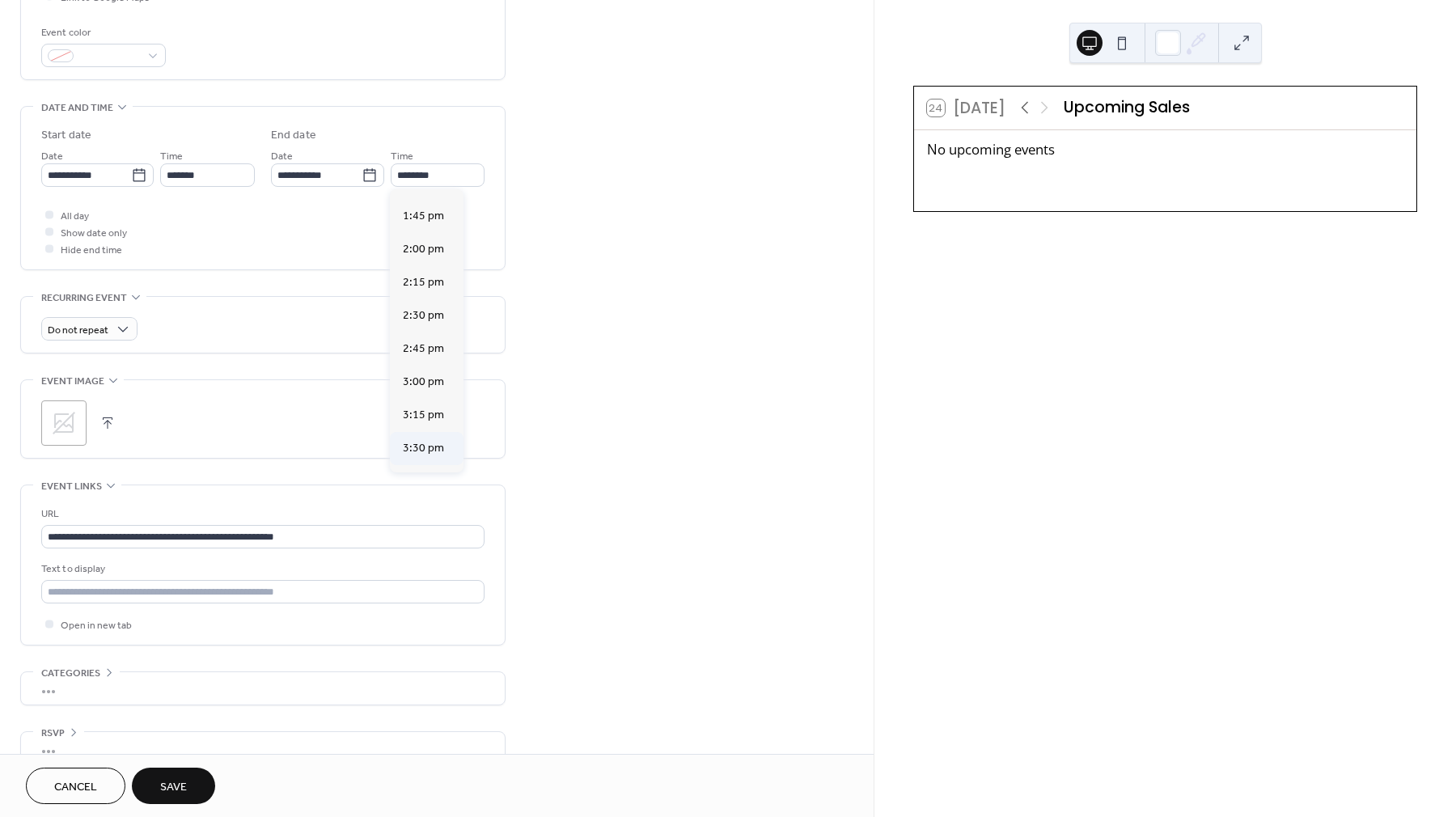 type on "*******" 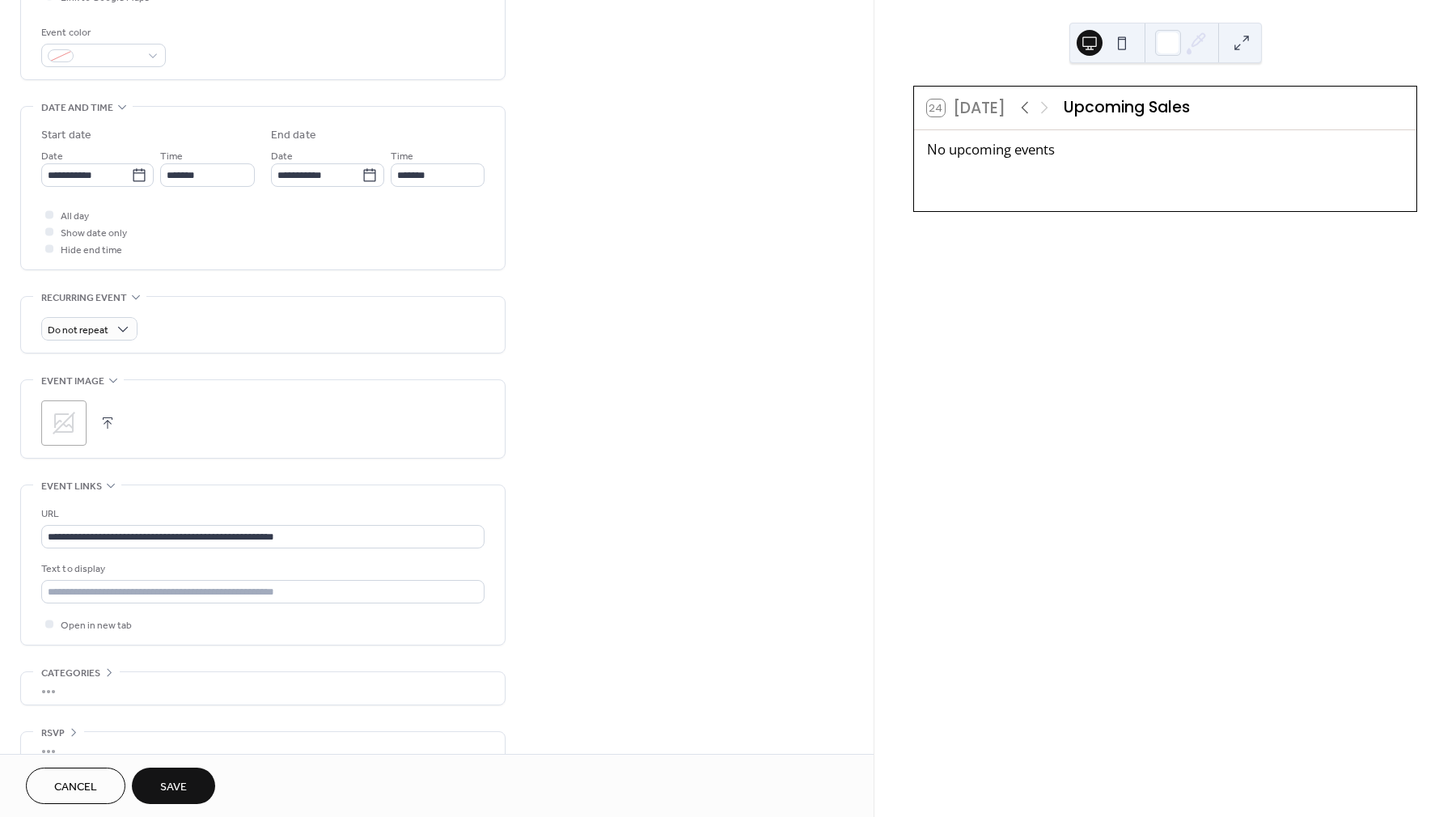 scroll, scrollTop: 447, scrollLeft: 0, axis: vertical 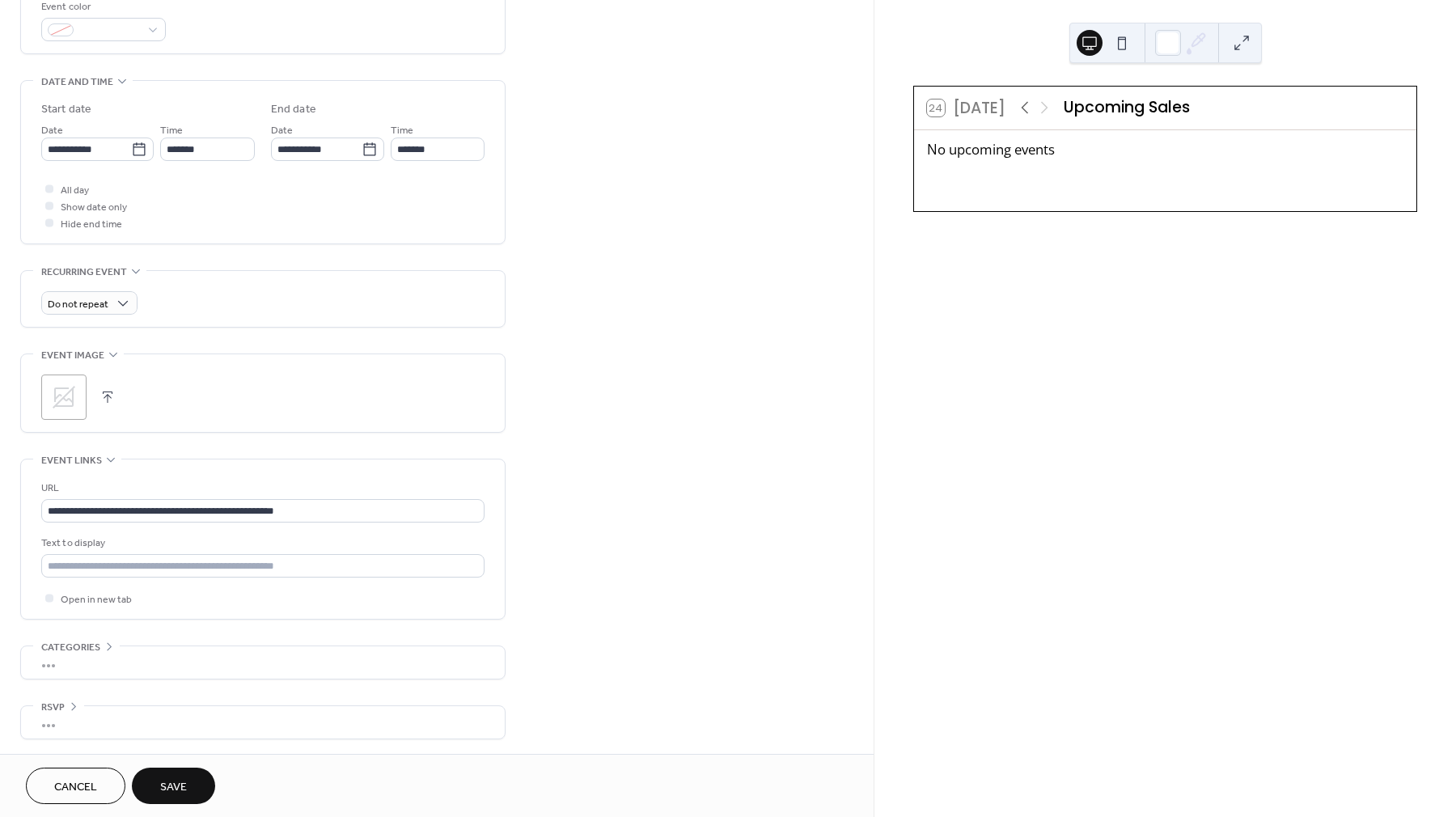 click 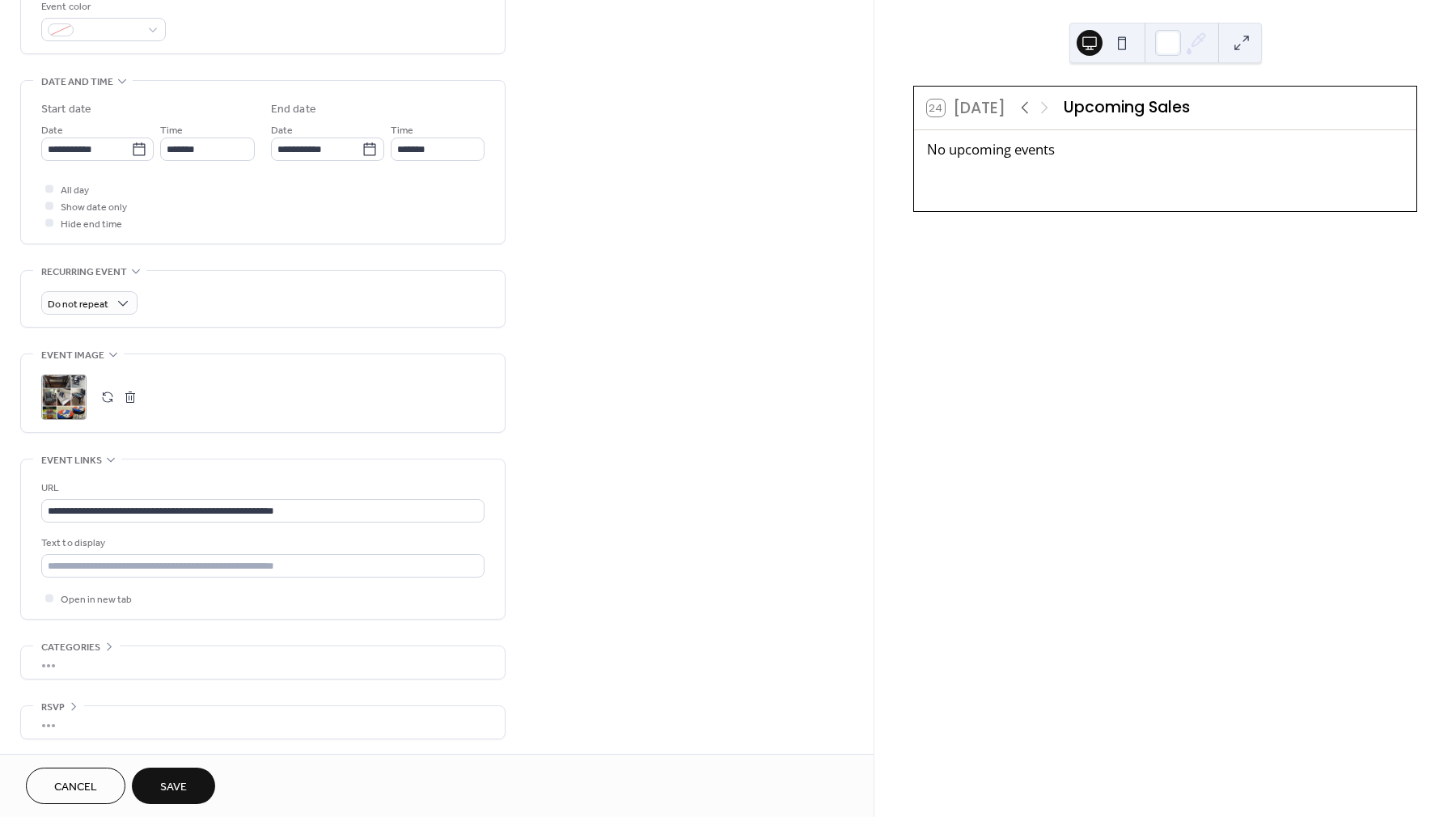 click on "Save" at bounding box center [173, 785] 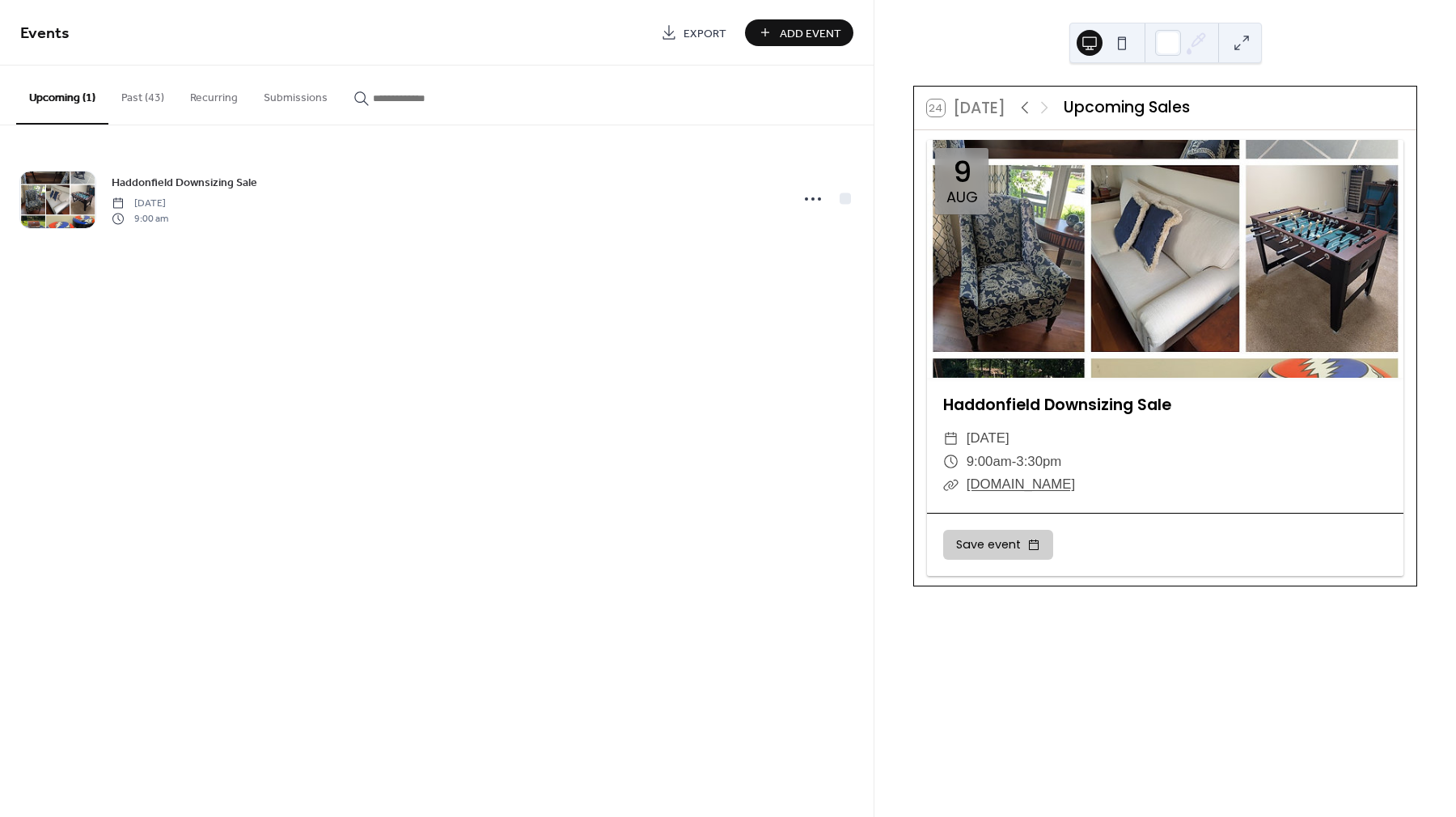 click on "Add Event" at bounding box center (799, 32) 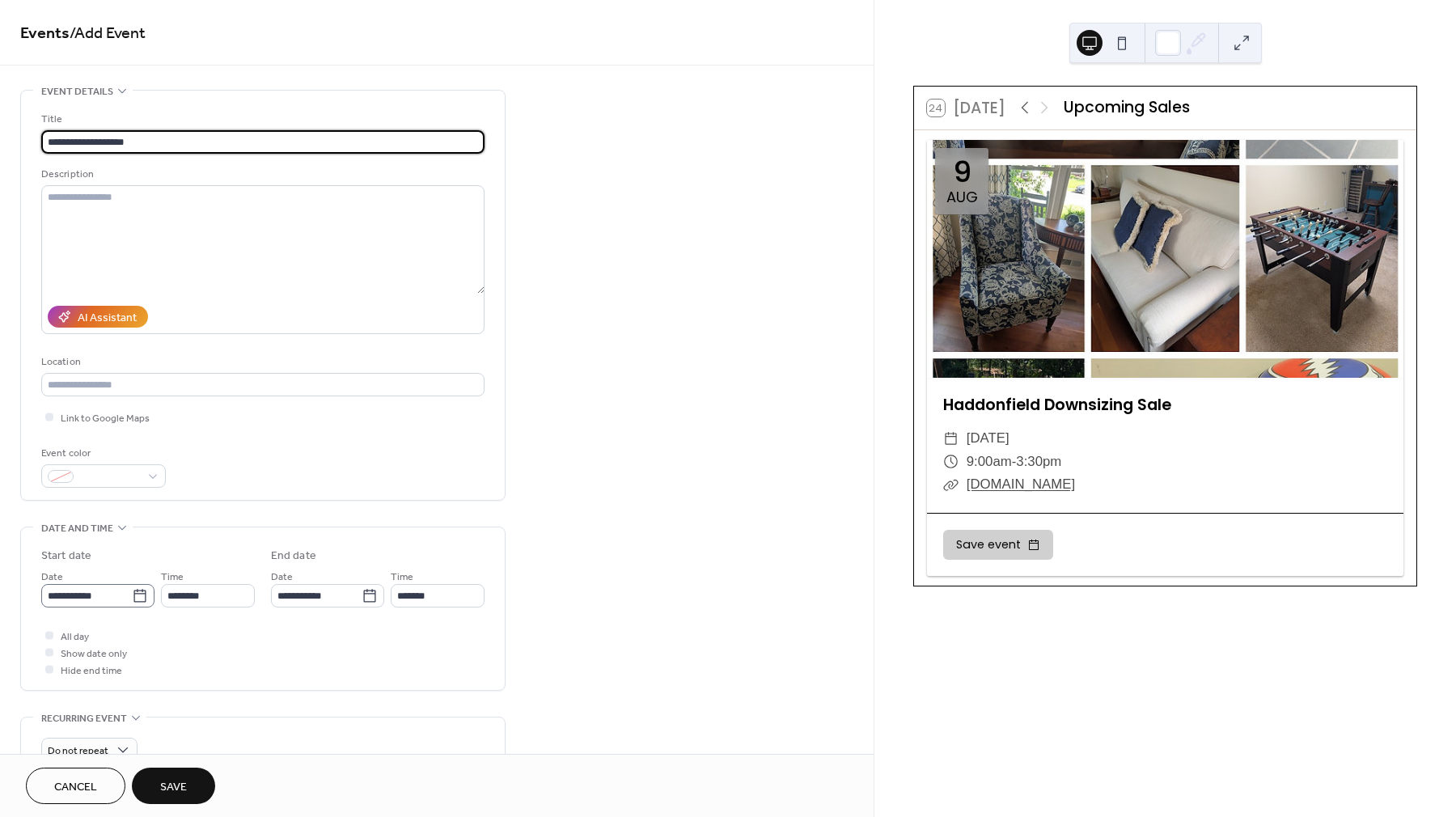 type on "**********" 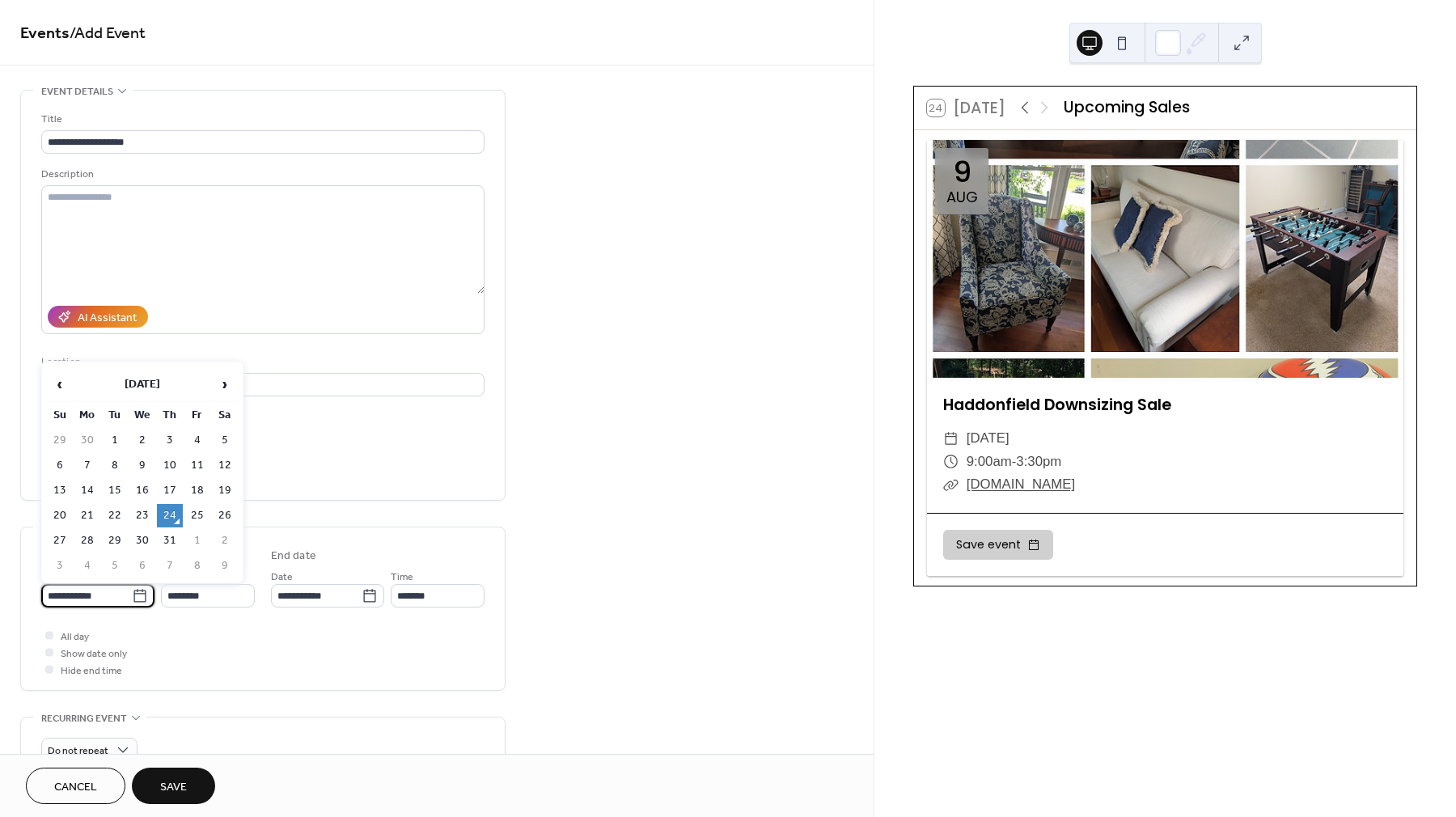 click on "**********" at bounding box center (87, 595) 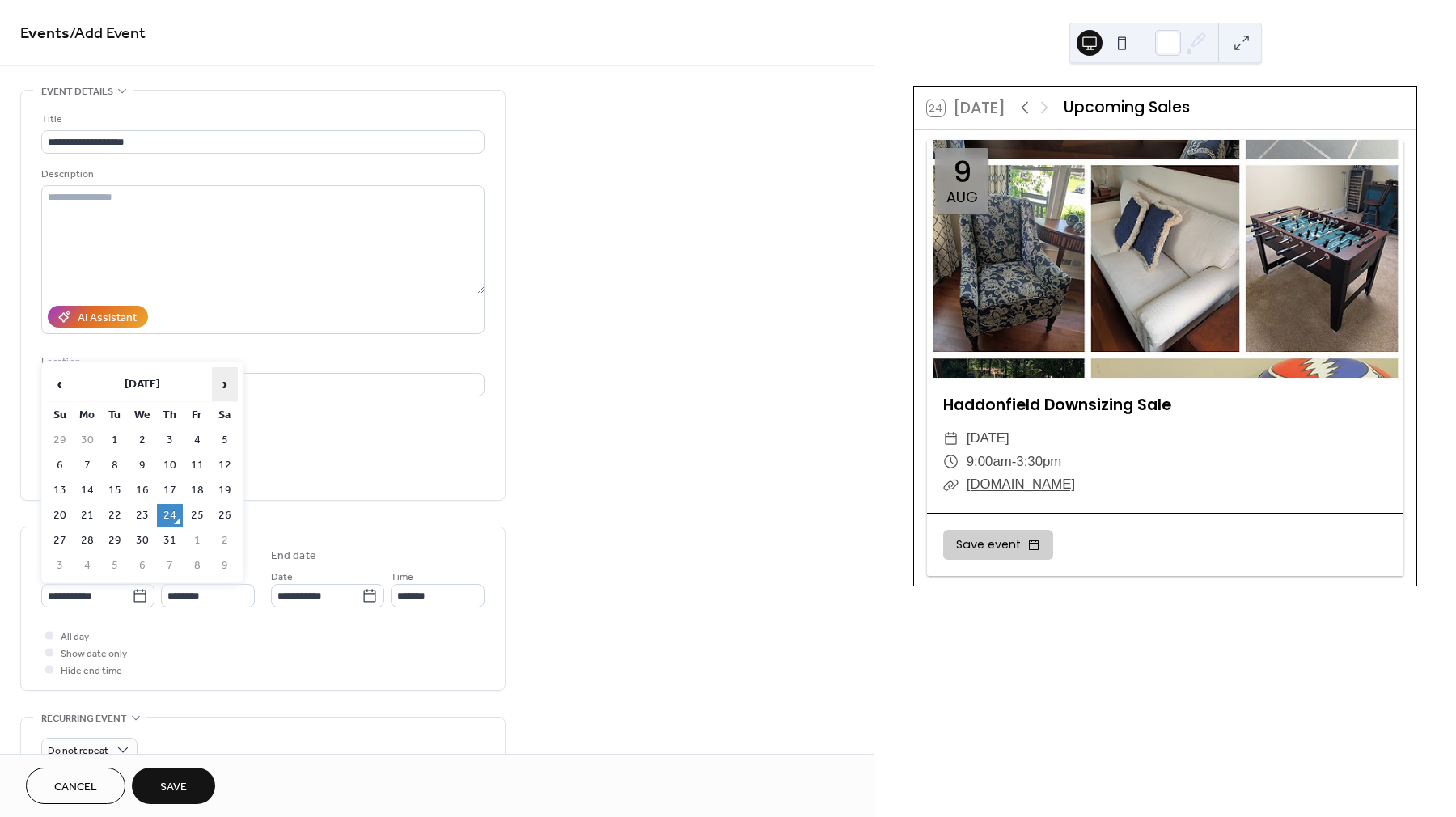 click on "›" at bounding box center [225, 384] 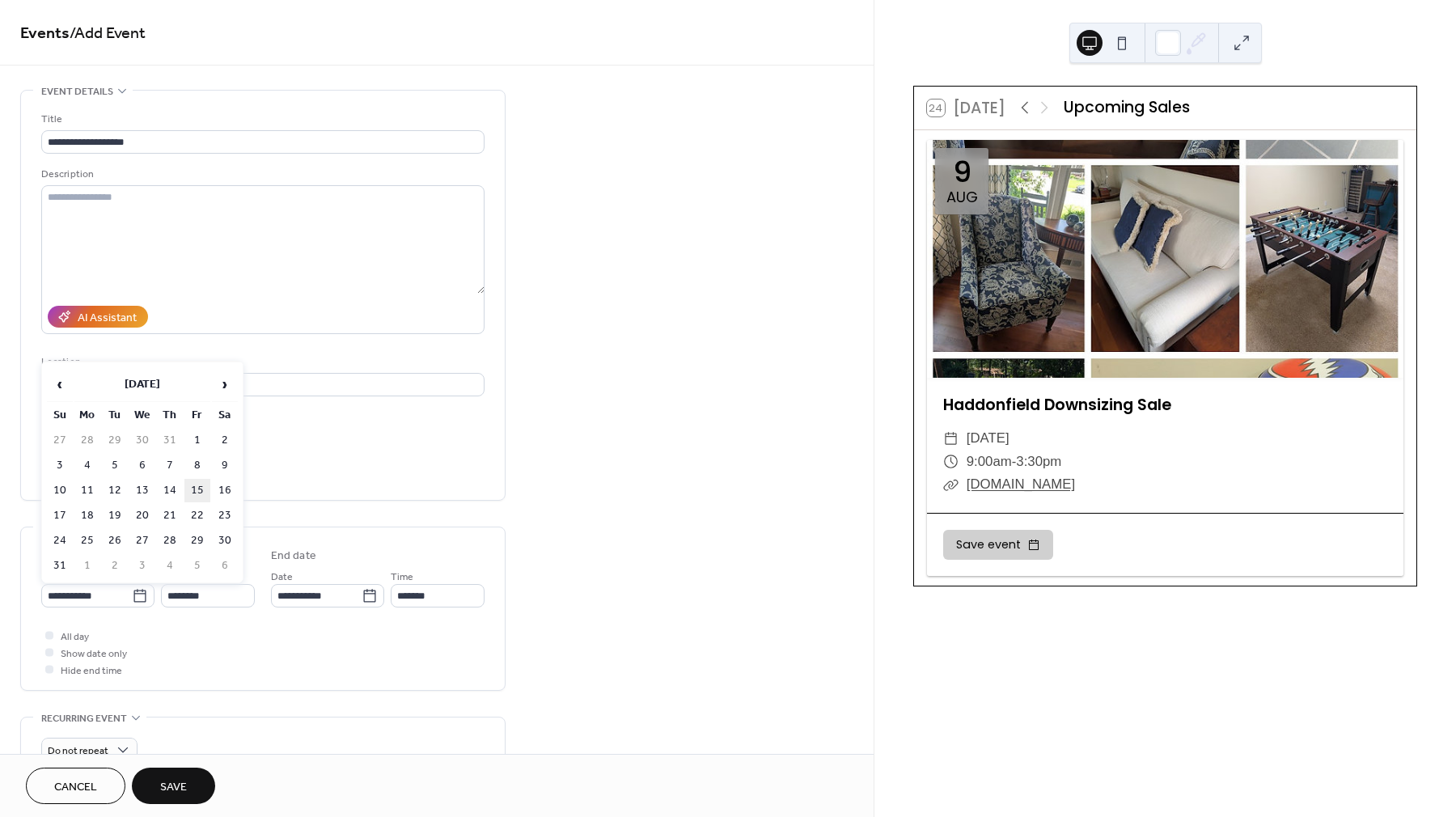 click on "15" at bounding box center [197, 490] 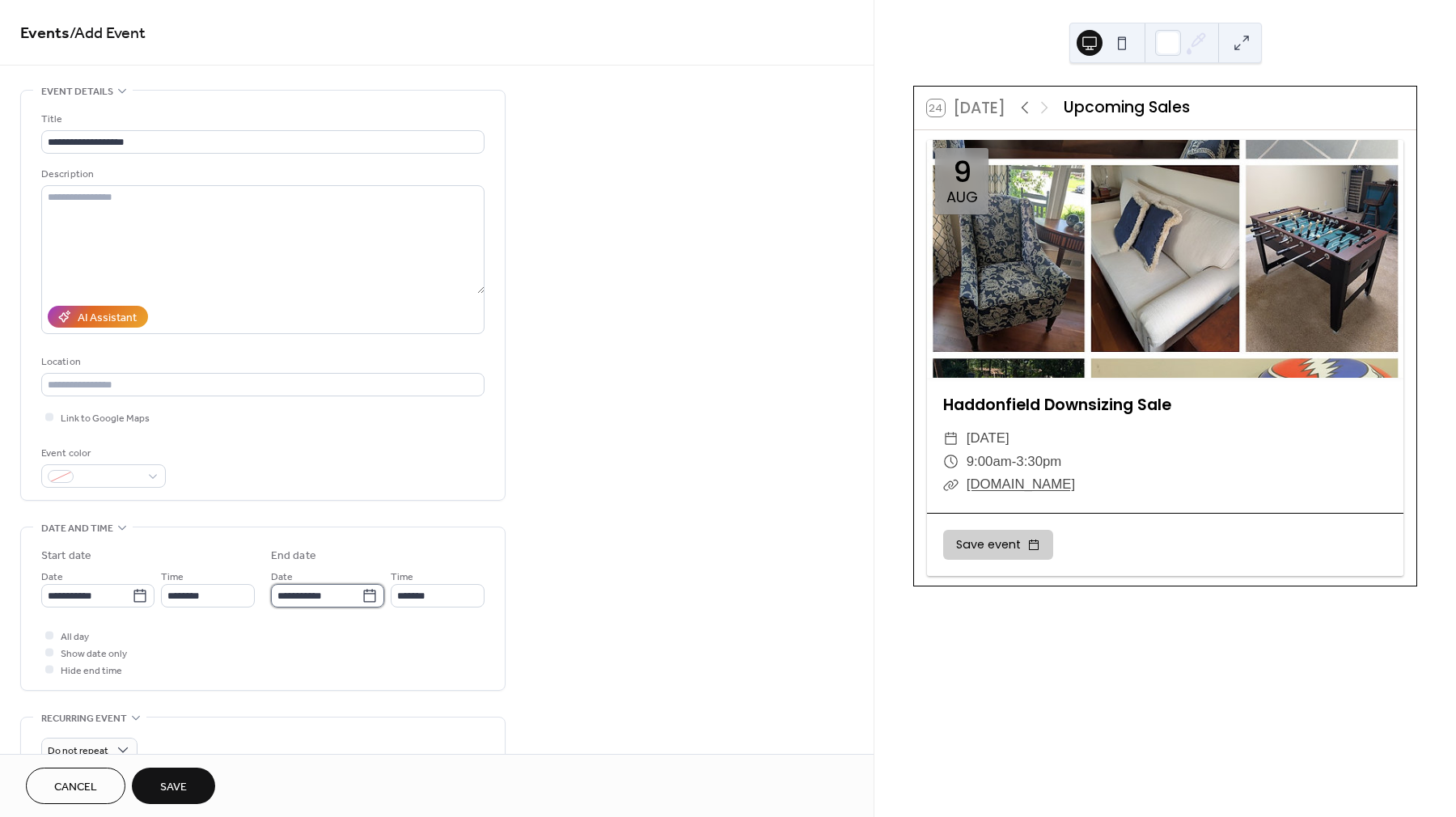click on "**********" at bounding box center [316, 595] 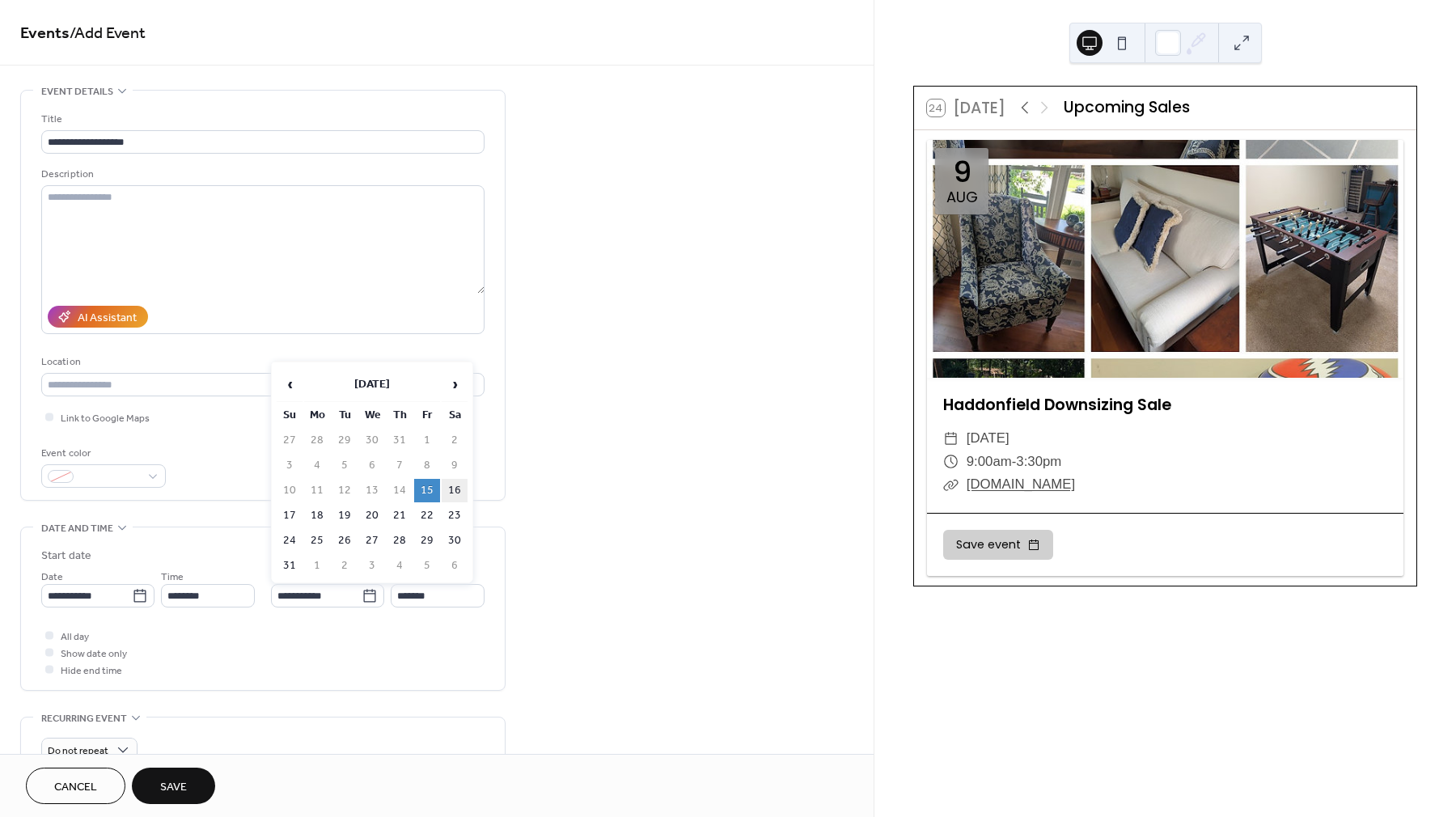 click on "16" at bounding box center [455, 490] 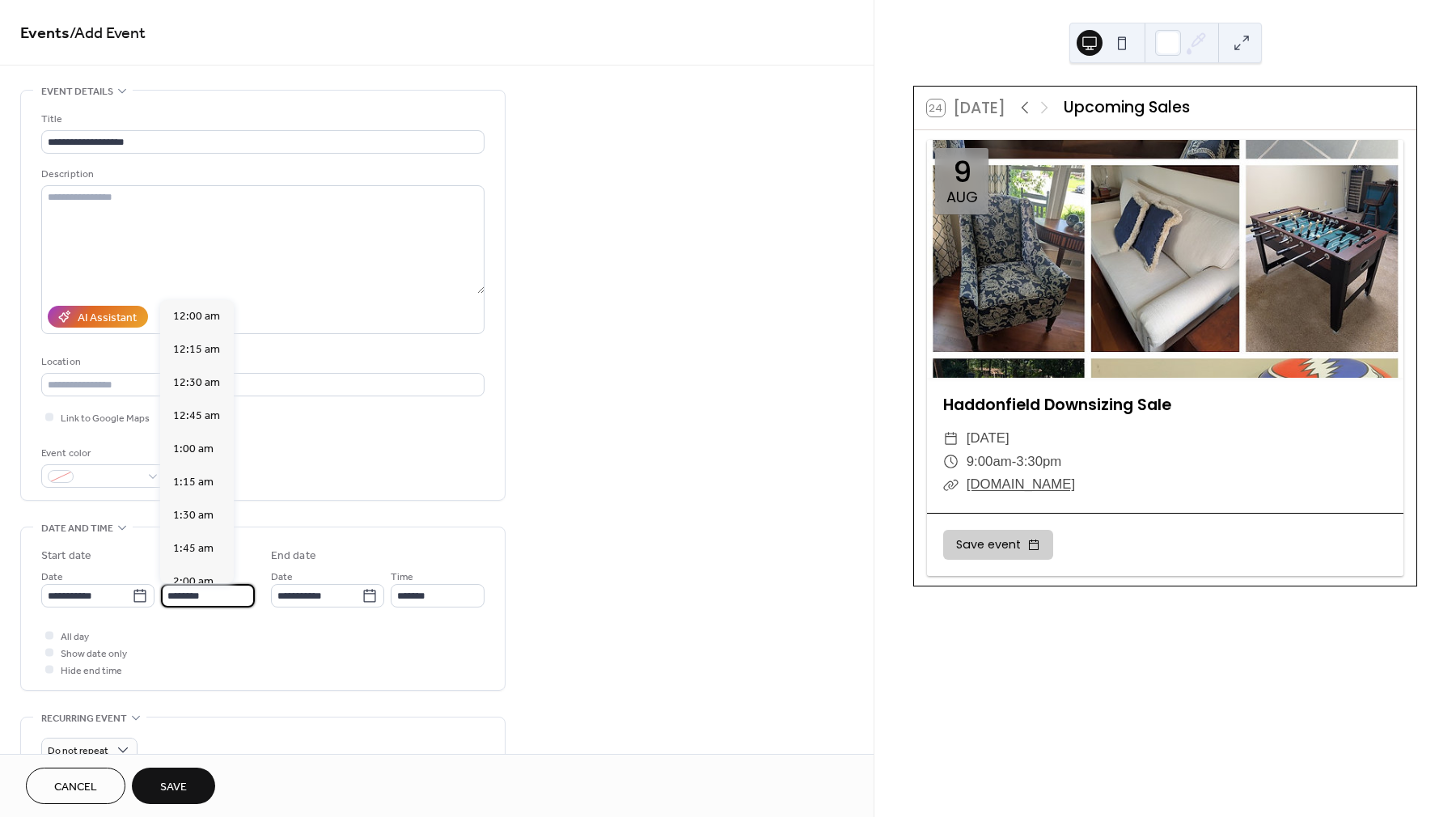 click on "********" at bounding box center (208, 595) 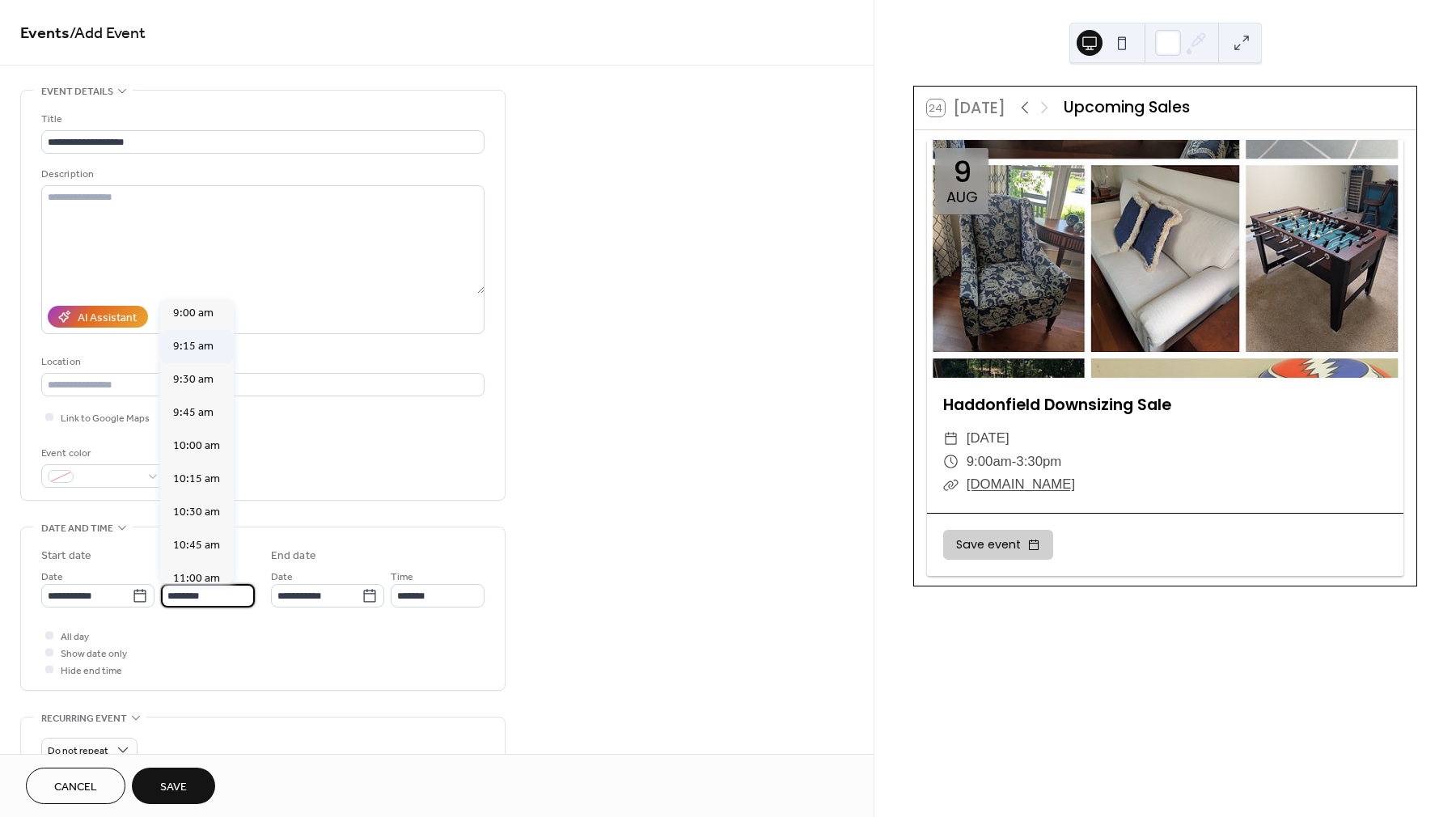 scroll, scrollTop: 1196, scrollLeft: 0, axis: vertical 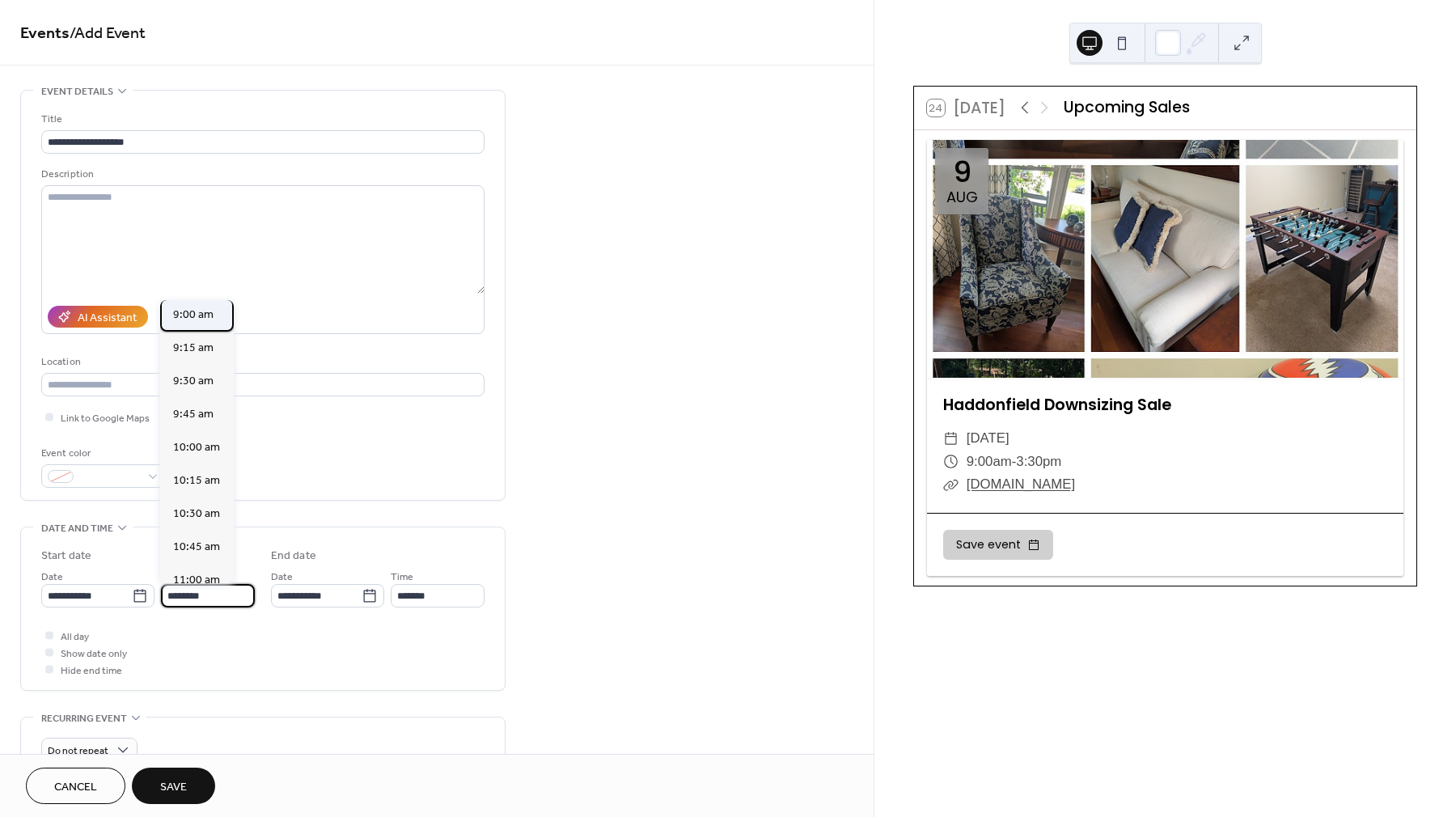 click on "9:00 am" at bounding box center [193, 315] 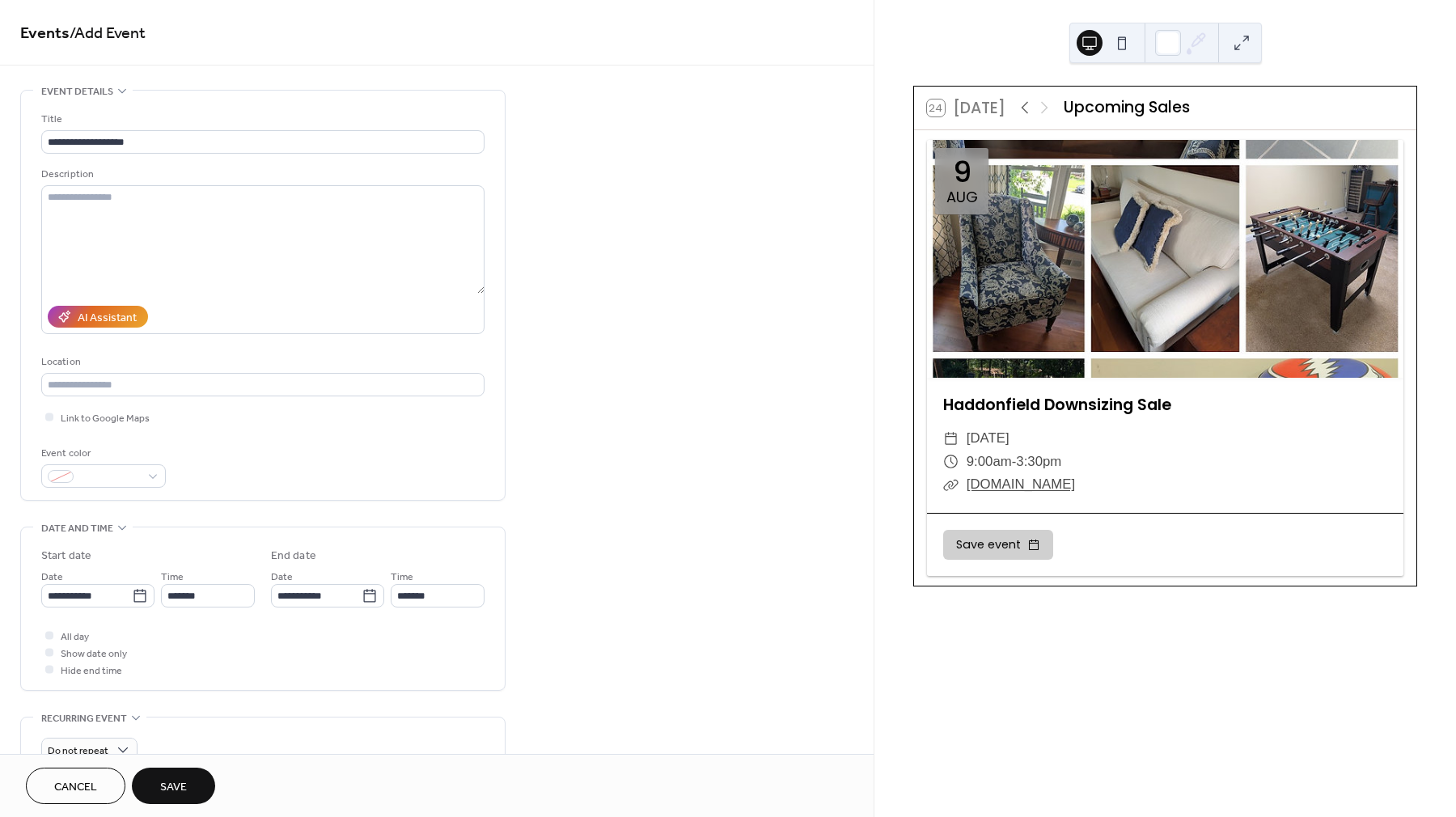 type on "*******" 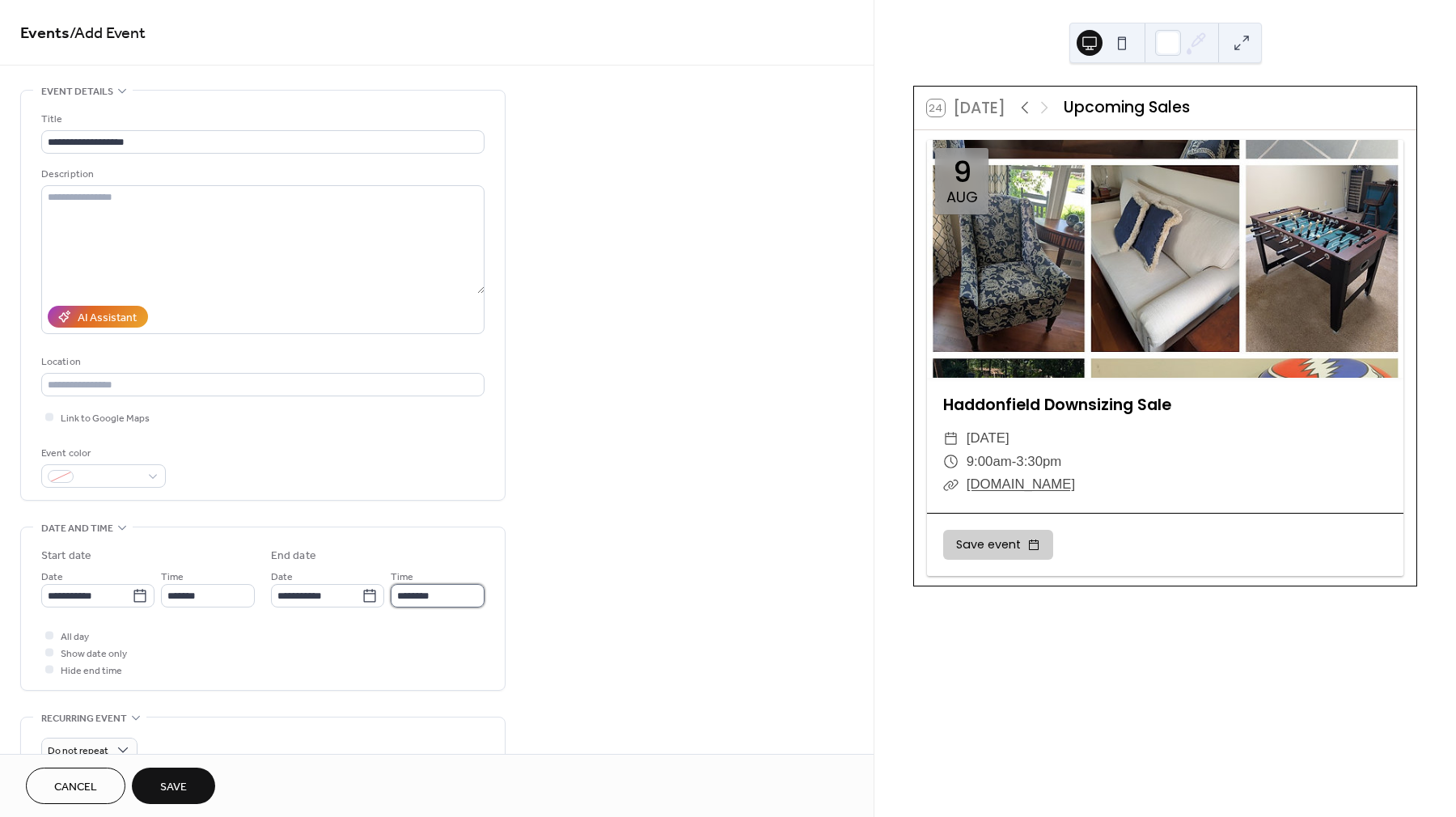 click on "********" at bounding box center [438, 595] 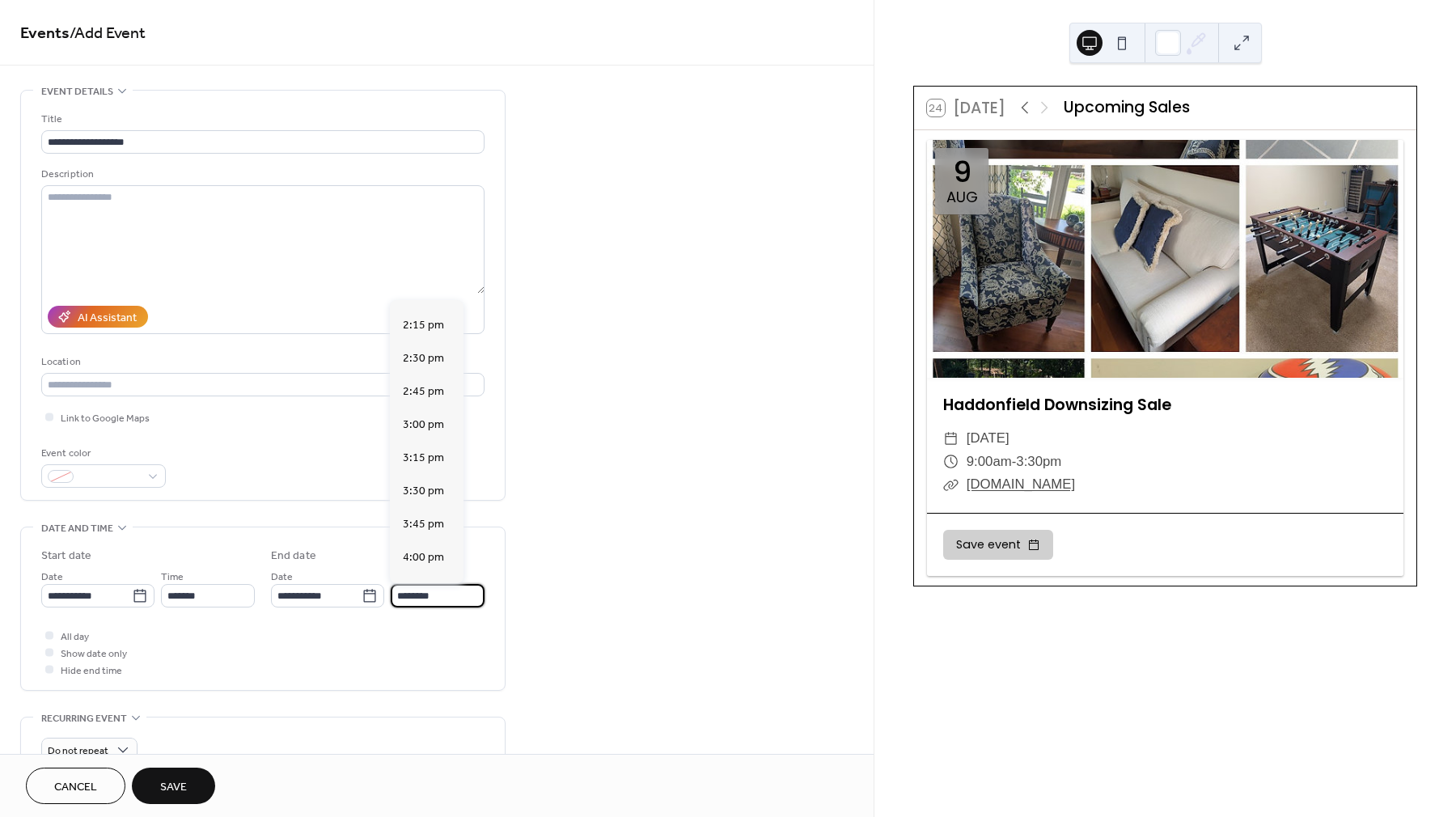 scroll, scrollTop: 1886, scrollLeft: 0, axis: vertical 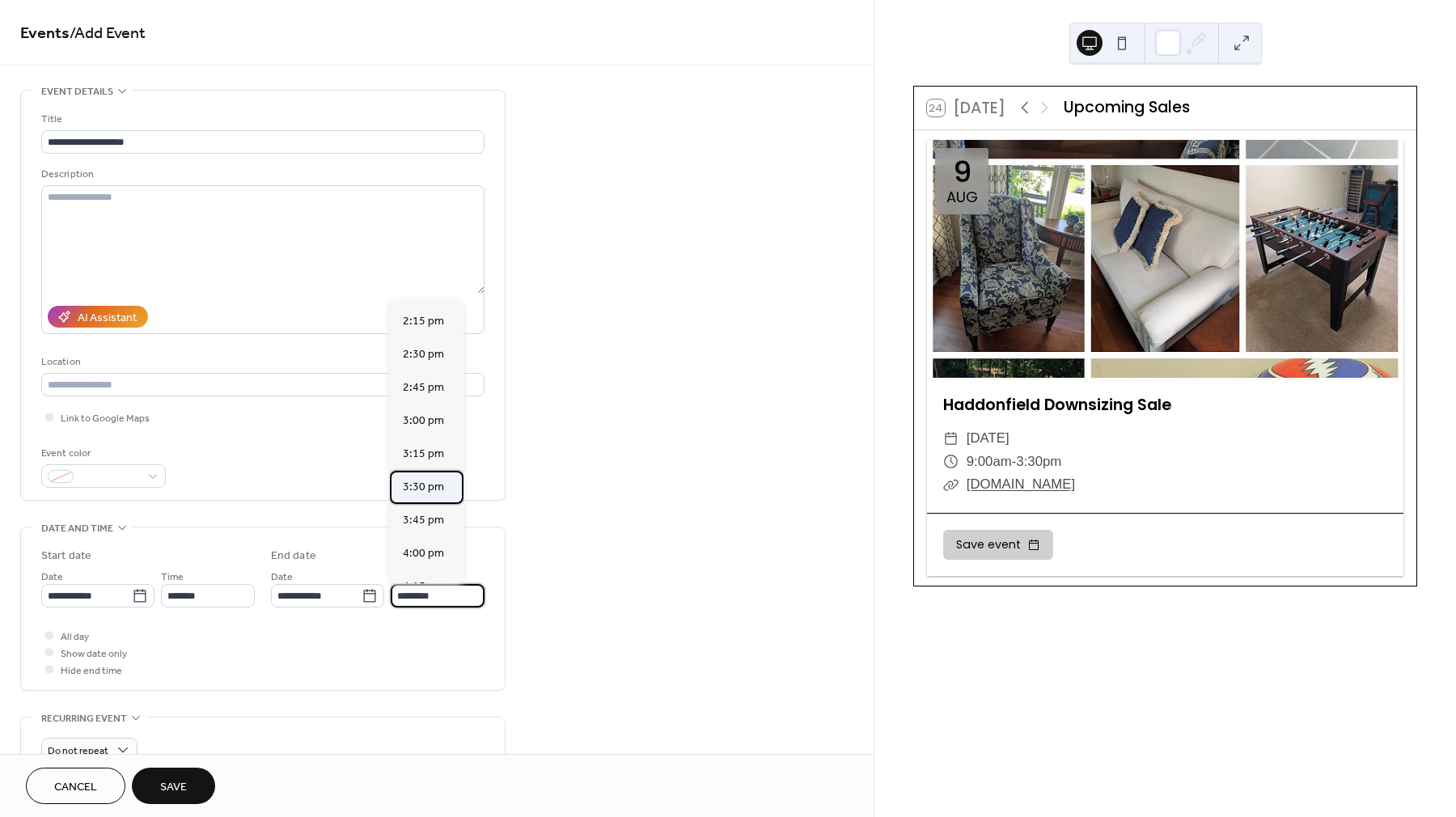 click on "3:30 pm" at bounding box center [423, 487] 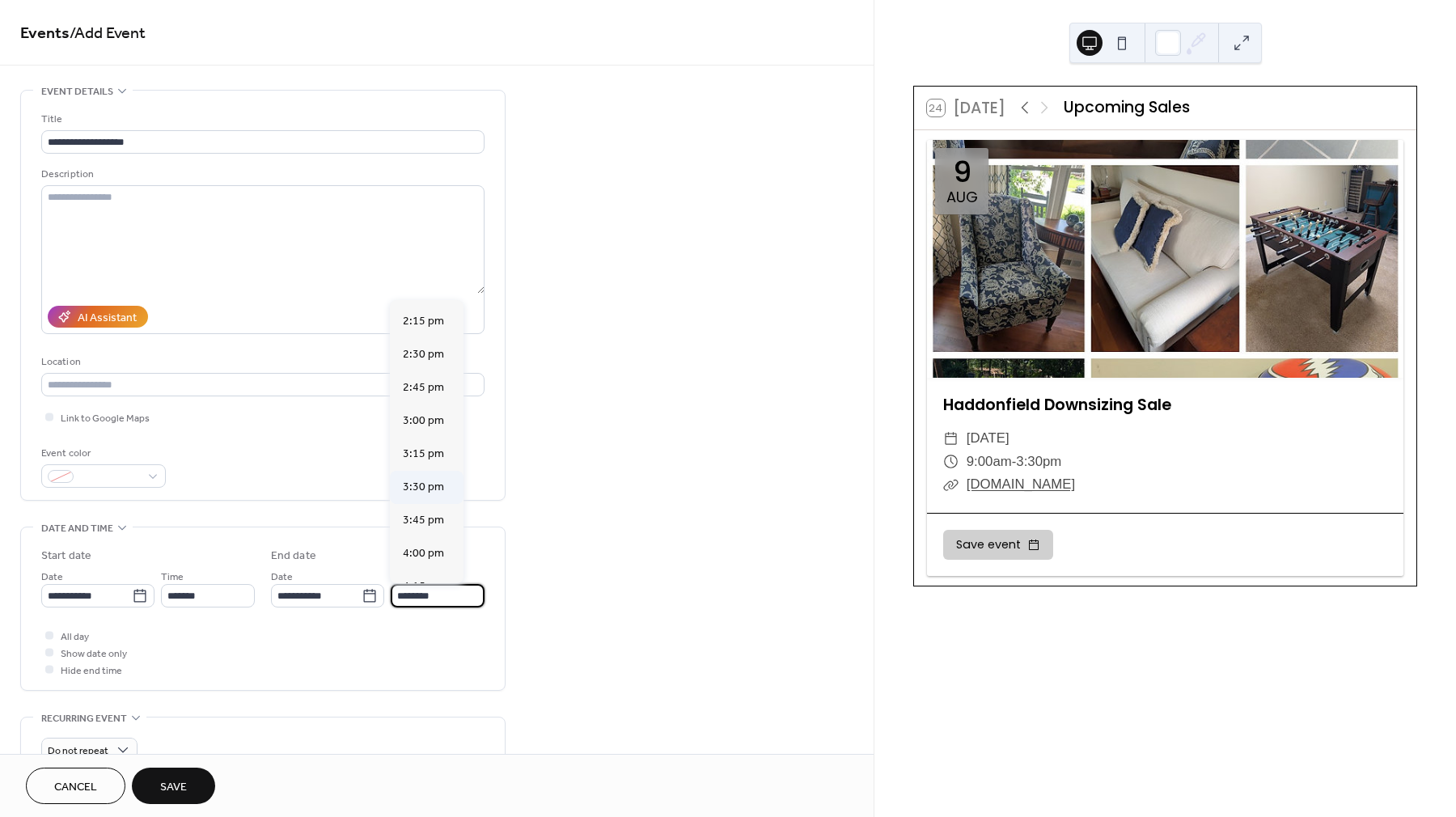 type on "*******" 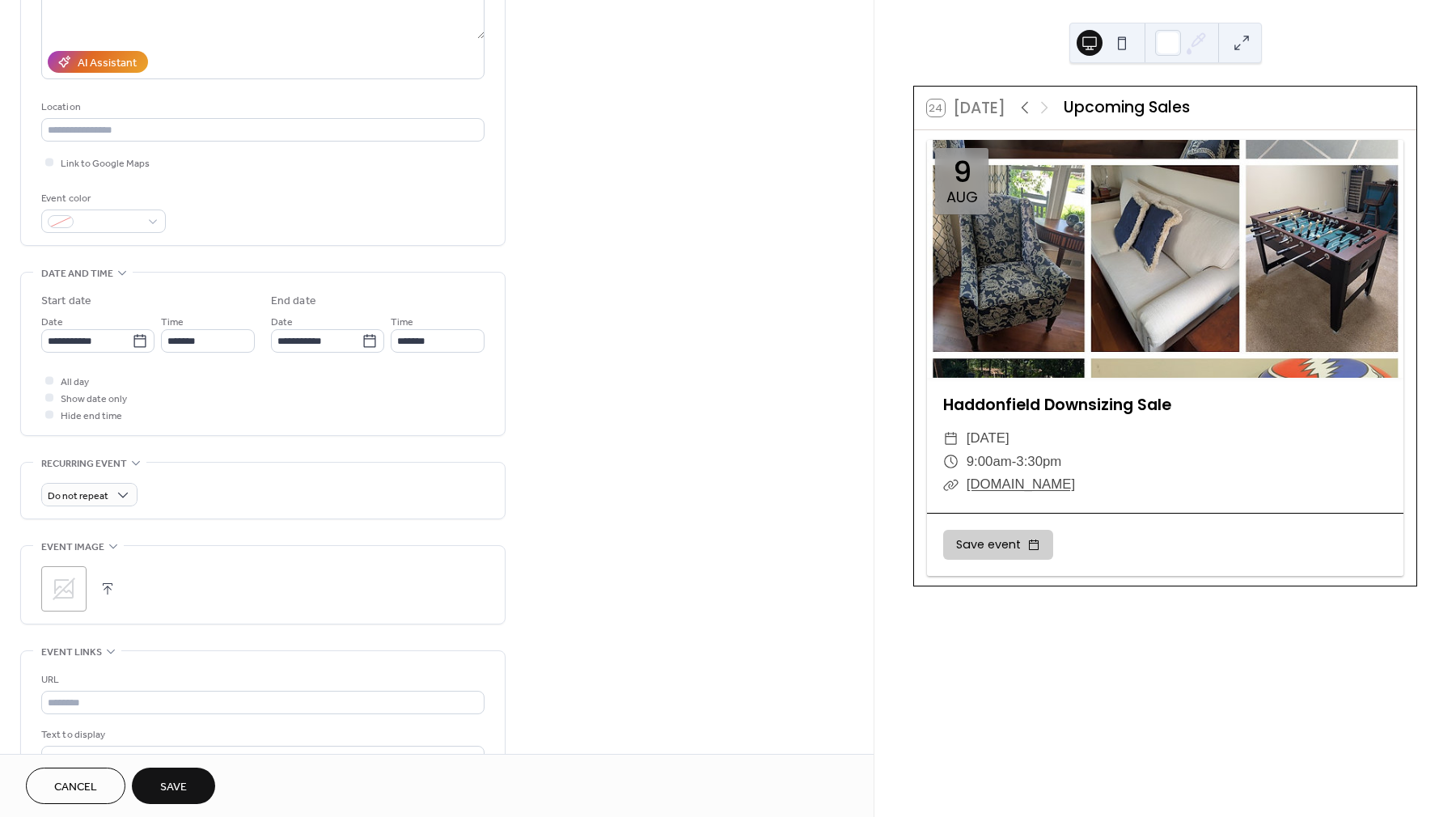 scroll, scrollTop: 447, scrollLeft: 0, axis: vertical 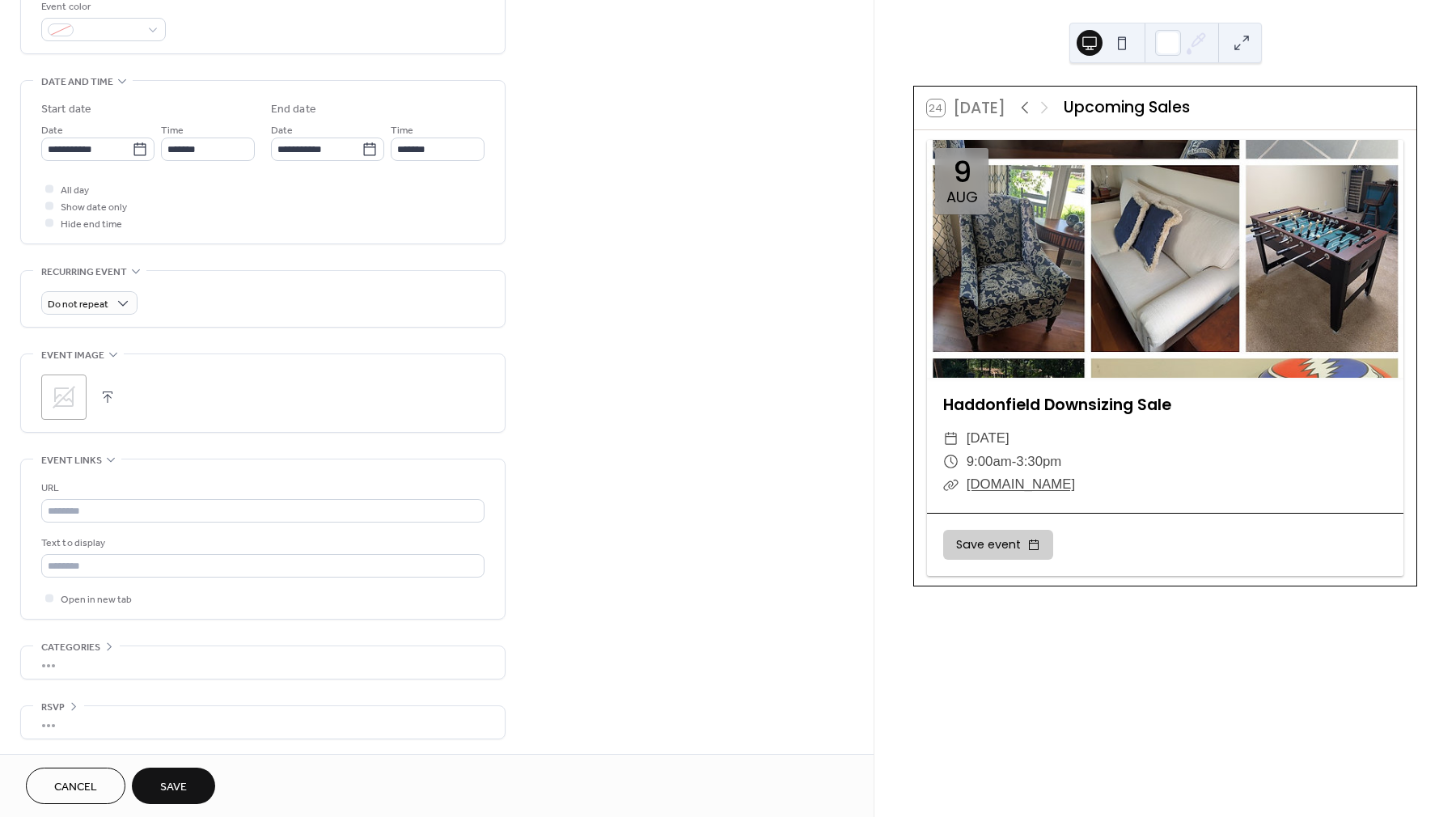 click 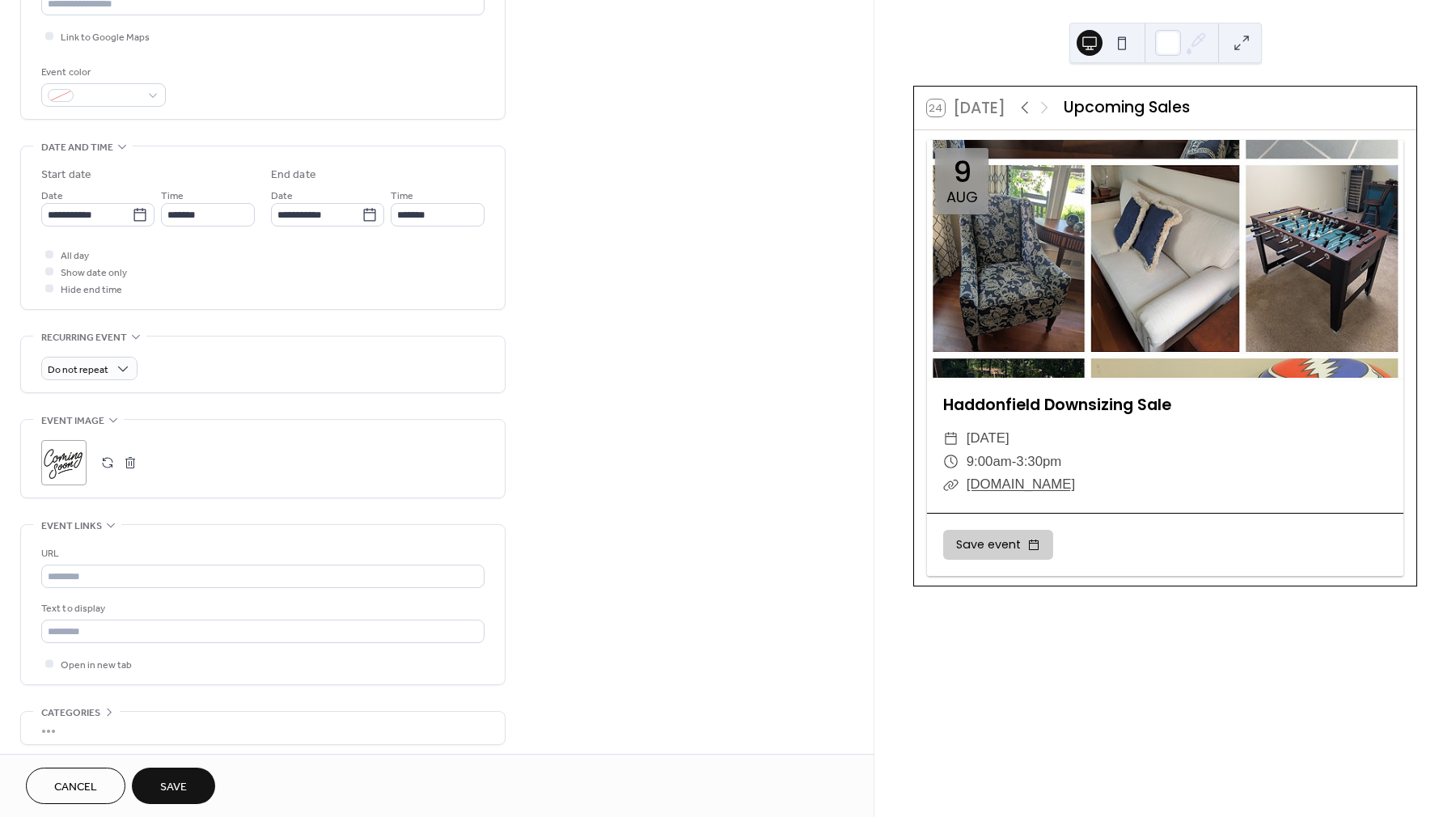 scroll, scrollTop: 447, scrollLeft: 0, axis: vertical 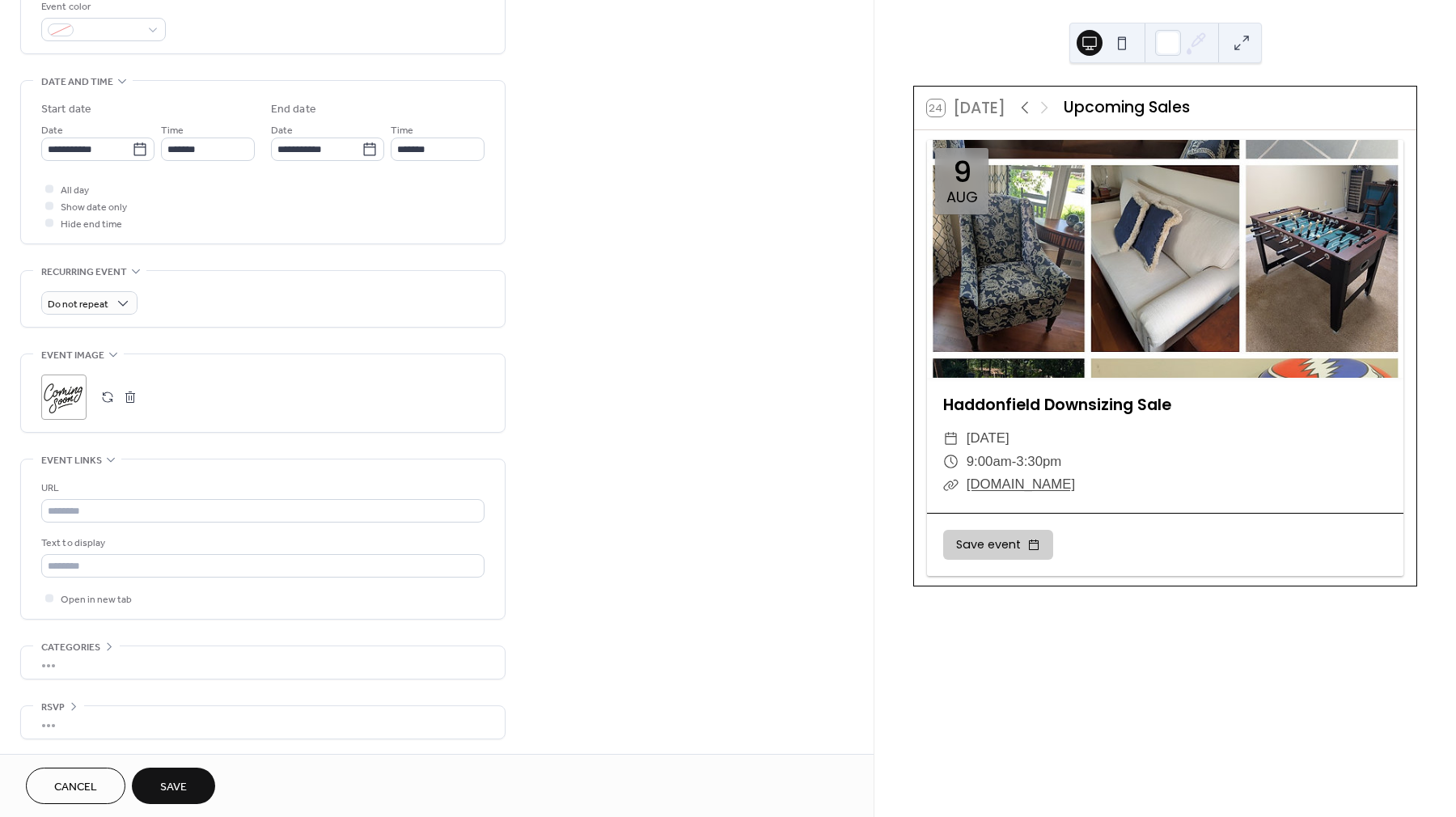click on "Save" at bounding box center [173, 787] 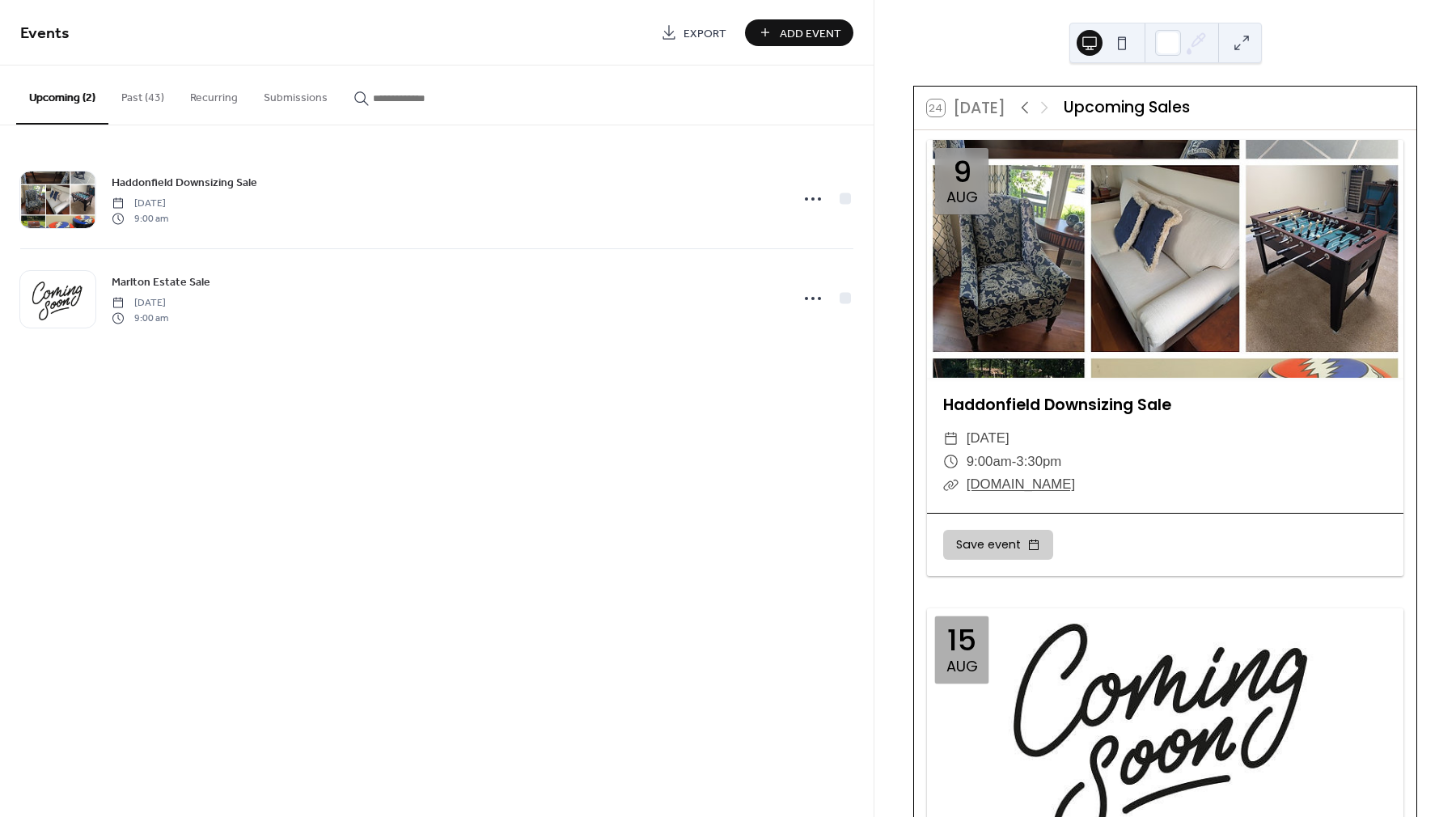 click on "Add Event" at bounding box center [811, 33] 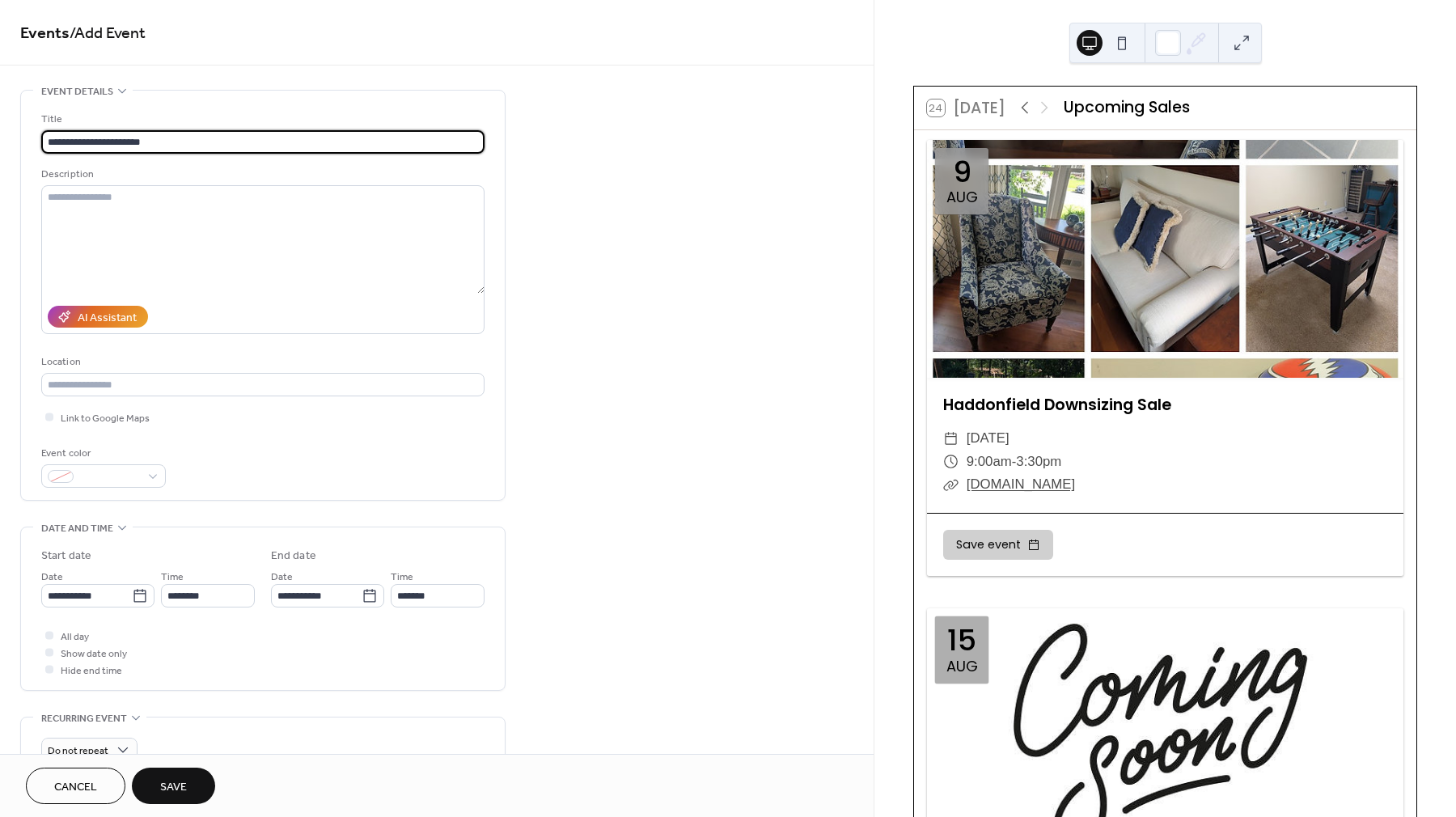 scroll, scrollTop: 0, scrollLeft: 0, axis: both 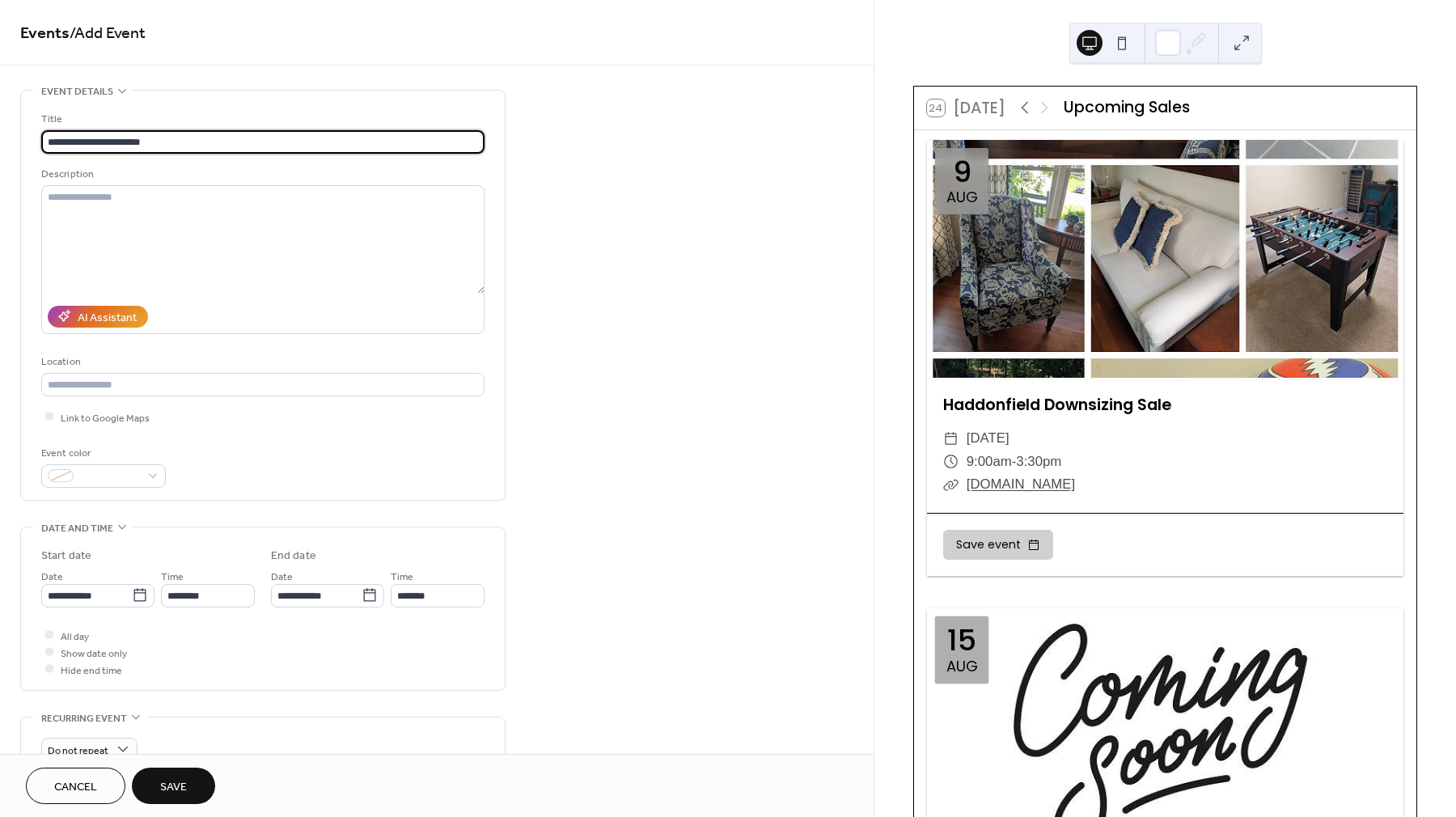 drag, startPoint x: 100, startPoint y: 146, endPoint x: 8, endPoint y: 147, distance: 92.00543 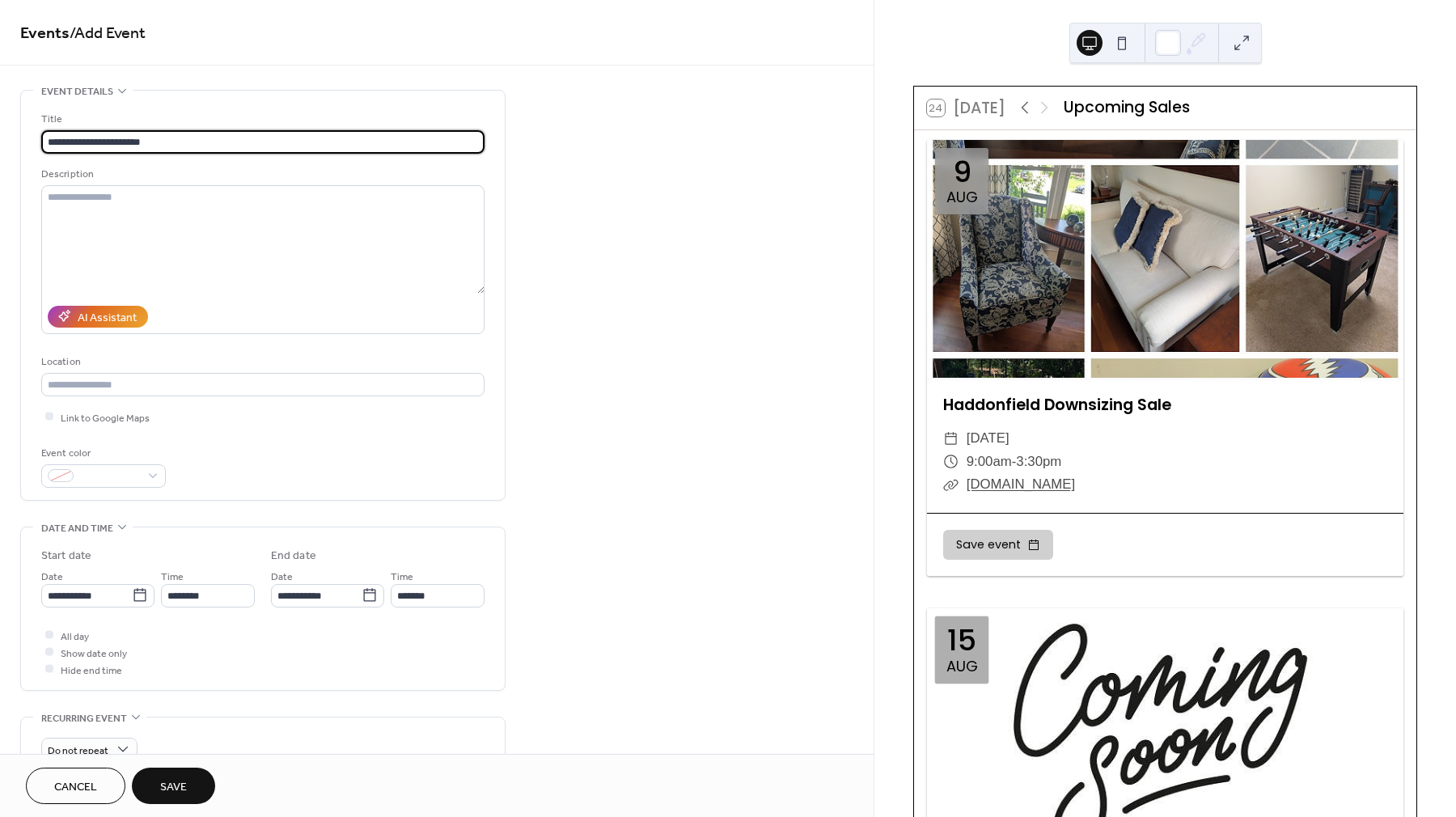 click on "**********" at bounding box center (437, 646) 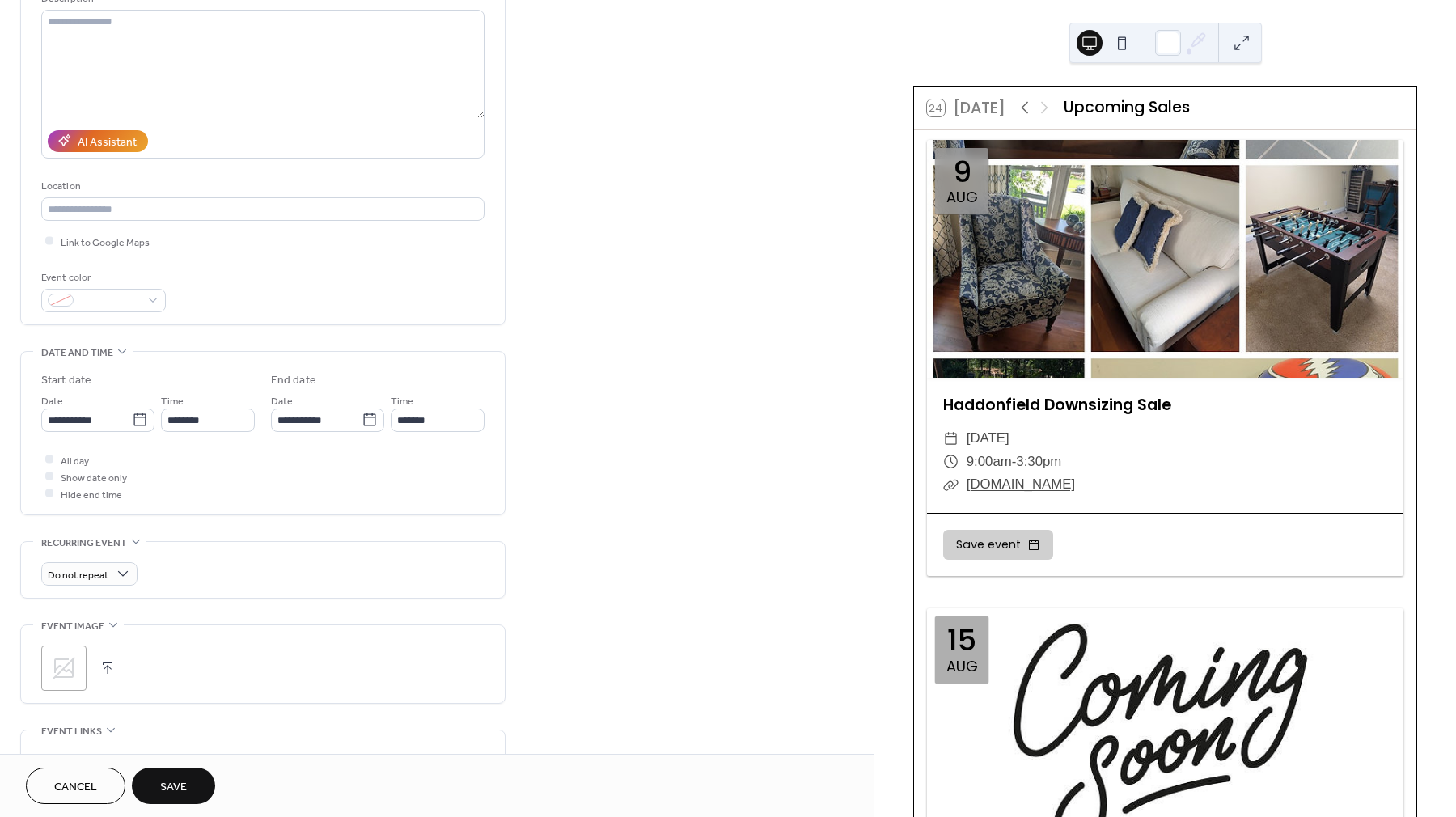 scroll, scrollTop: 177, scrollLeft: 0, axis: vertical 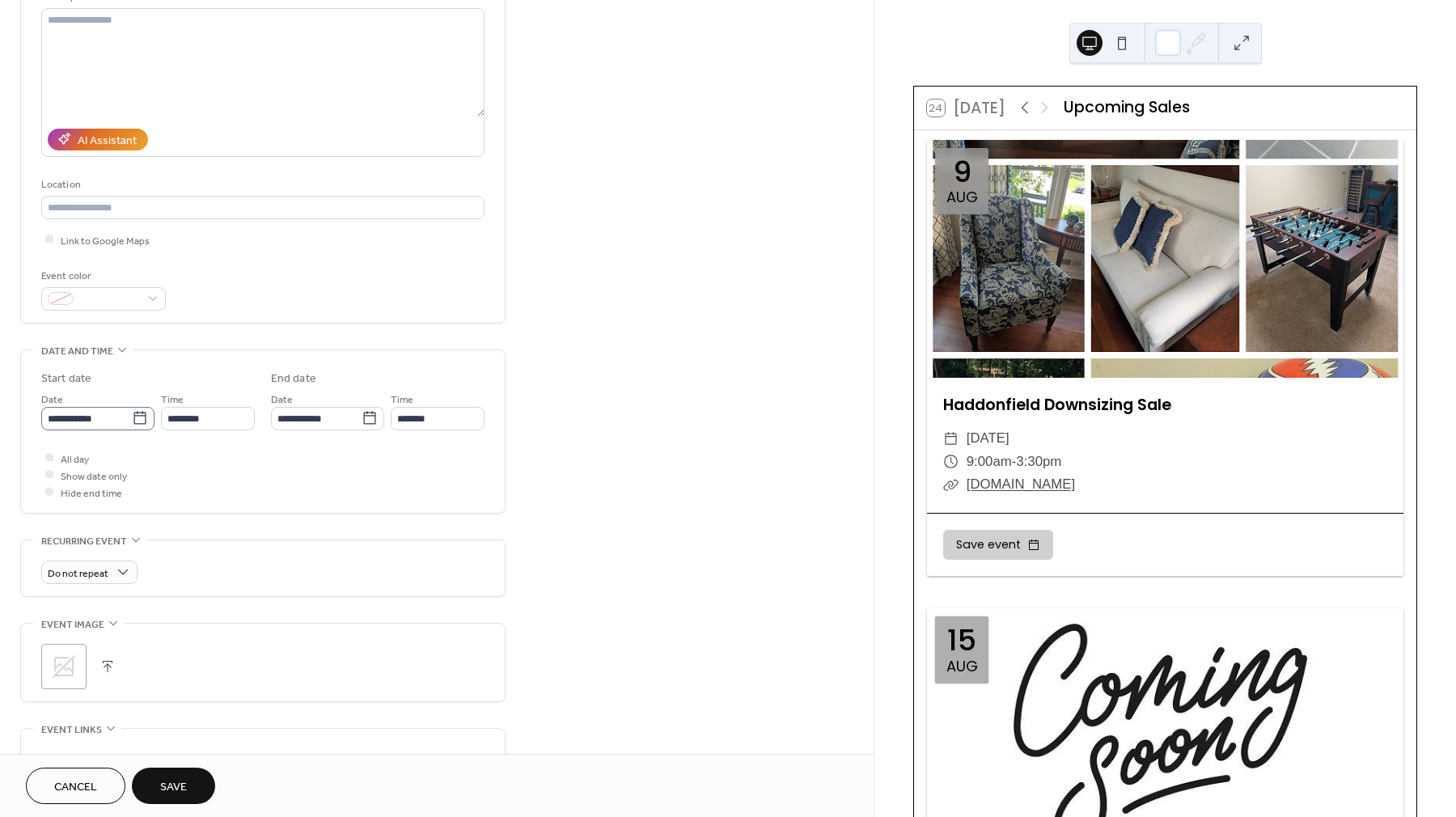 type on "**********" 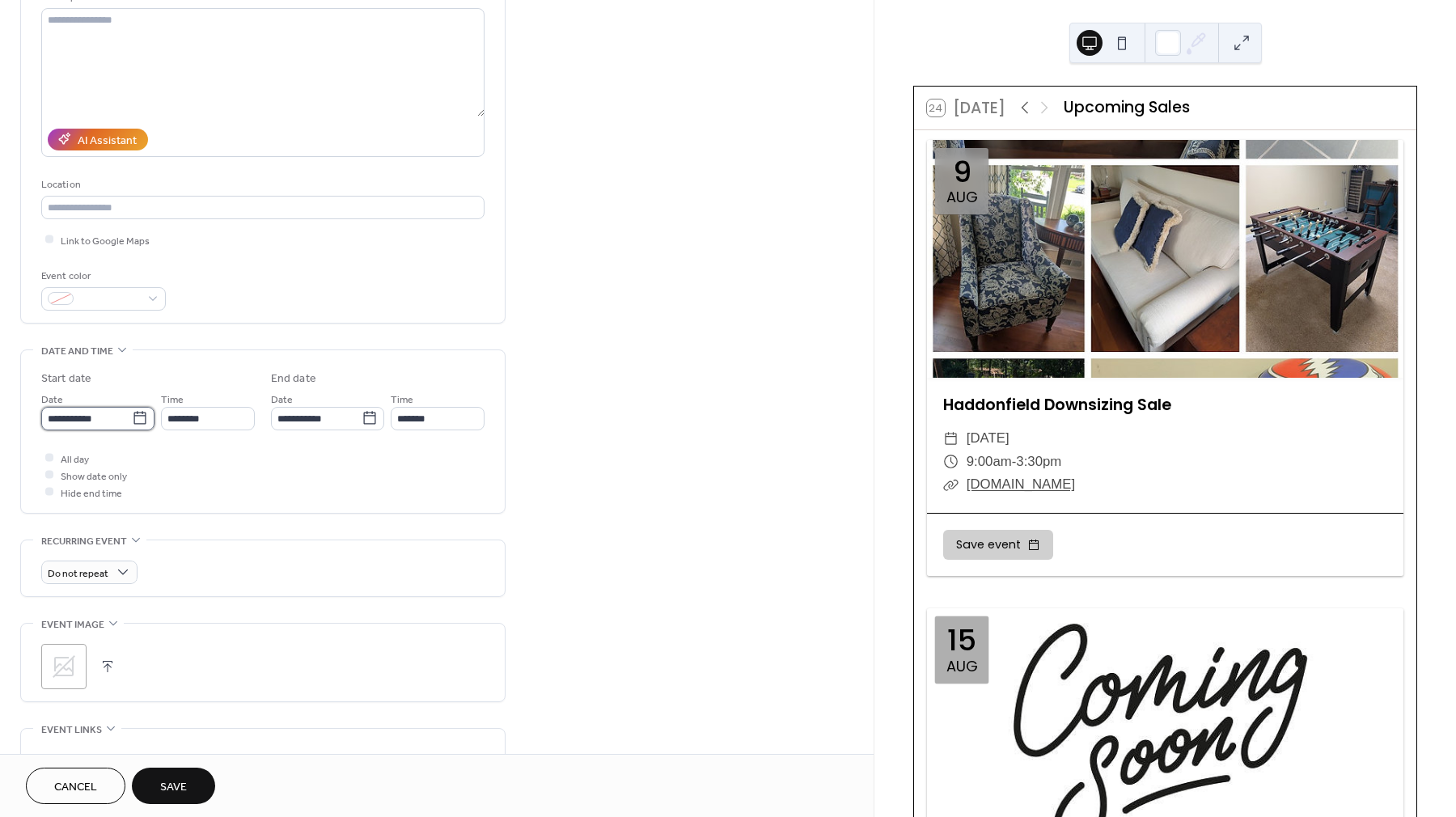 click on "**********" at bounding box center [87, 418] 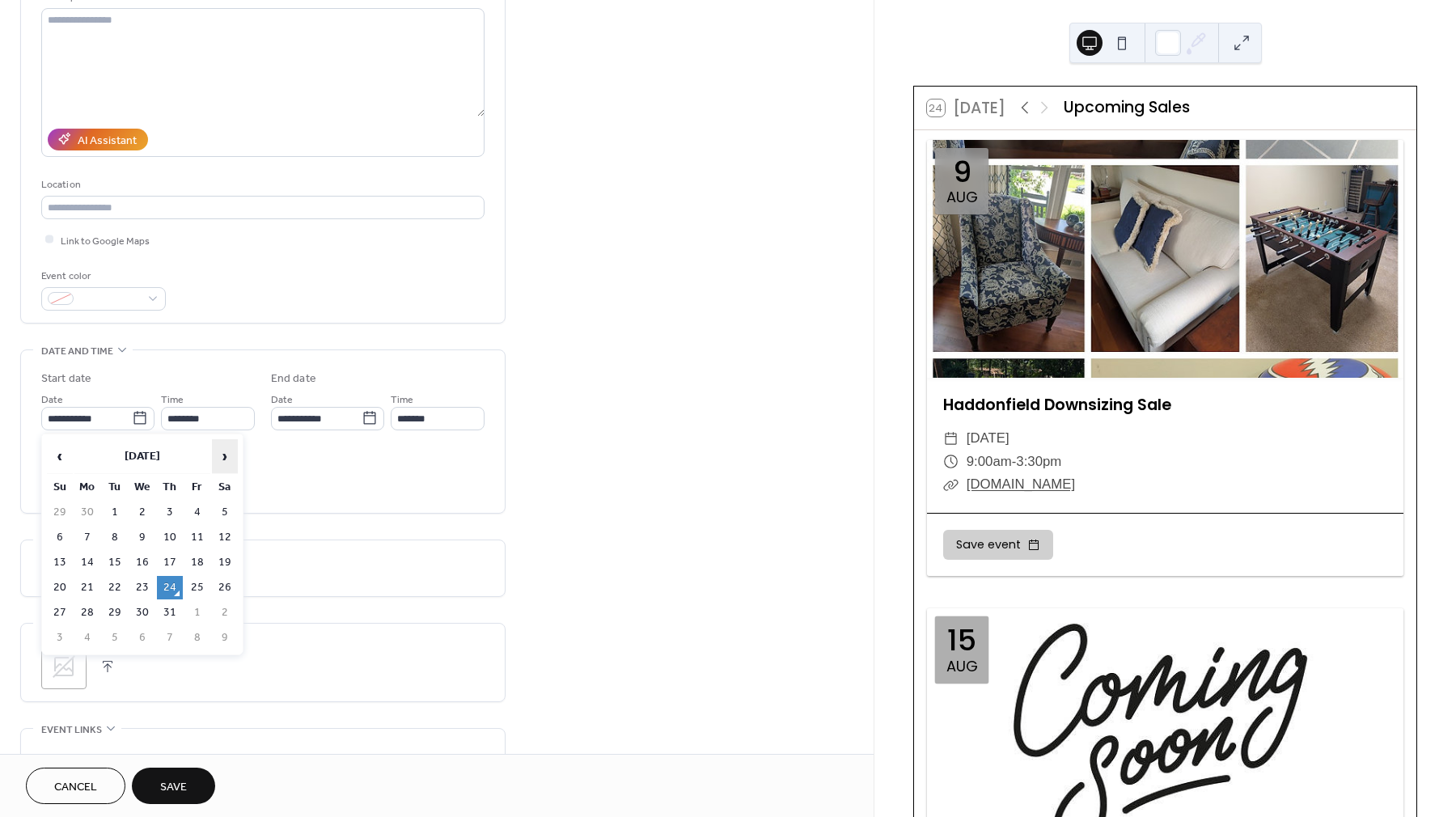 click on "›" at bounding box center [225, 456] 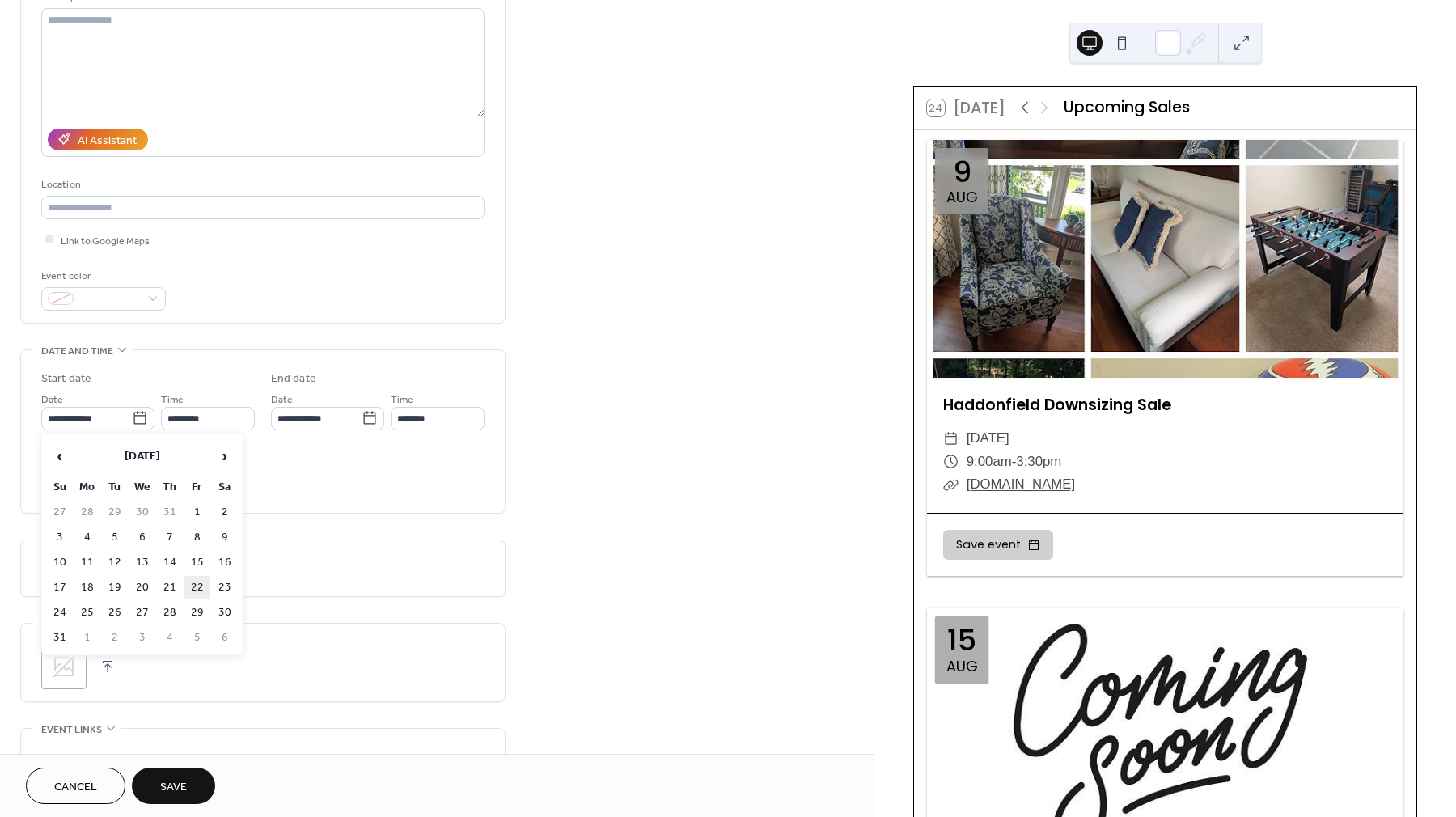 click on "22" at bounding box center (197, 587) 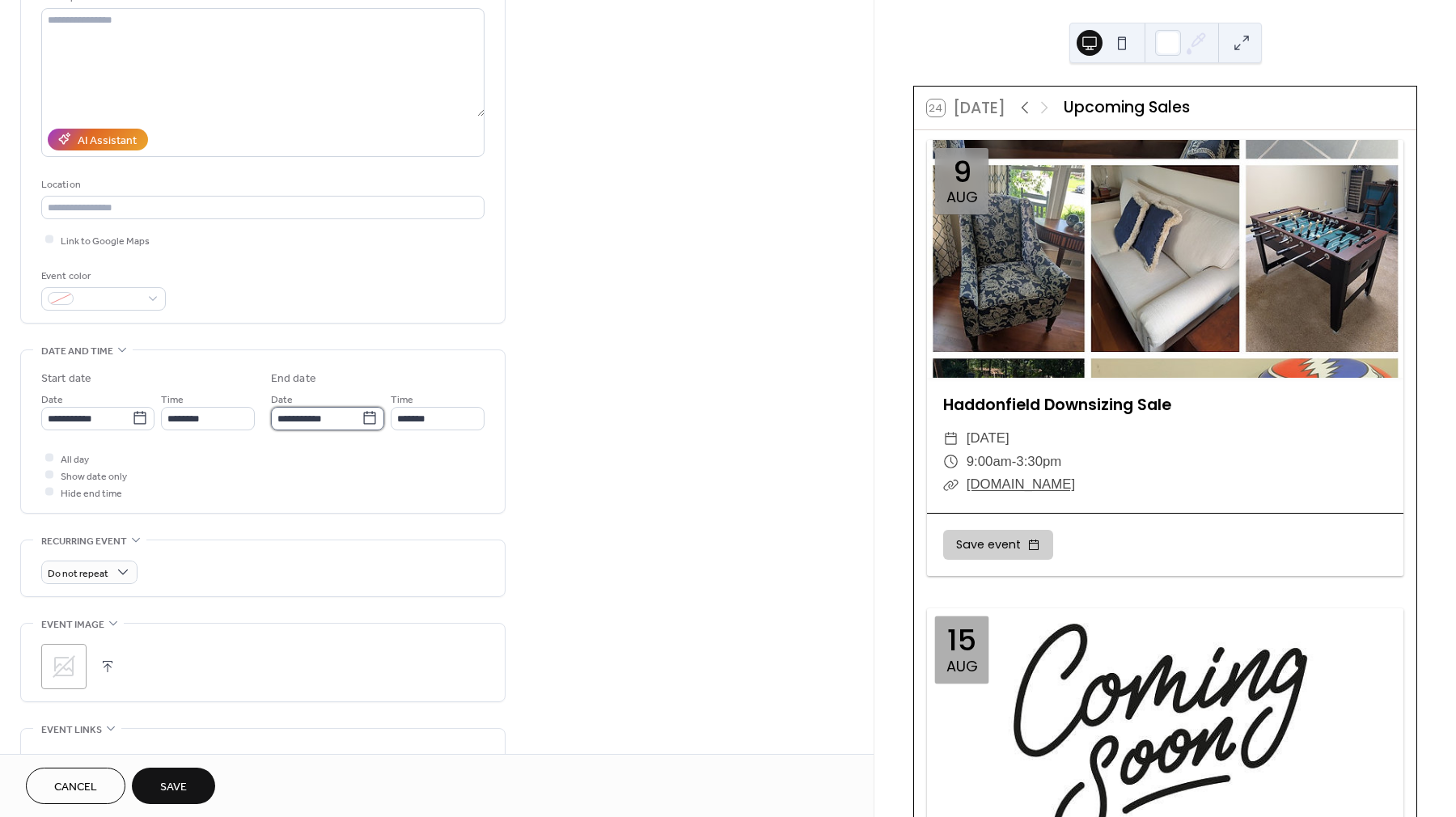 click on "**********" at bounding box center (316, 418) 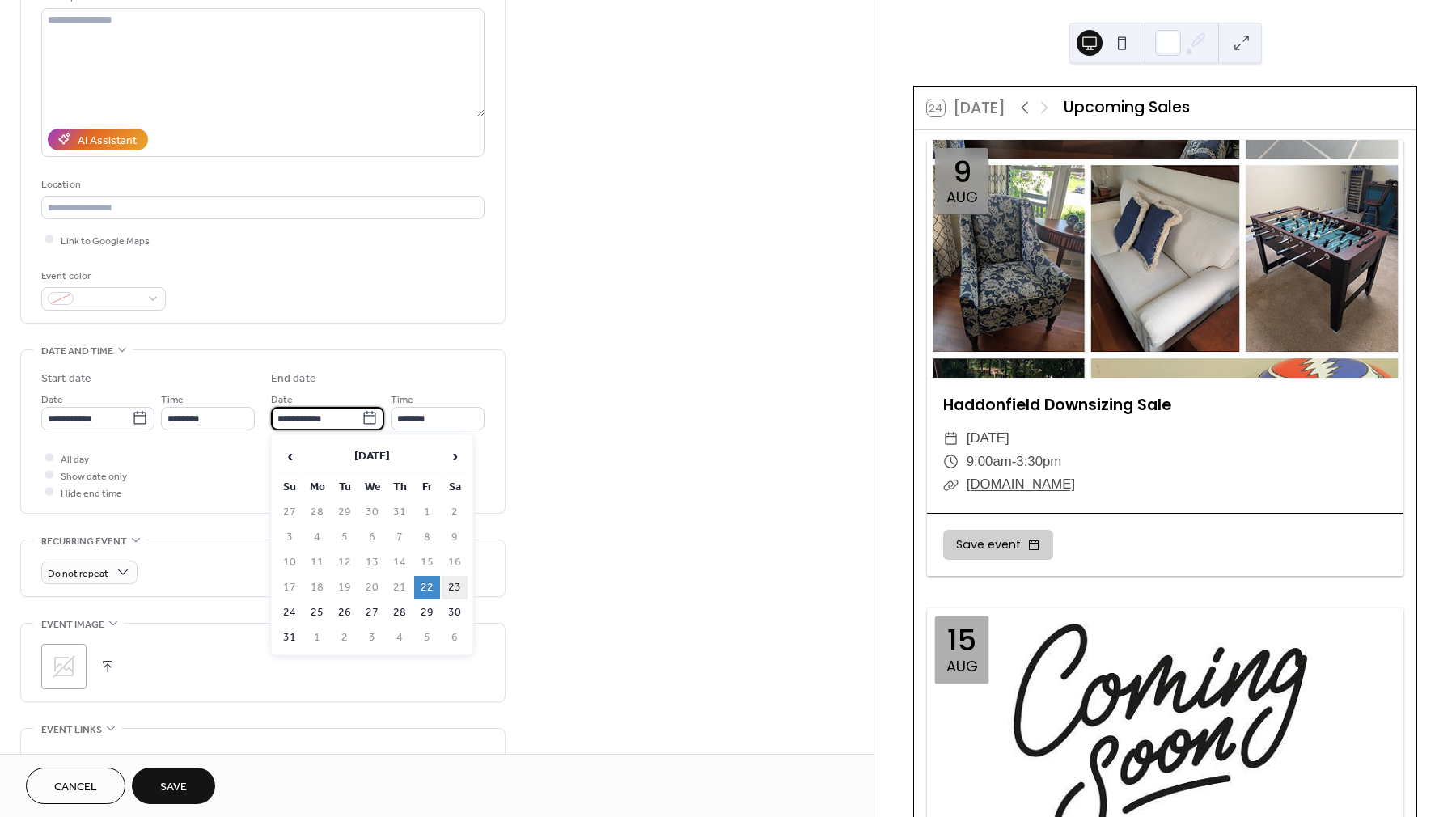 click on "23" at bounding box center [455, 587] 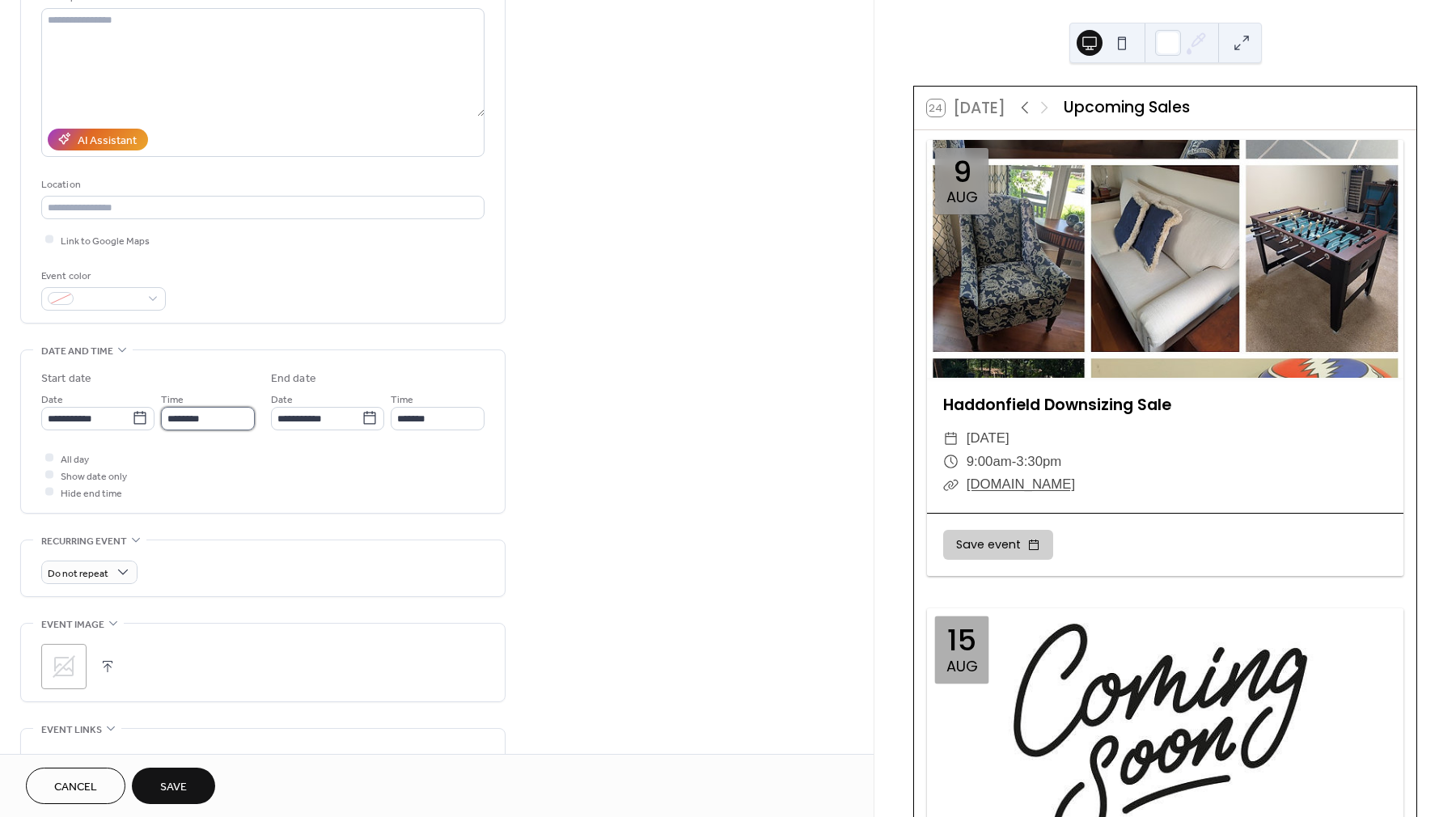 click on "********" at bounding box center [208, 418] 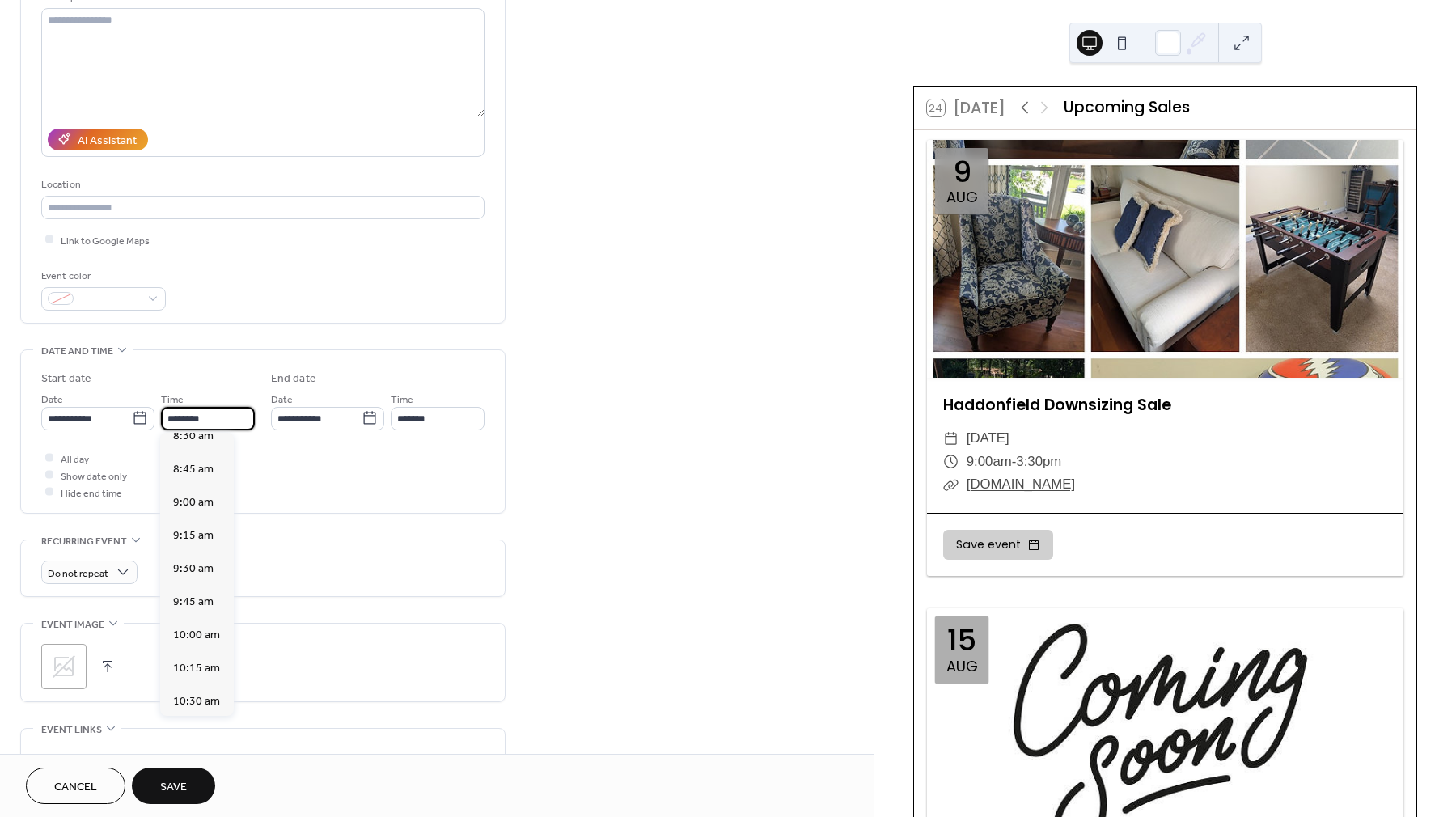 scroll, scrollTop: 1139, scrollLeft: 0, axis: vertical 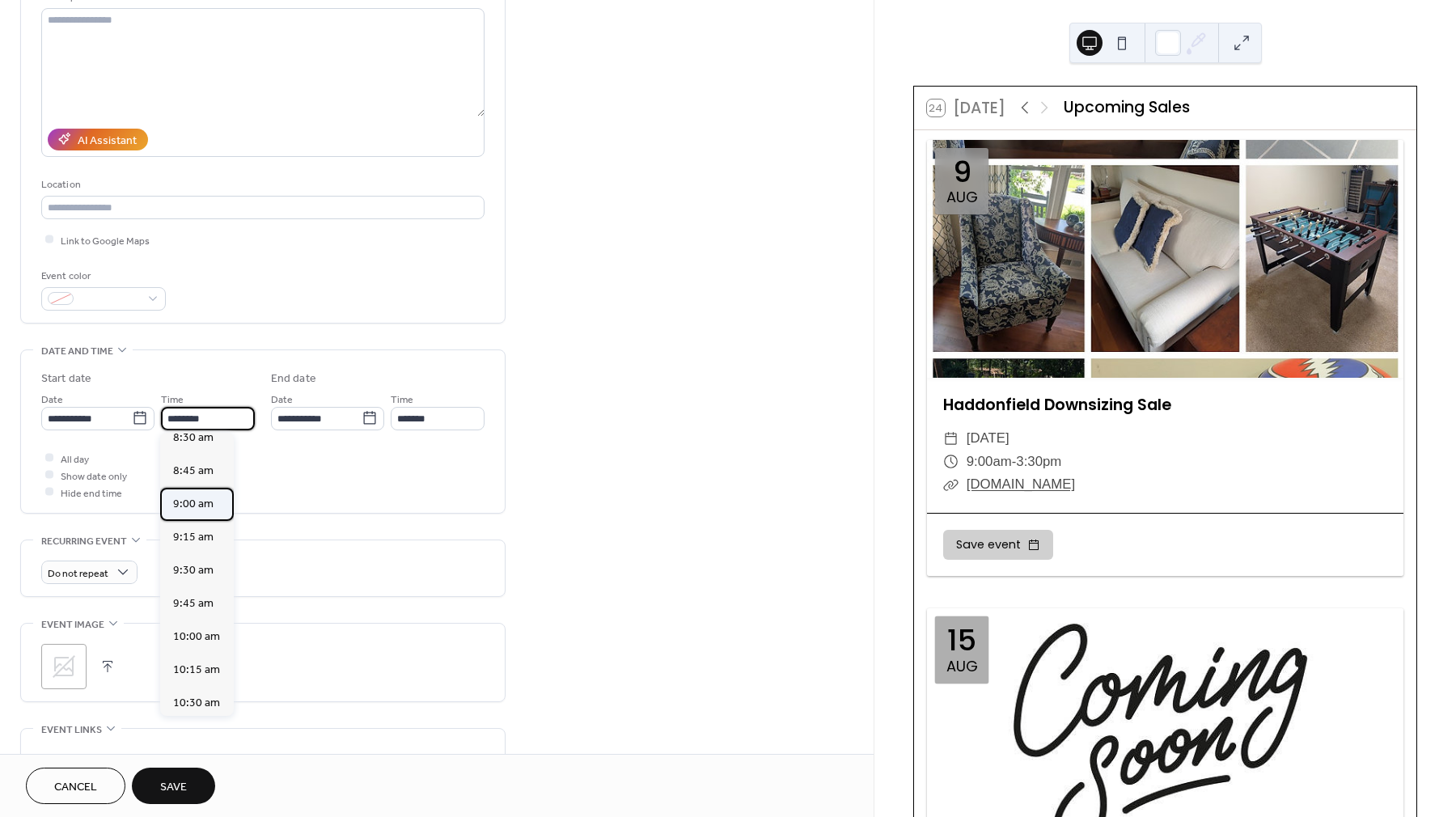 click on "9:00 am" at bounding box center [193, 504] 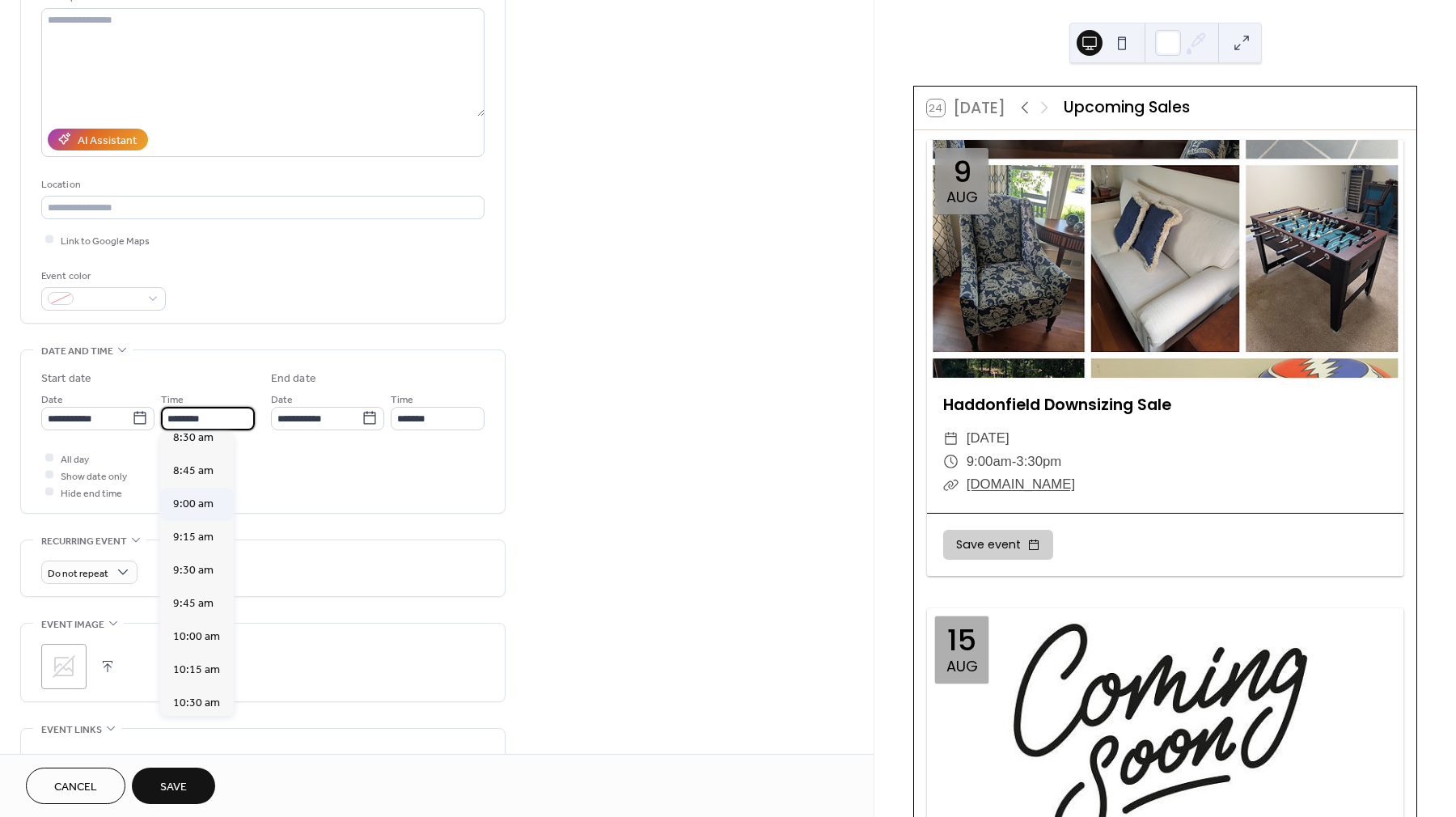 type on "*******" 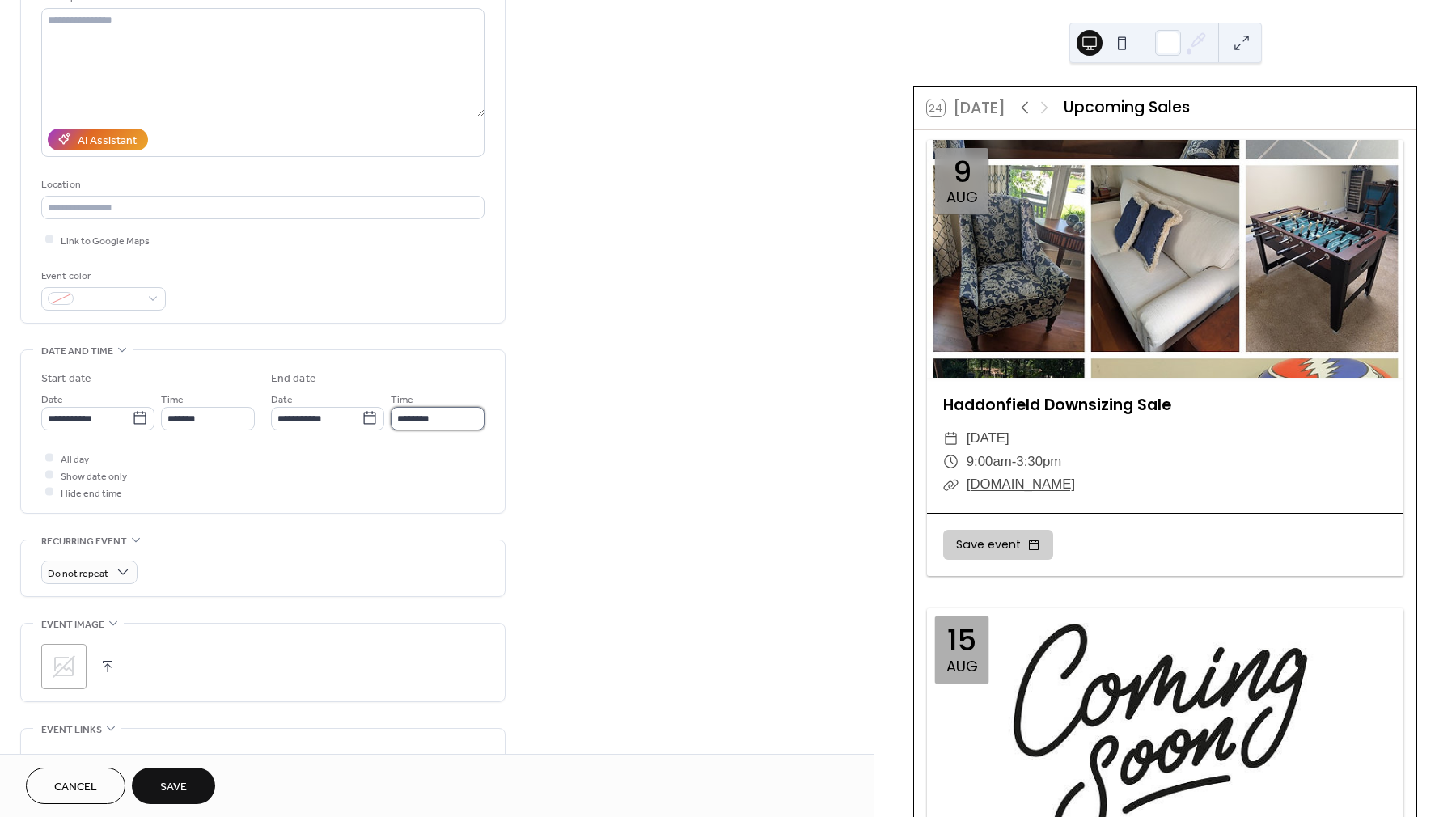 click on "********" at bounding box center (438, 418) 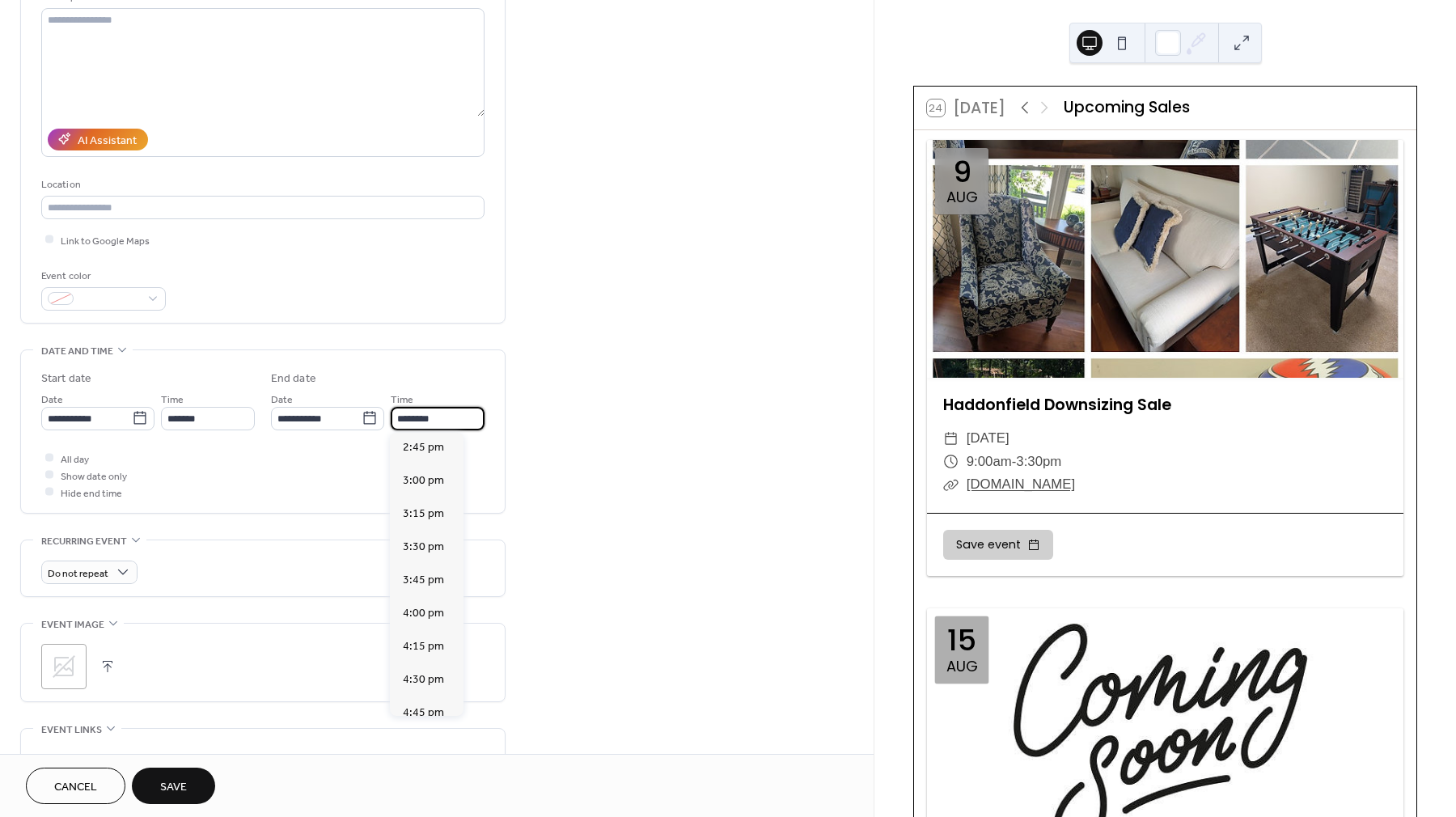 scroll, scrollTop: 1965, scrollLeft: 0, axis: vertical 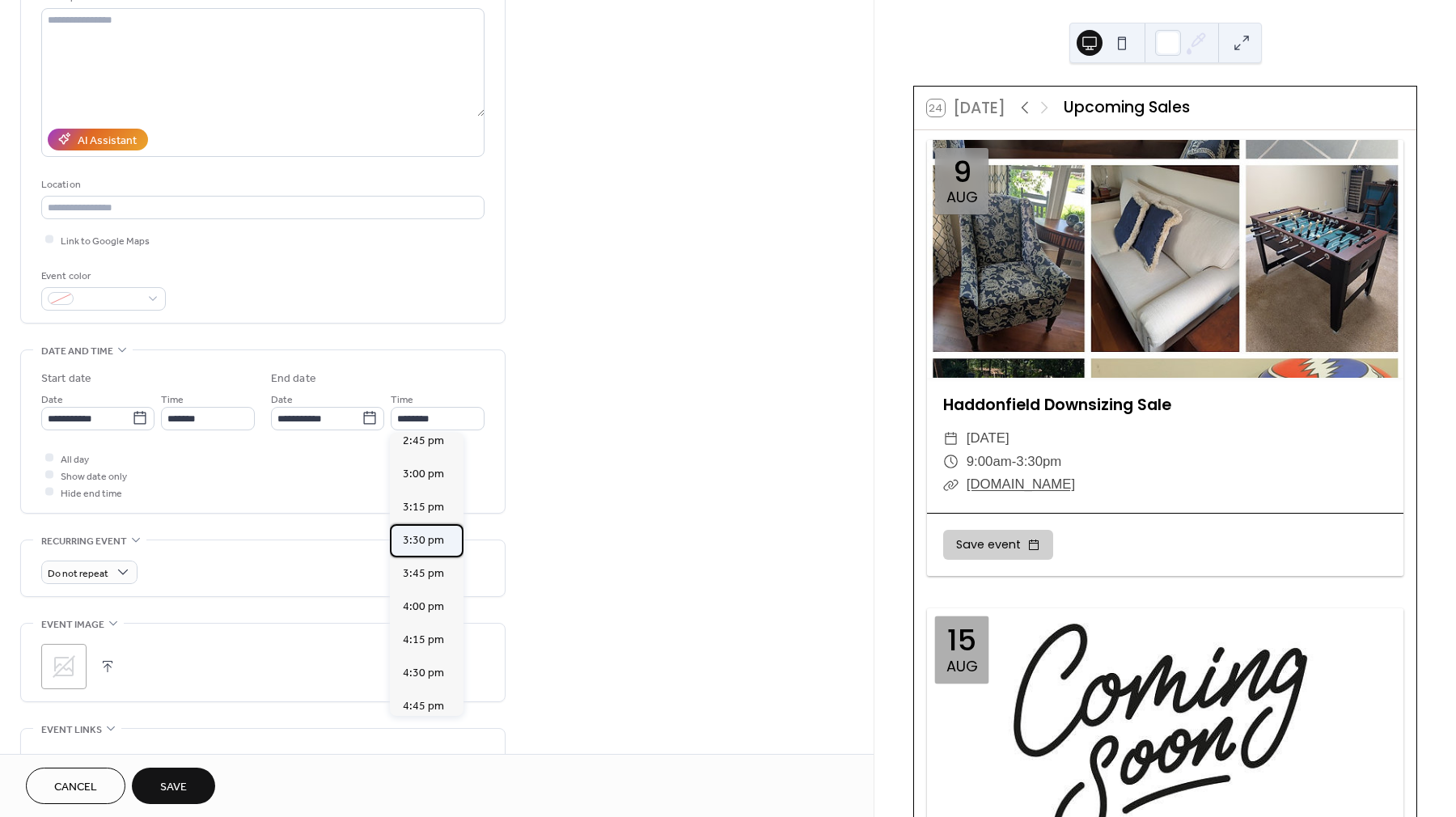 click on "3:30 pm" at bounding box center (423, 540) 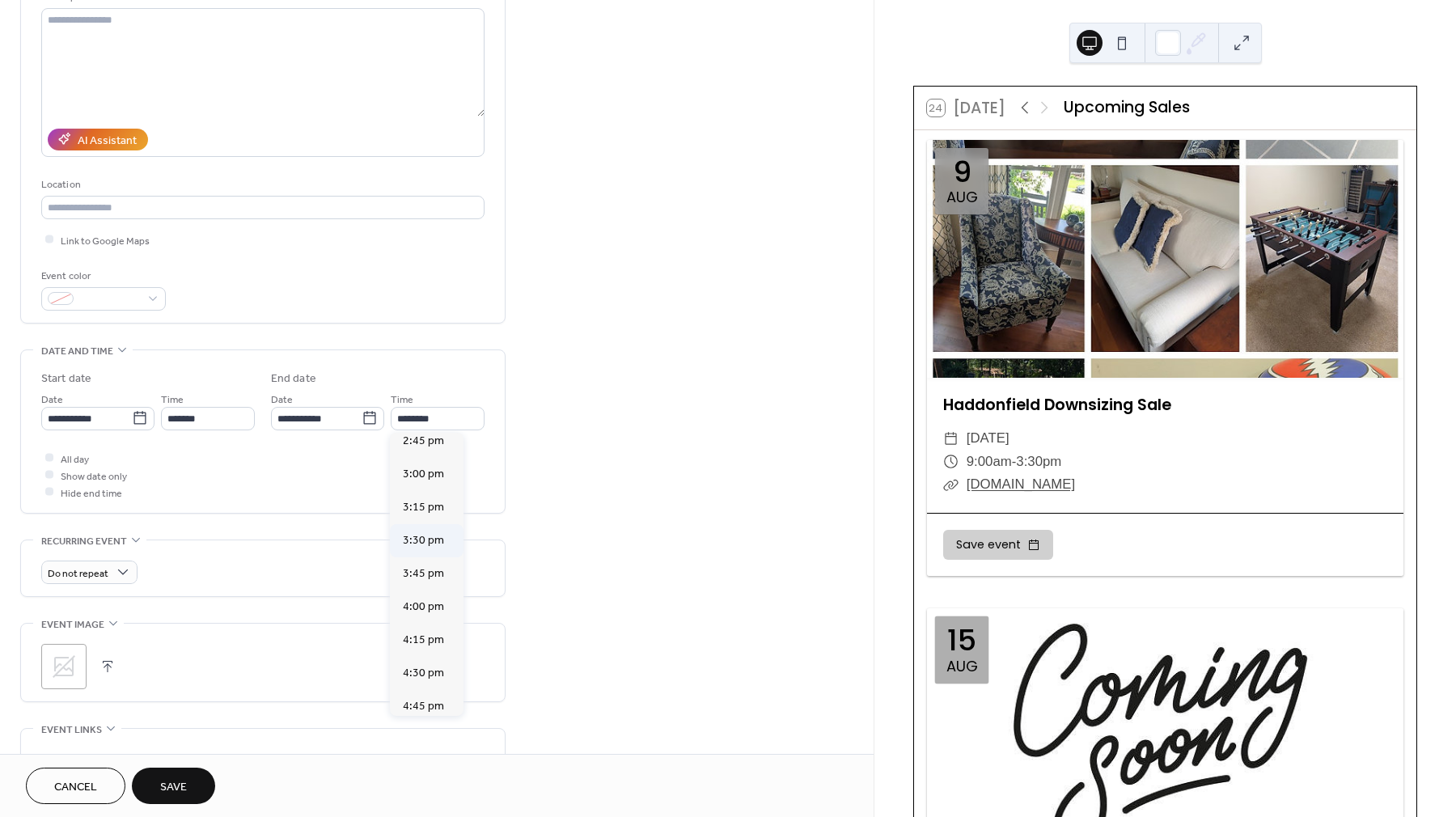 type on "*******" 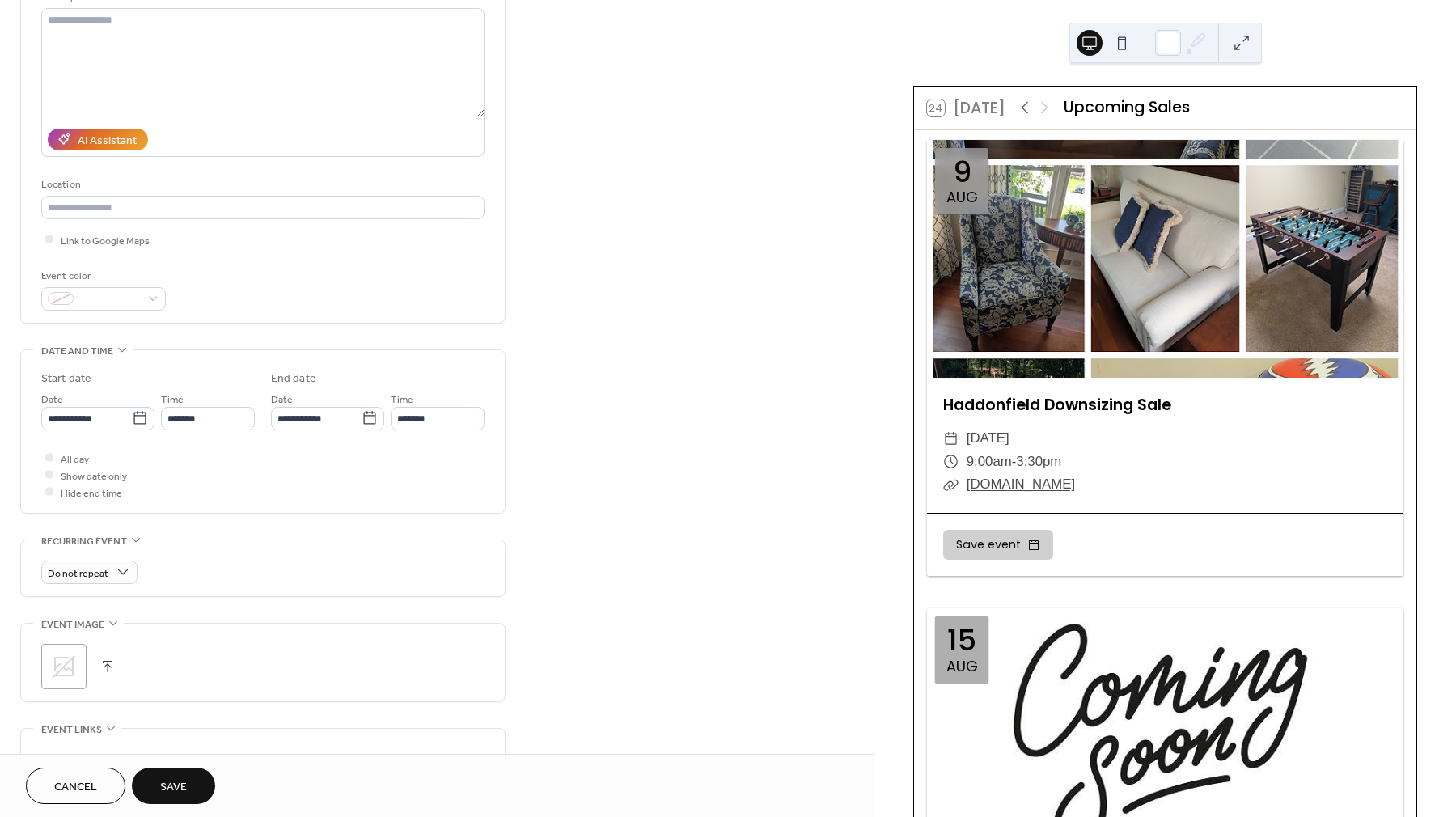 click 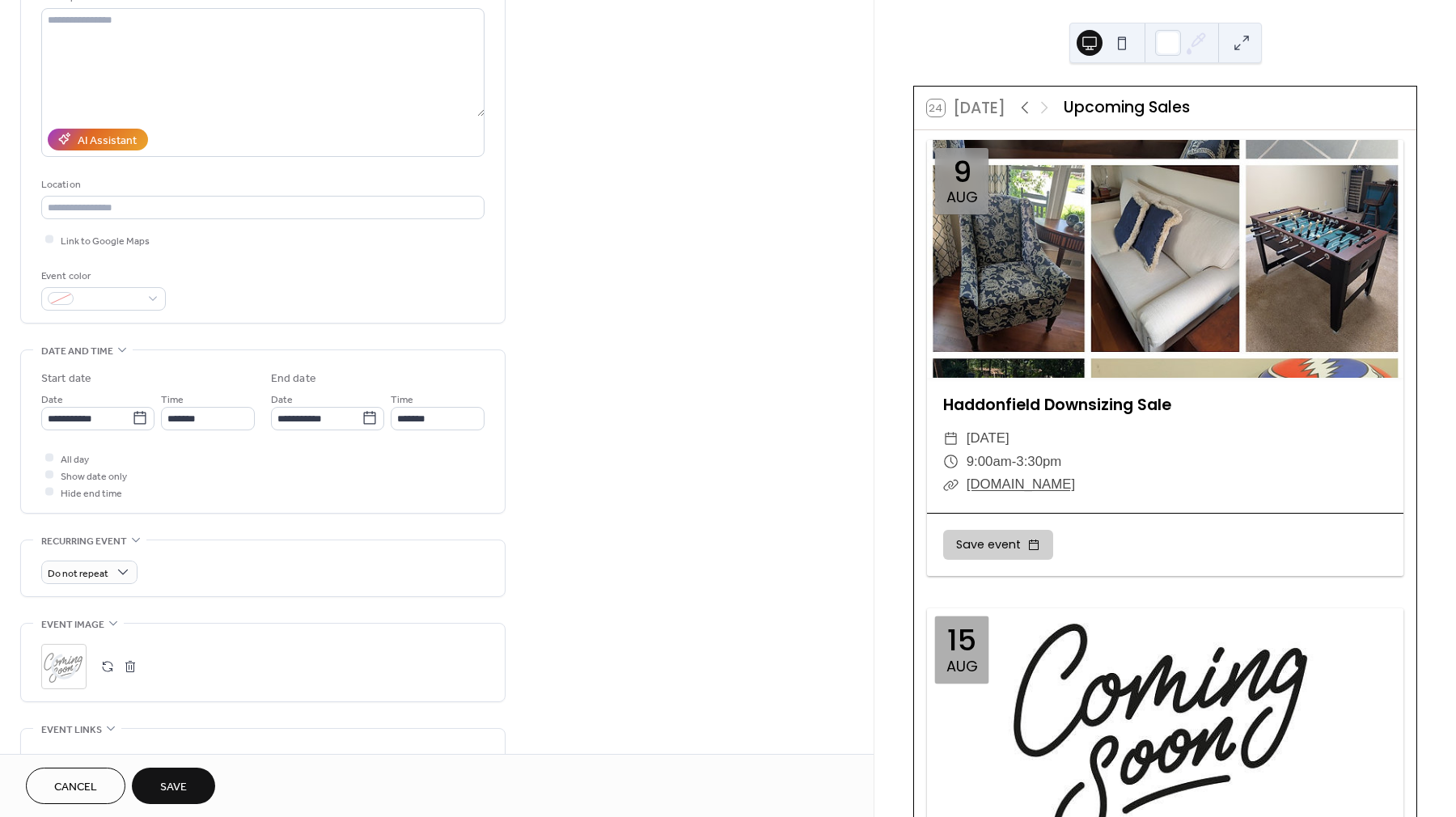 scroll, scrollTop: 447, scrollLeft: 0, axis: vertical 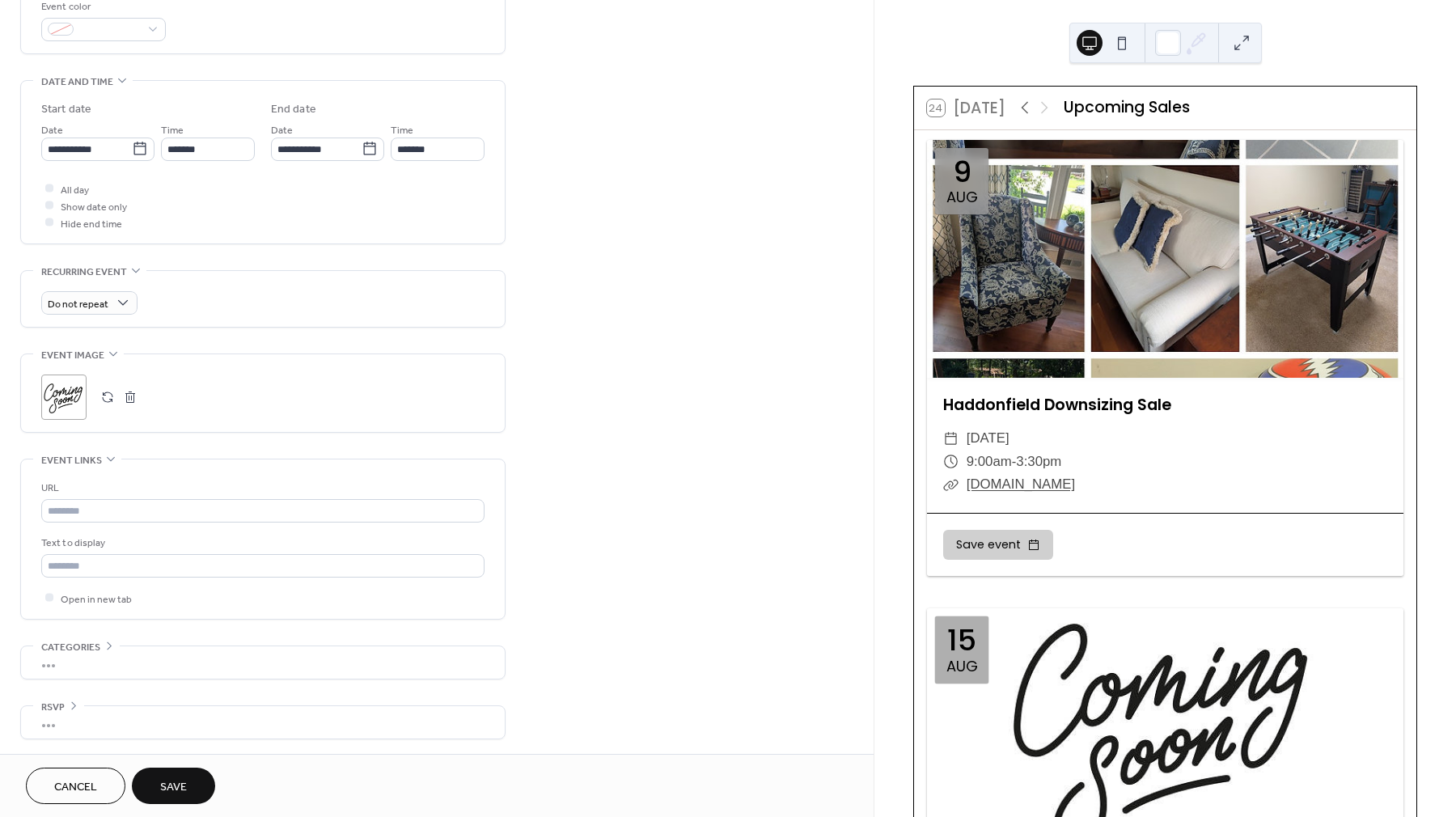 click on "Save" at bounding box center [173, 787] 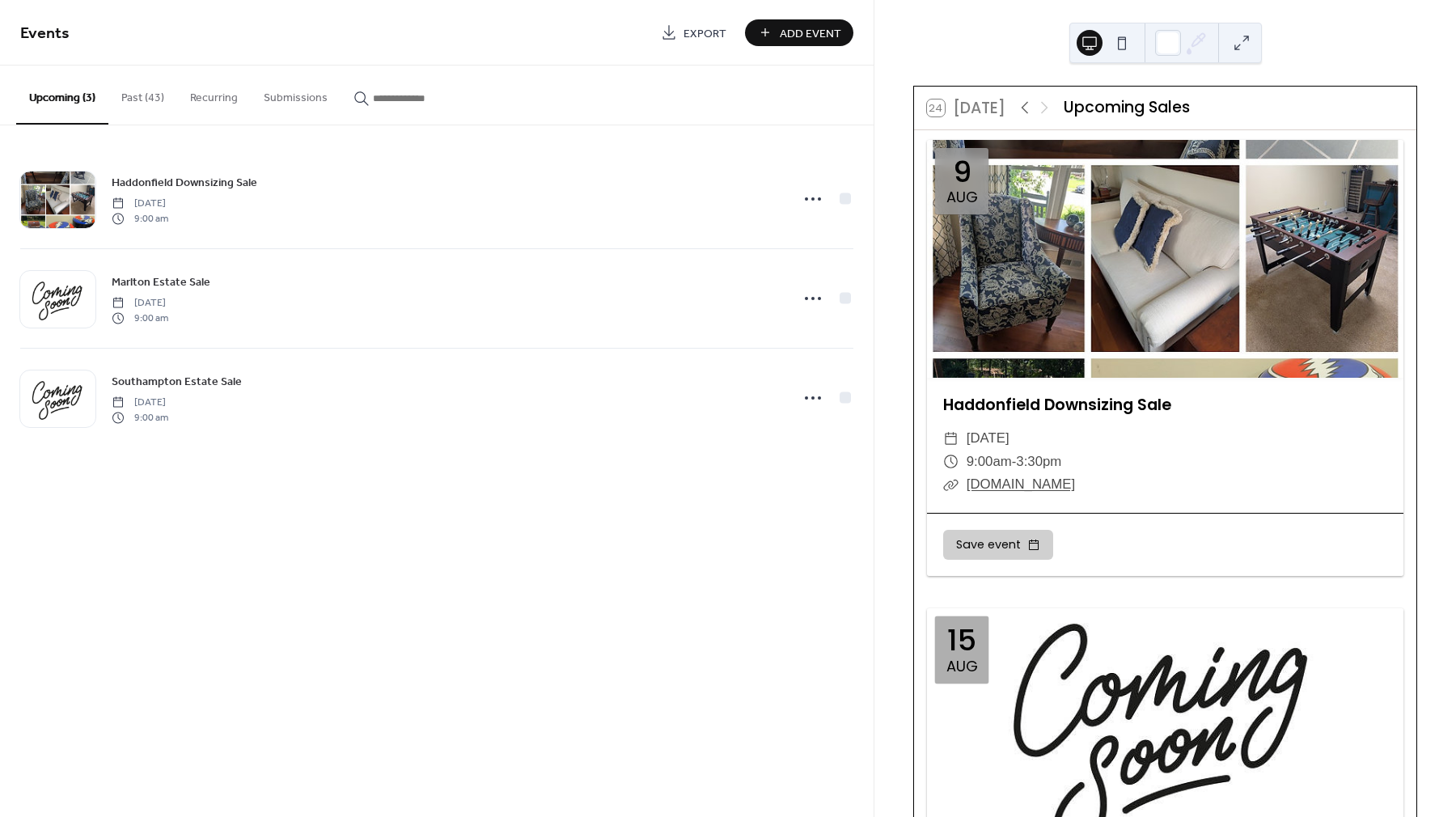 click on "Add Event" at bounding box center (811, 33) 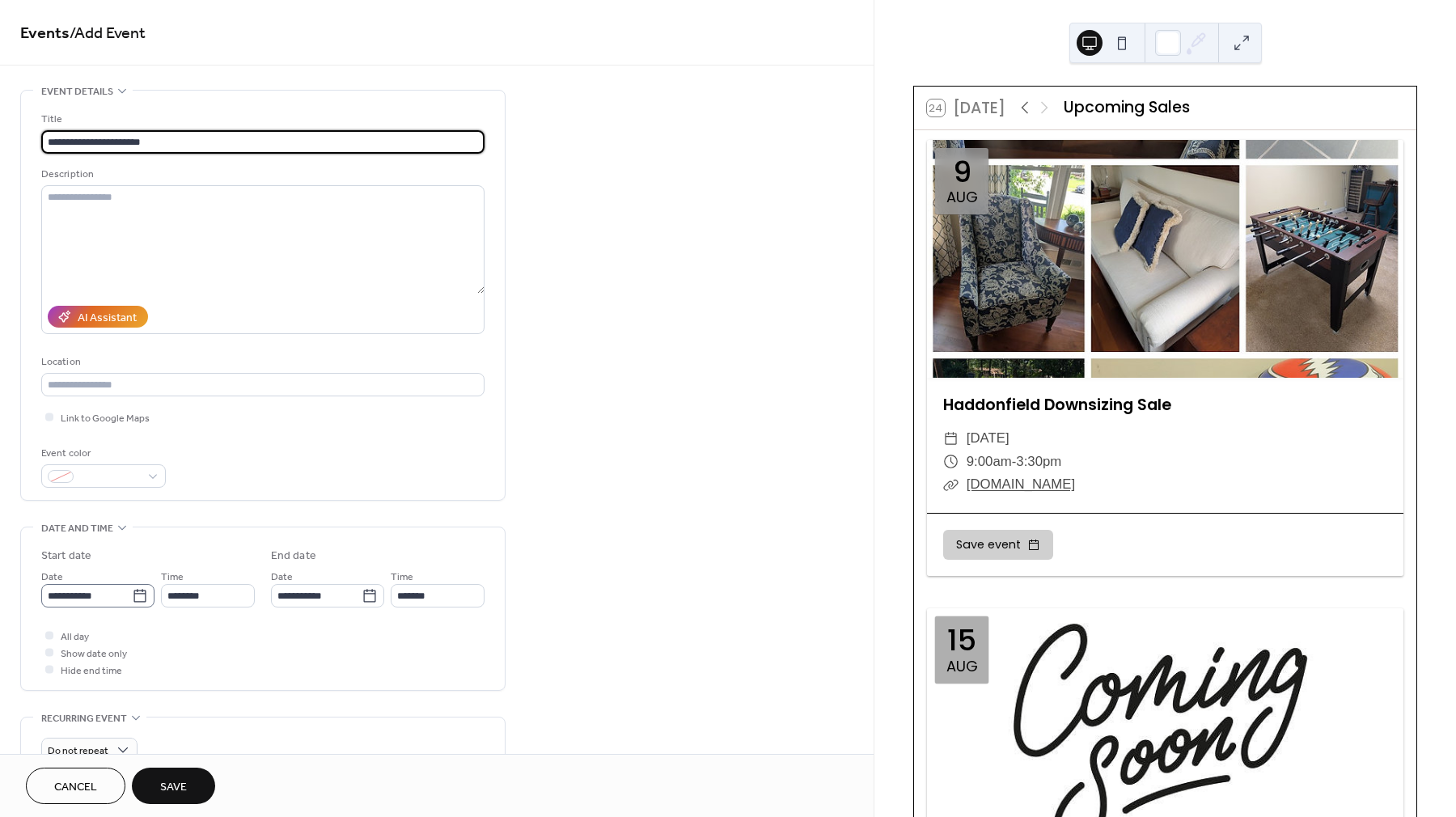 type on "**********" 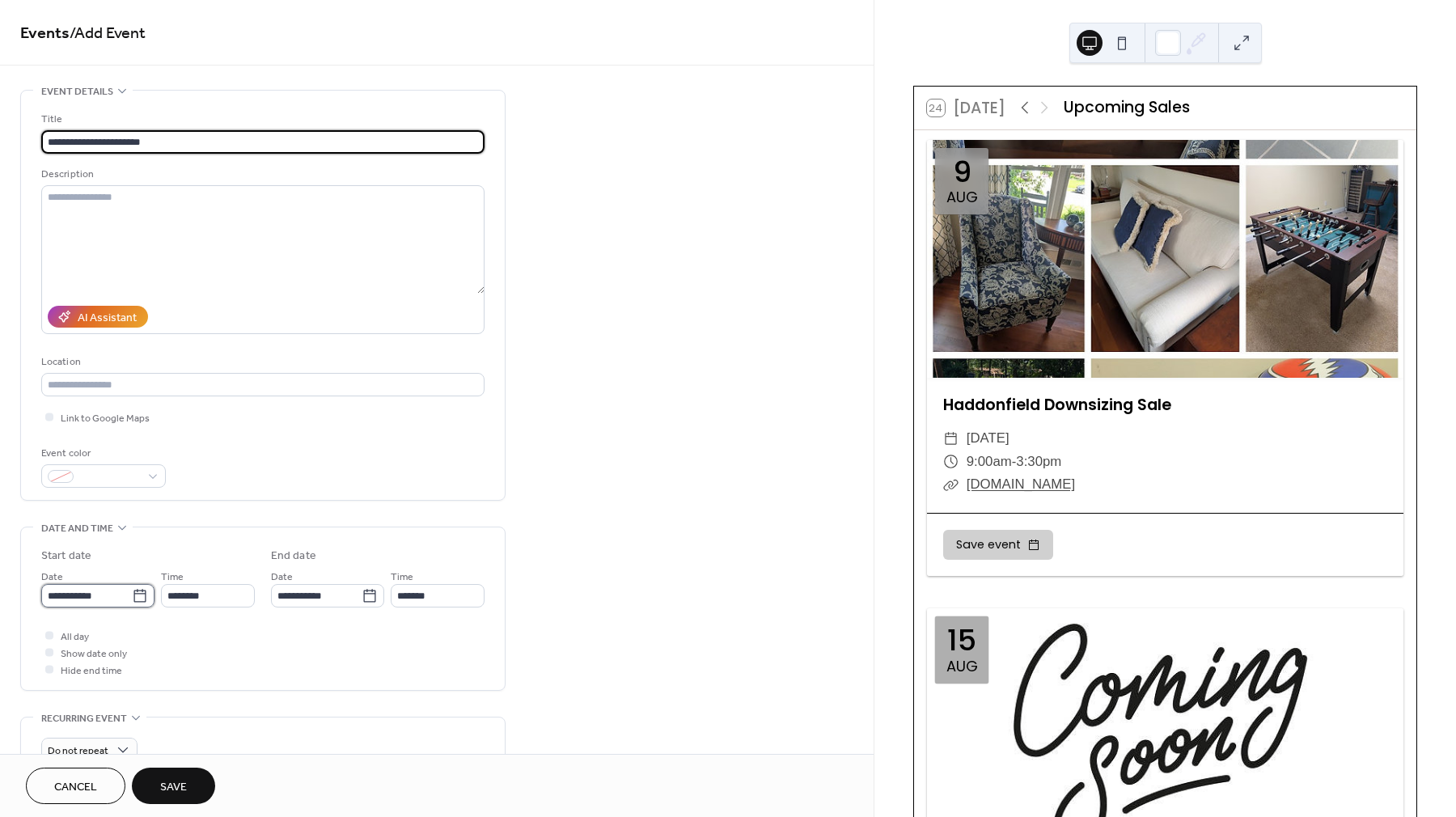 click on "**********" at bounding box center [87, 595] 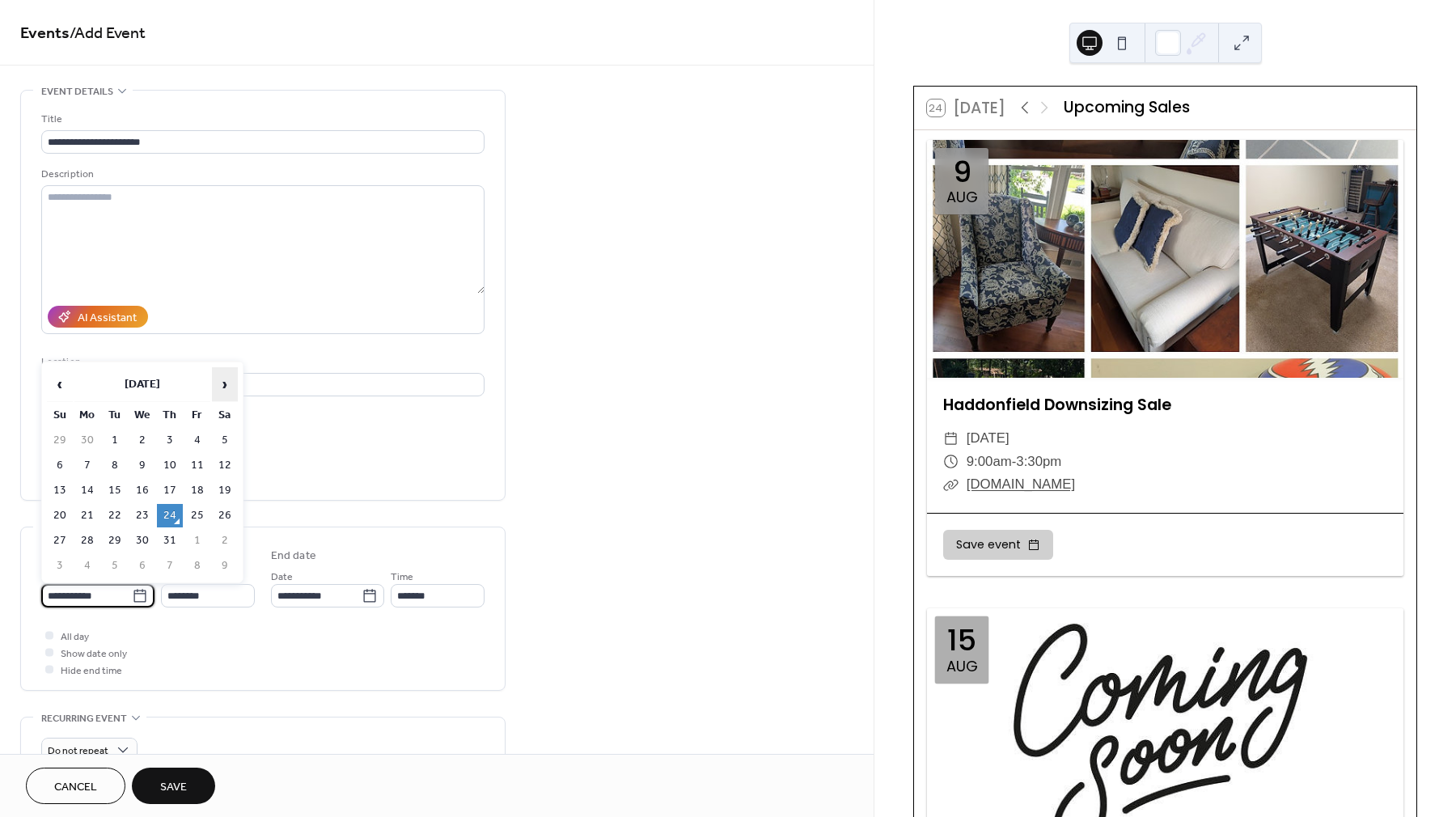 click on "›" at bounding box center [225, 384] 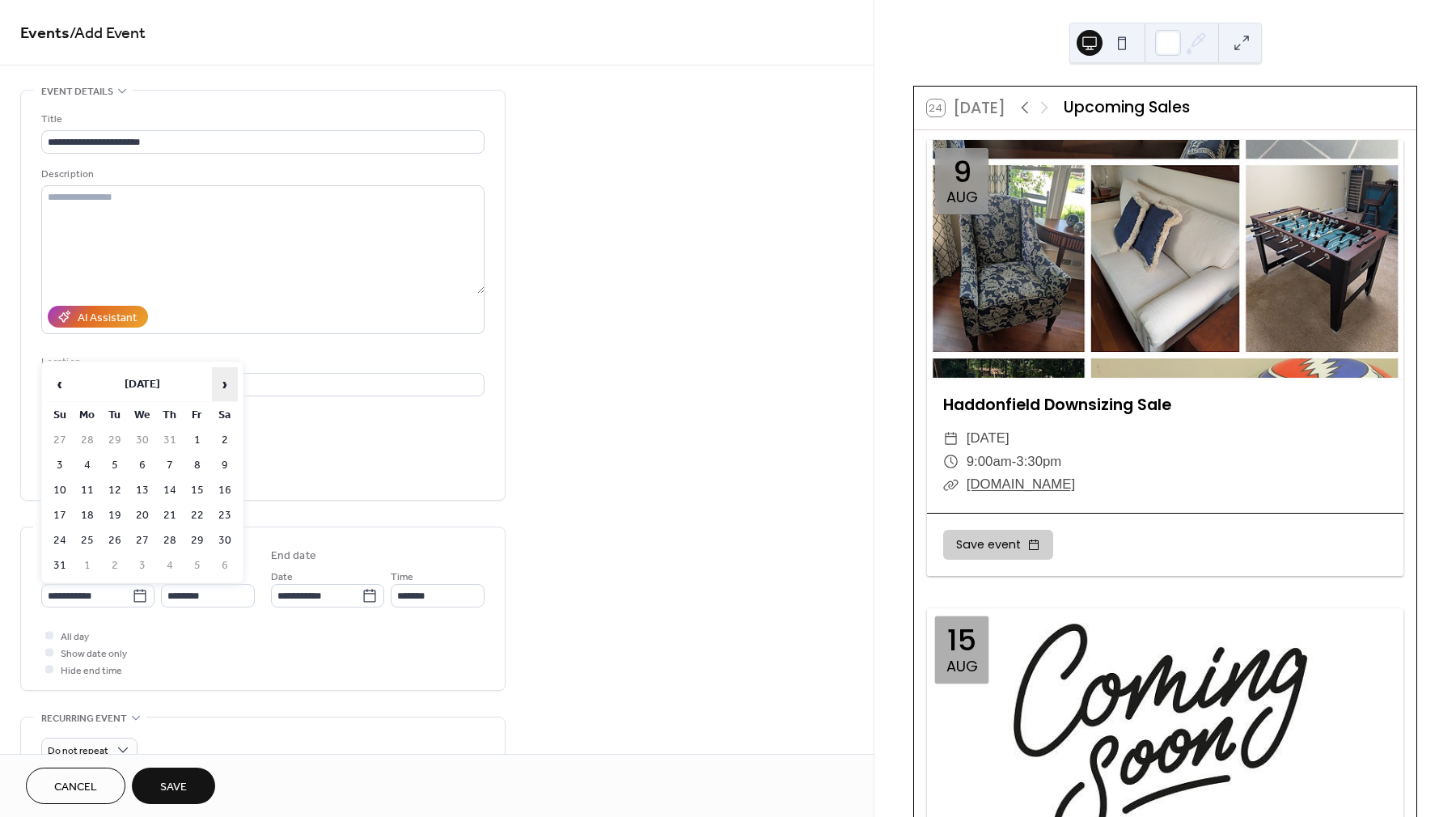 click on "›" at bounding box center [225, 384] 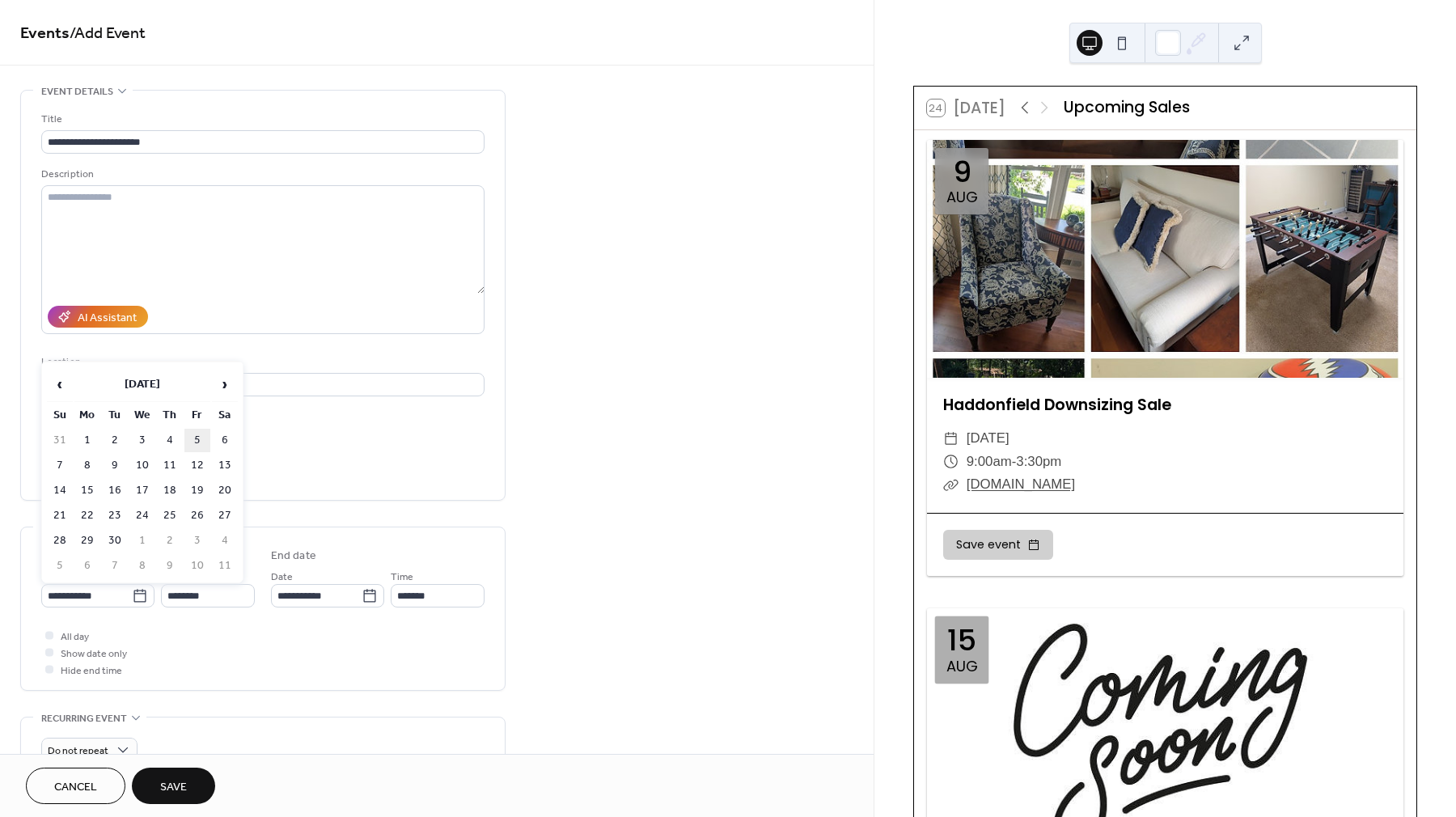 click on "5" at bounding box center [197, 440] 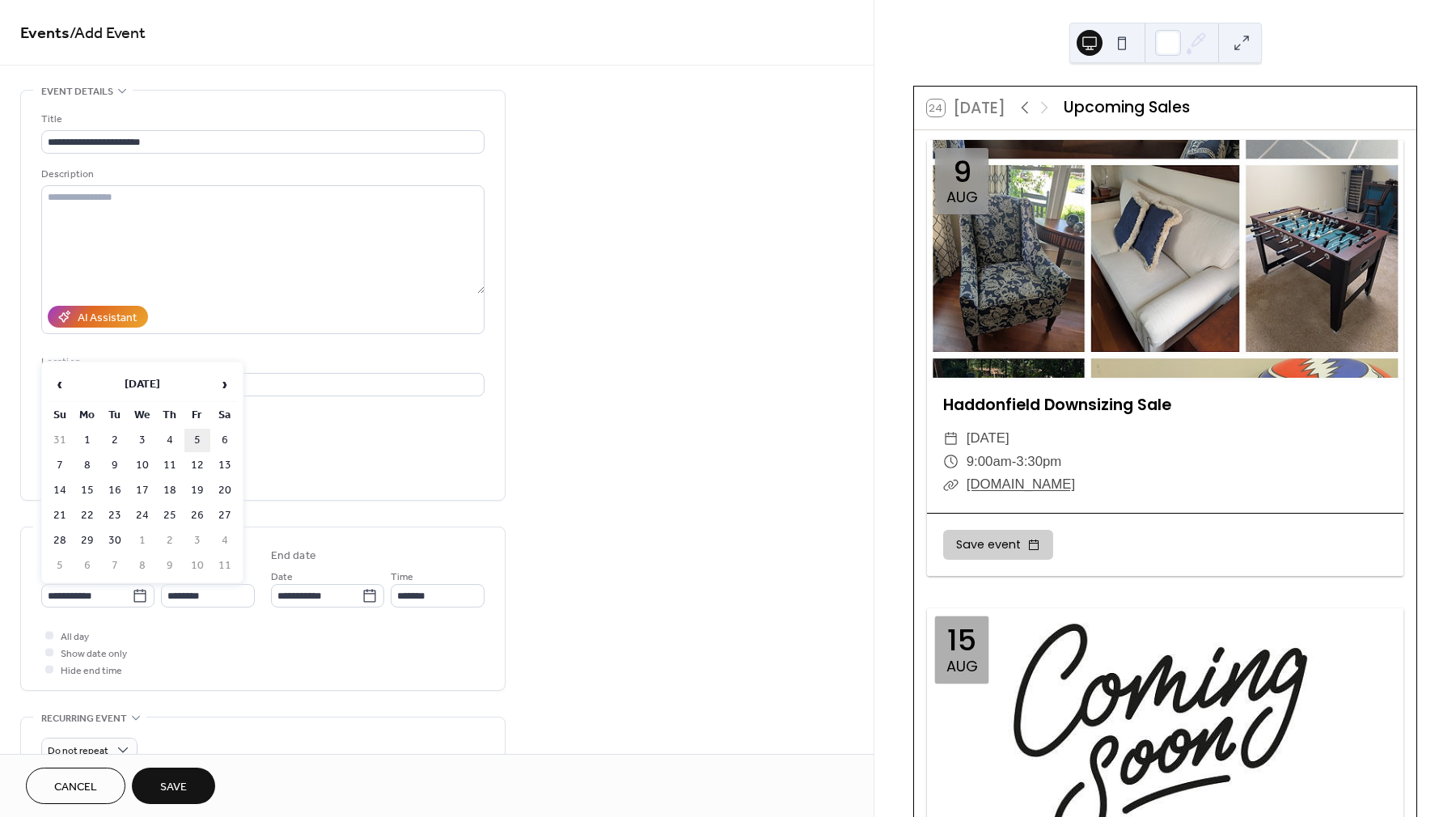 type on "**********" 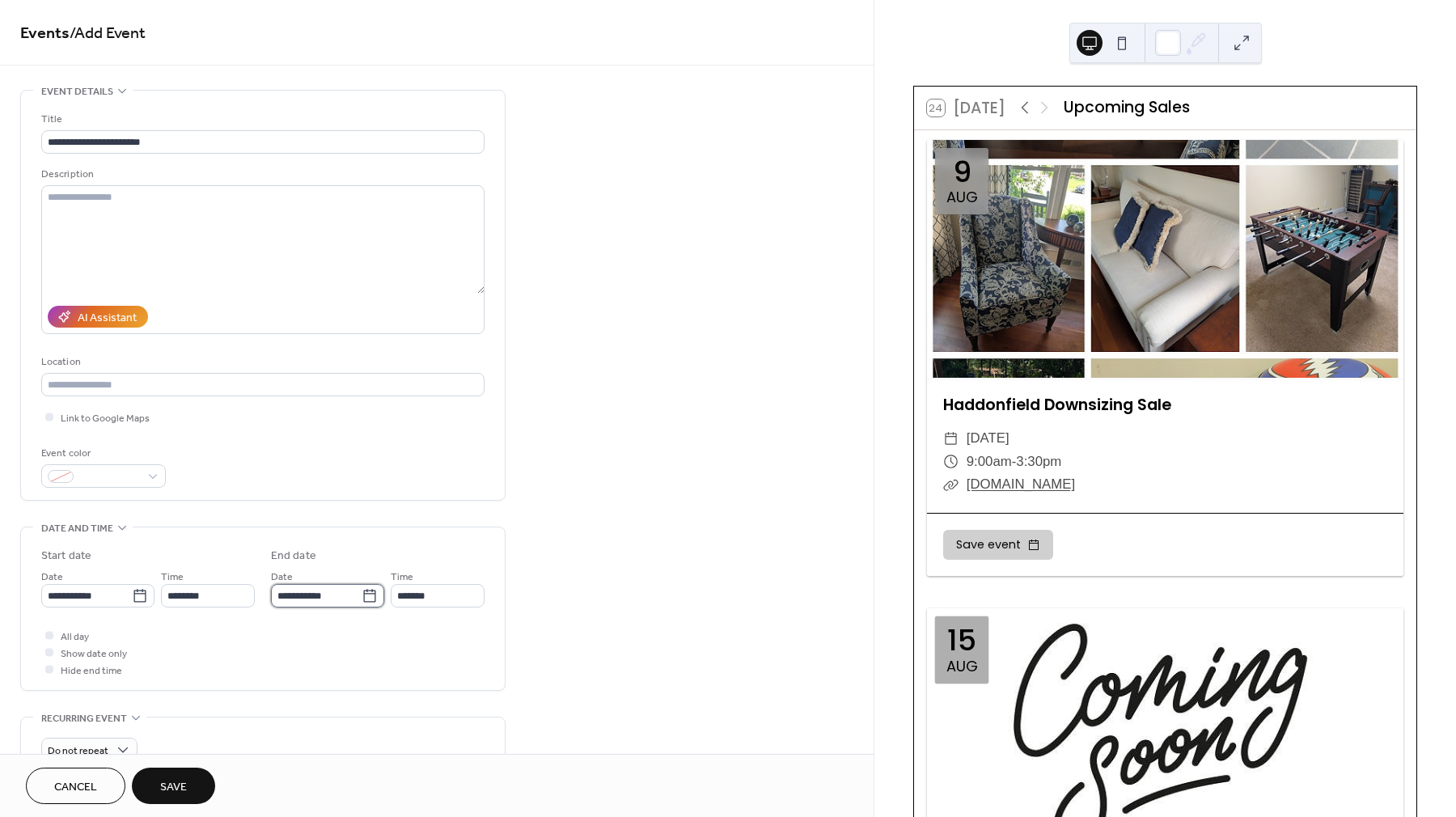 click on "**********" at bounding box center (316, 595) 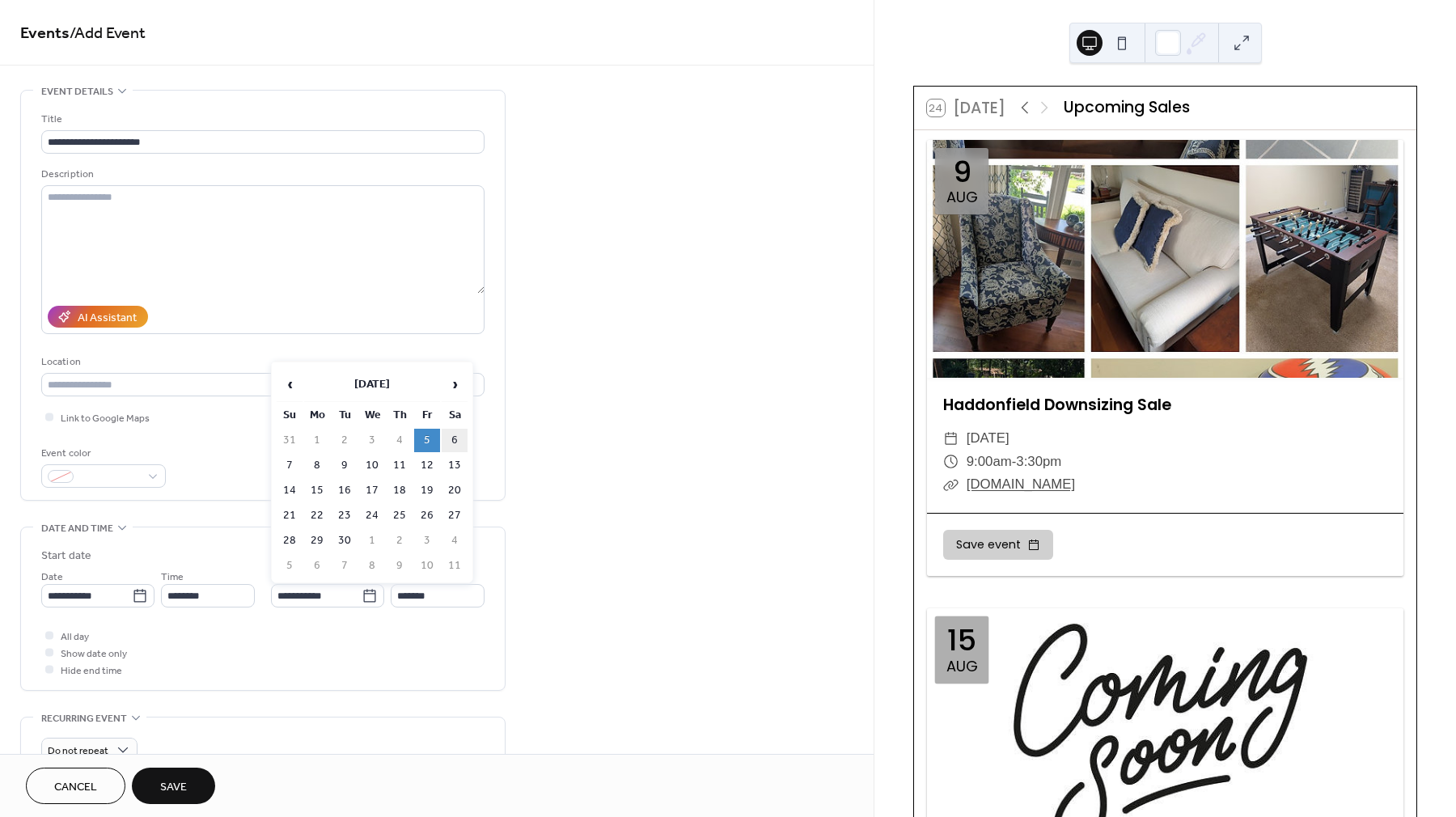 click on "6" at bounding box center [455, 440] 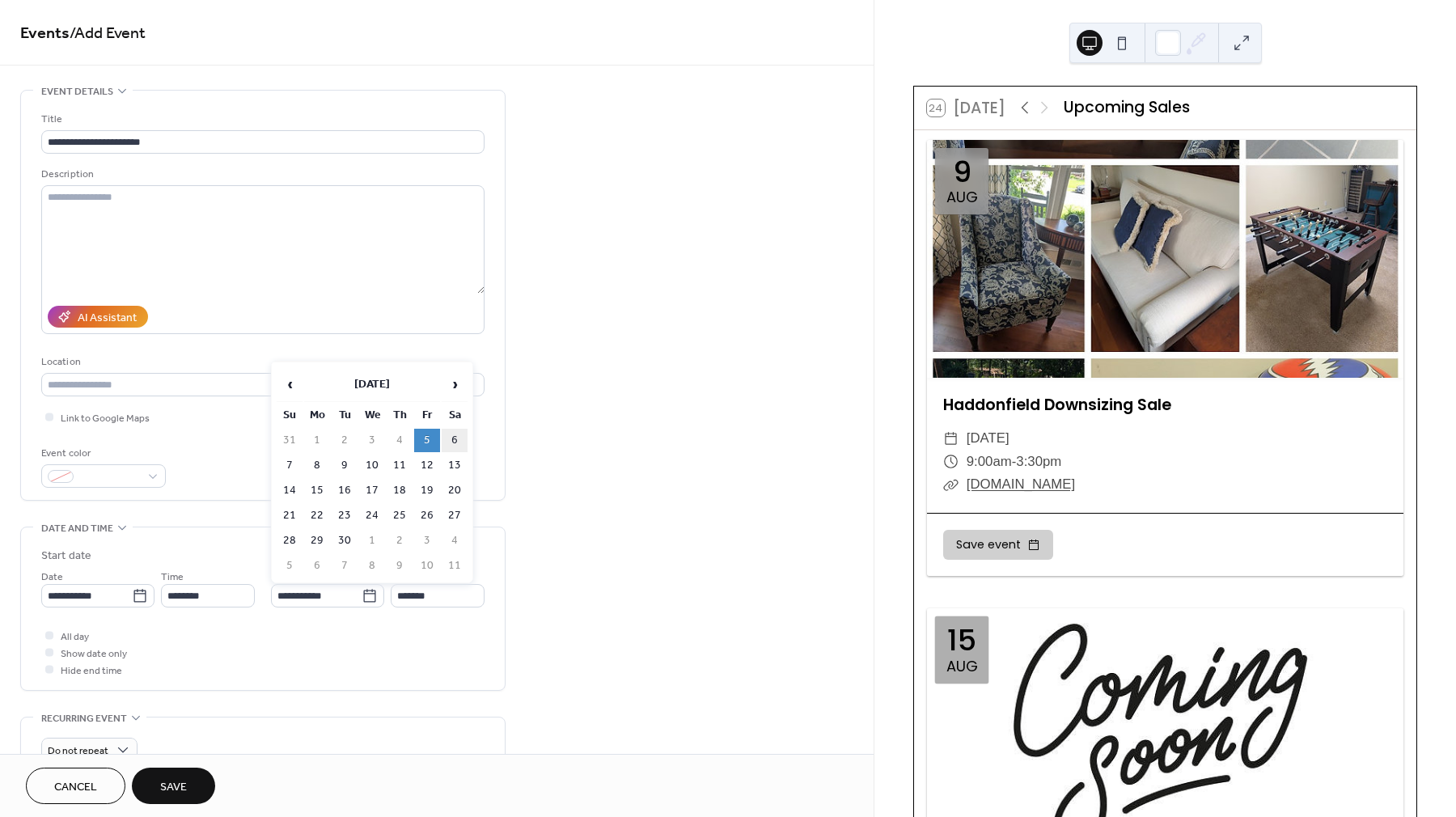 type on "**********" 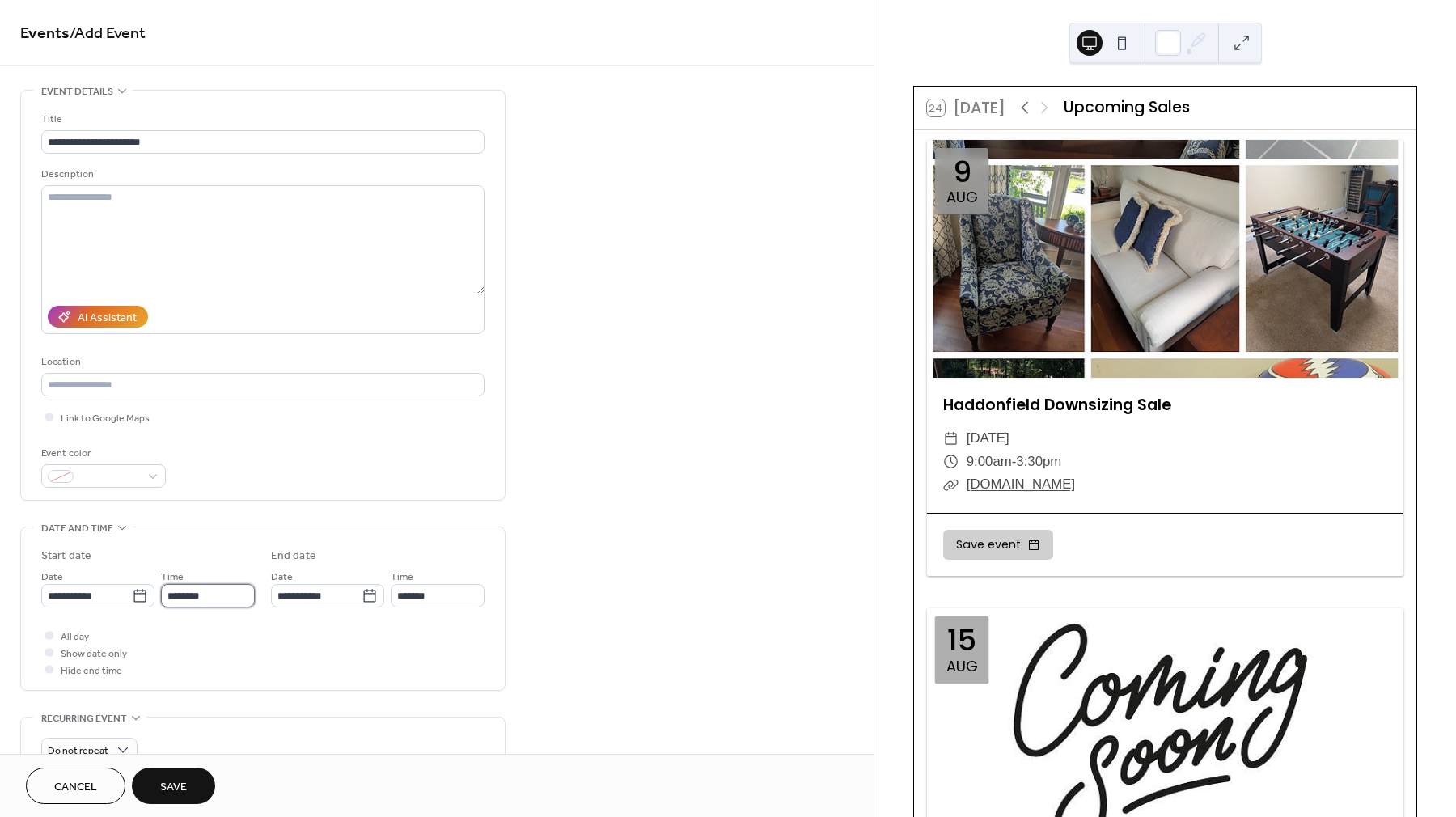 click on "********" at bounding box center (208, 595) 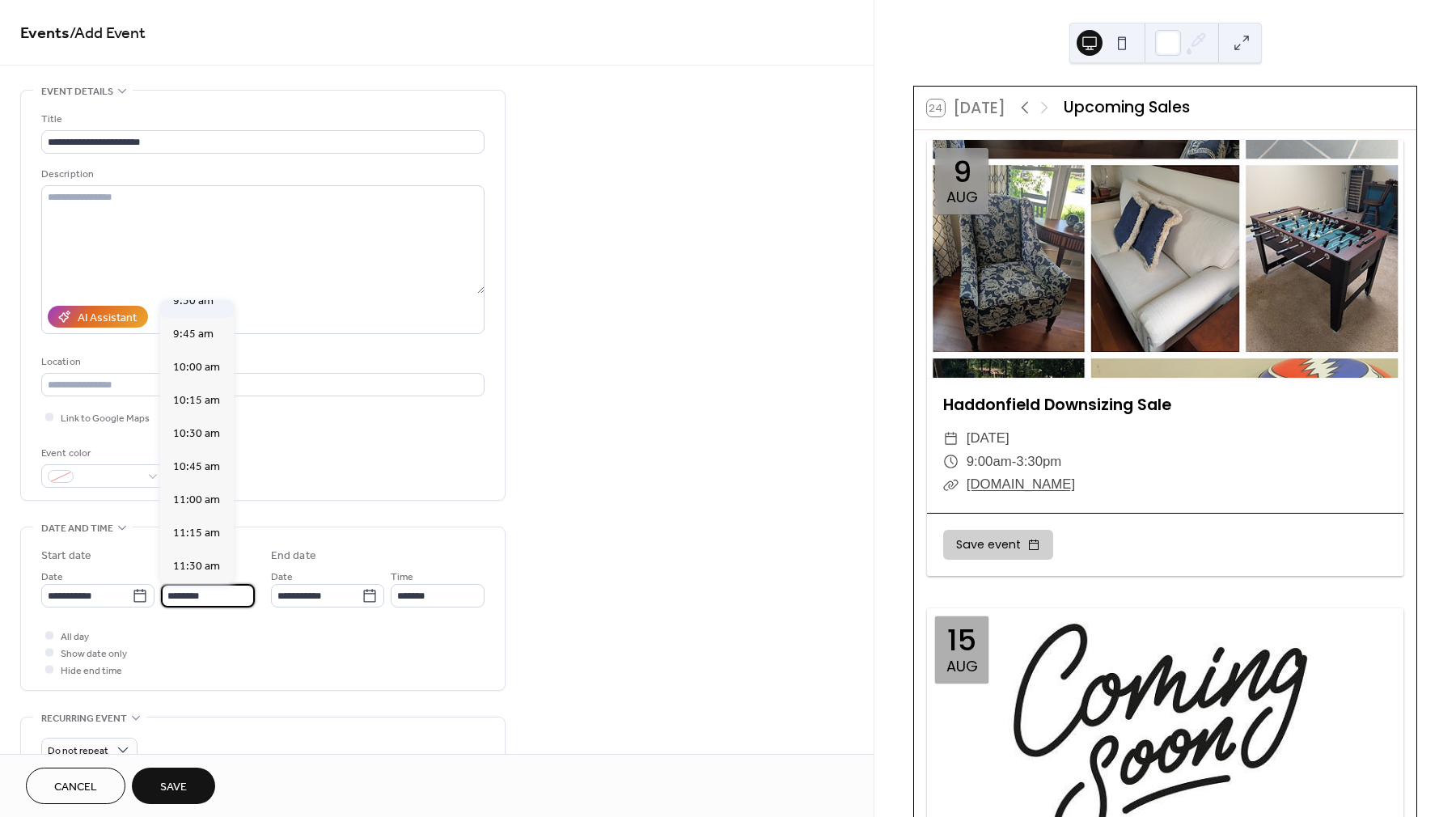 scroll, scrollTop: 1131, scrollLeft: 0, axis: vertical 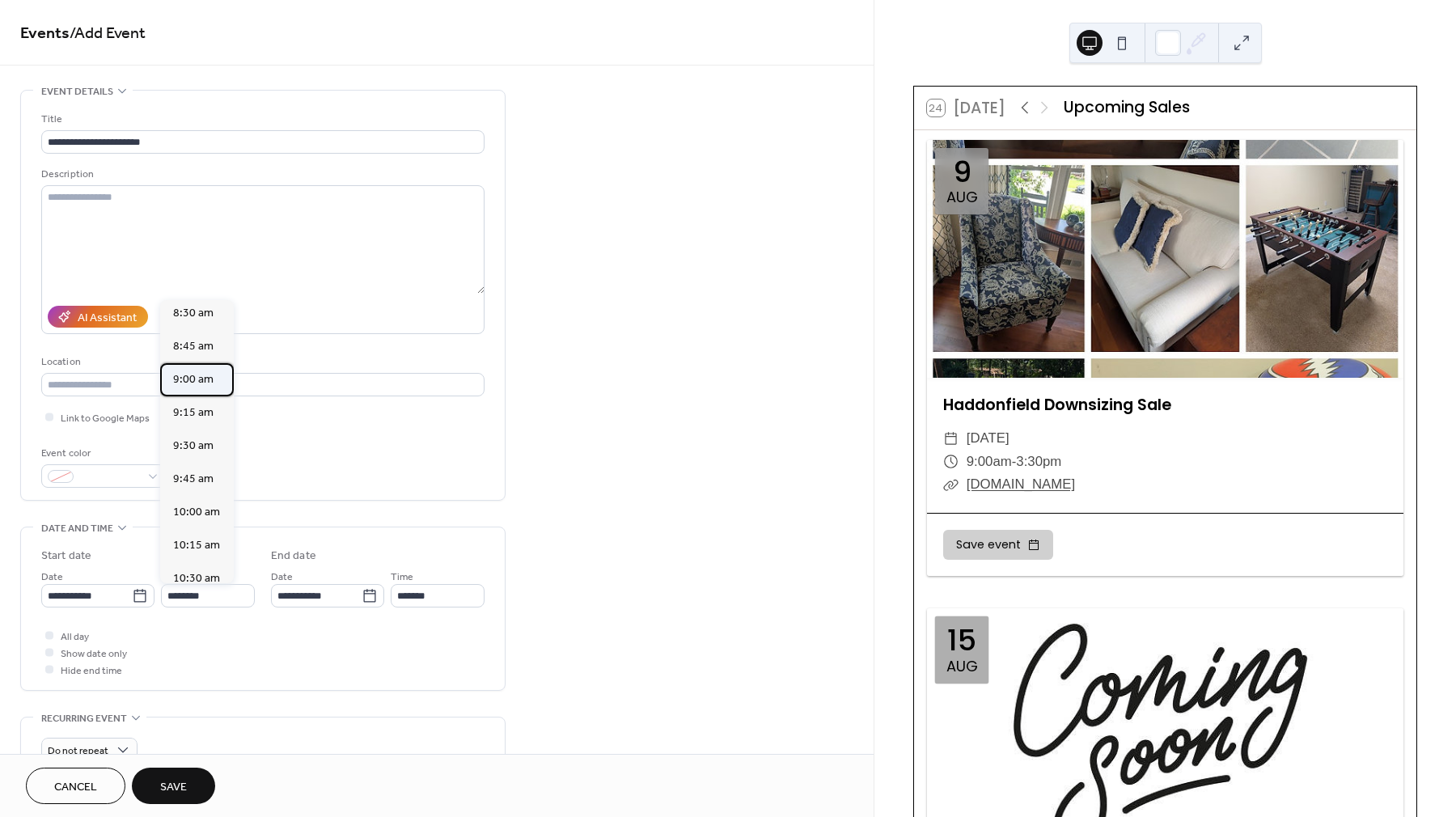 click on "9:00 am" at bounding box center [193, 379] 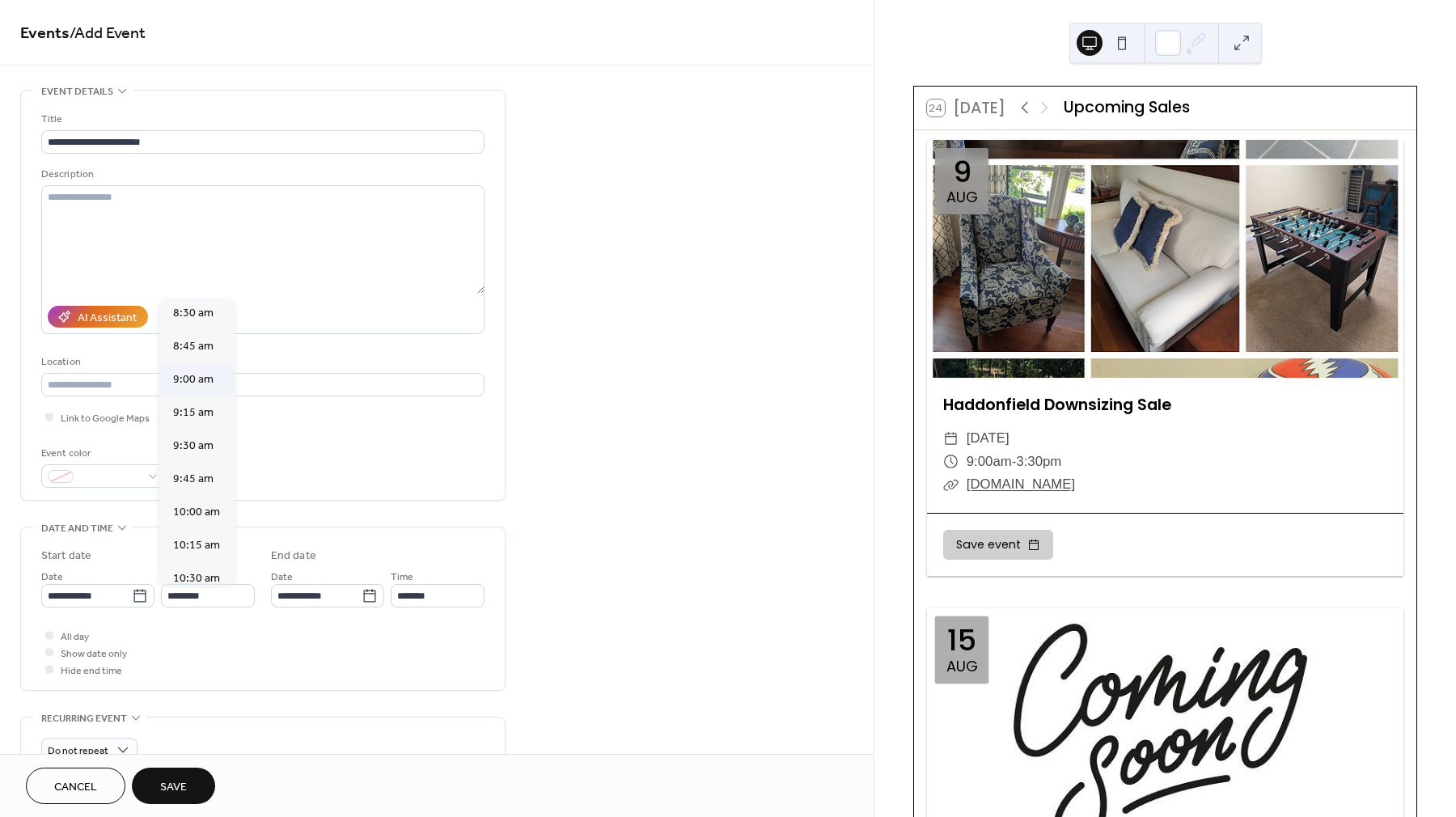 type on "*******" 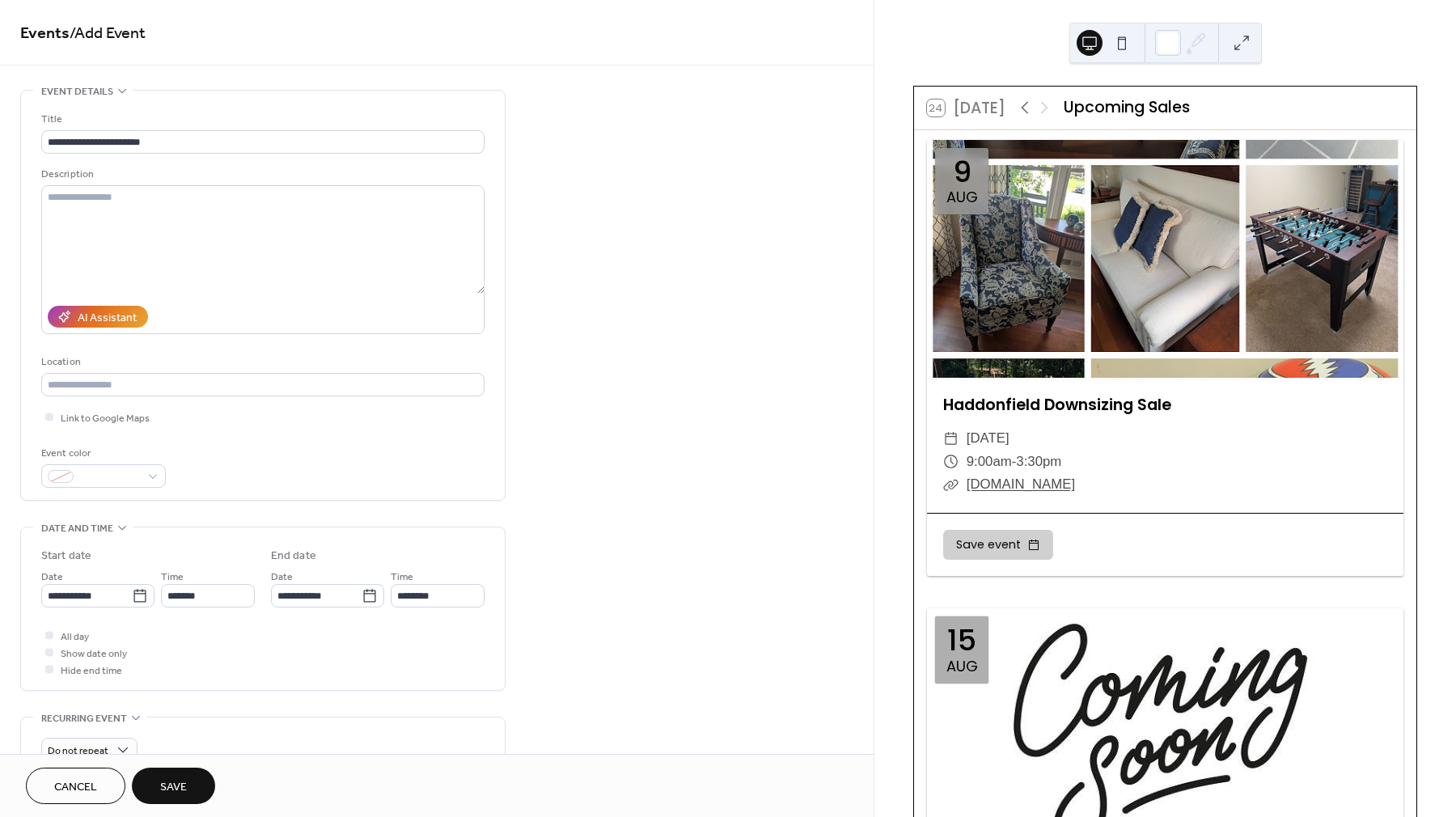 click on "**********" at bounding box center [263, 612] 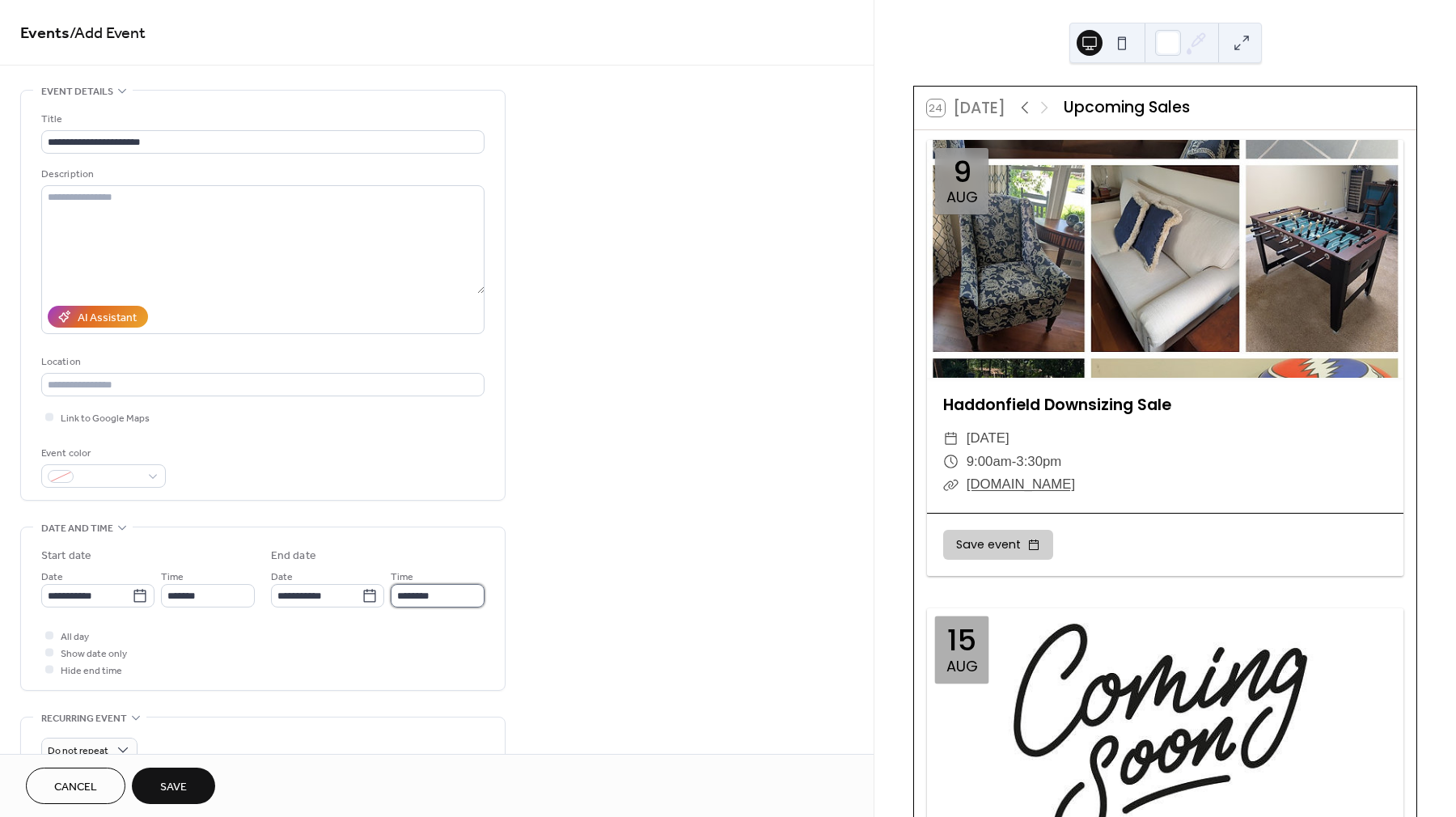click on "********" at bounding box center [438, 595] 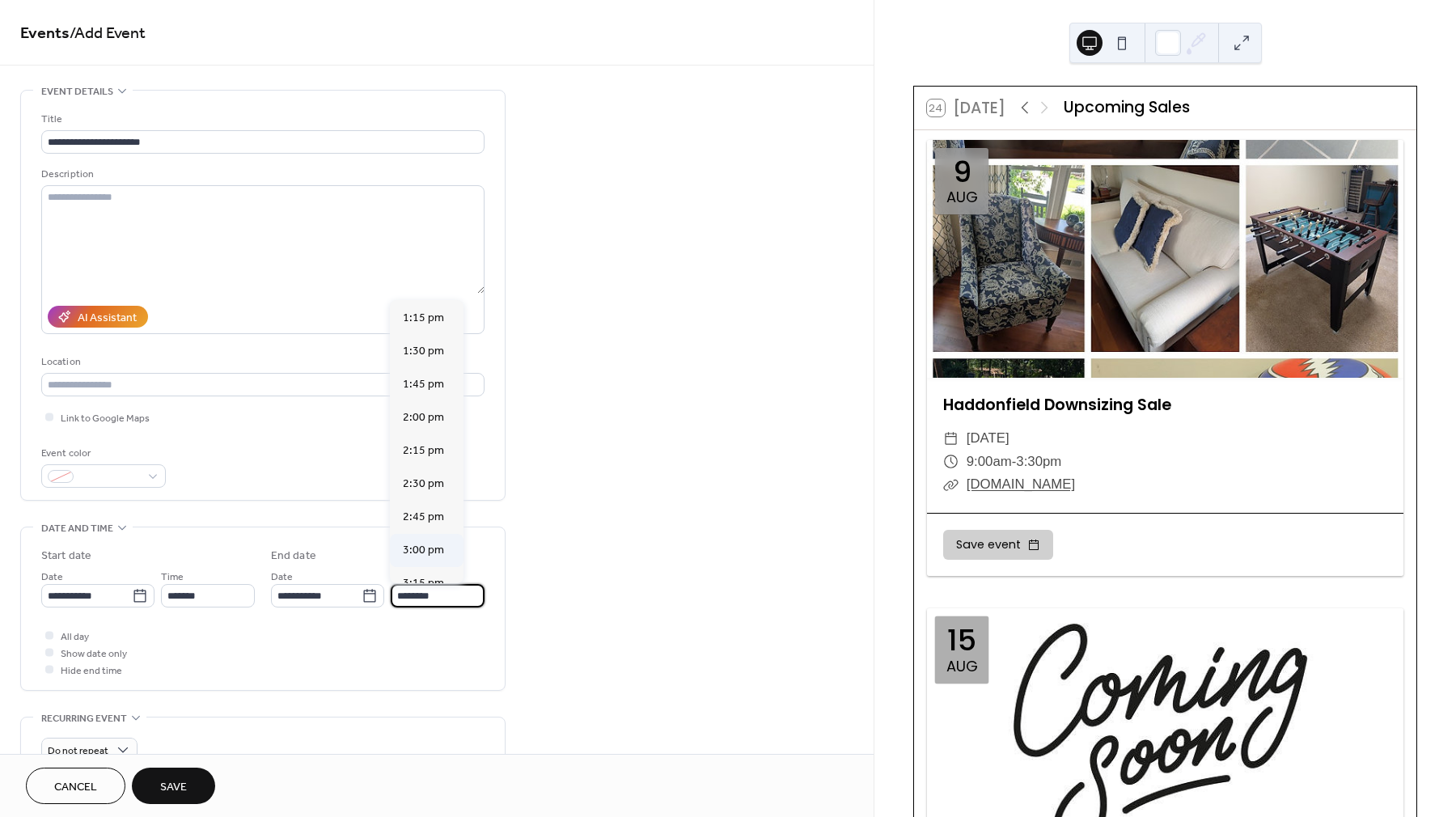 scroll, scrollTop: 1837, scrollLeft: 0, axis: vertical 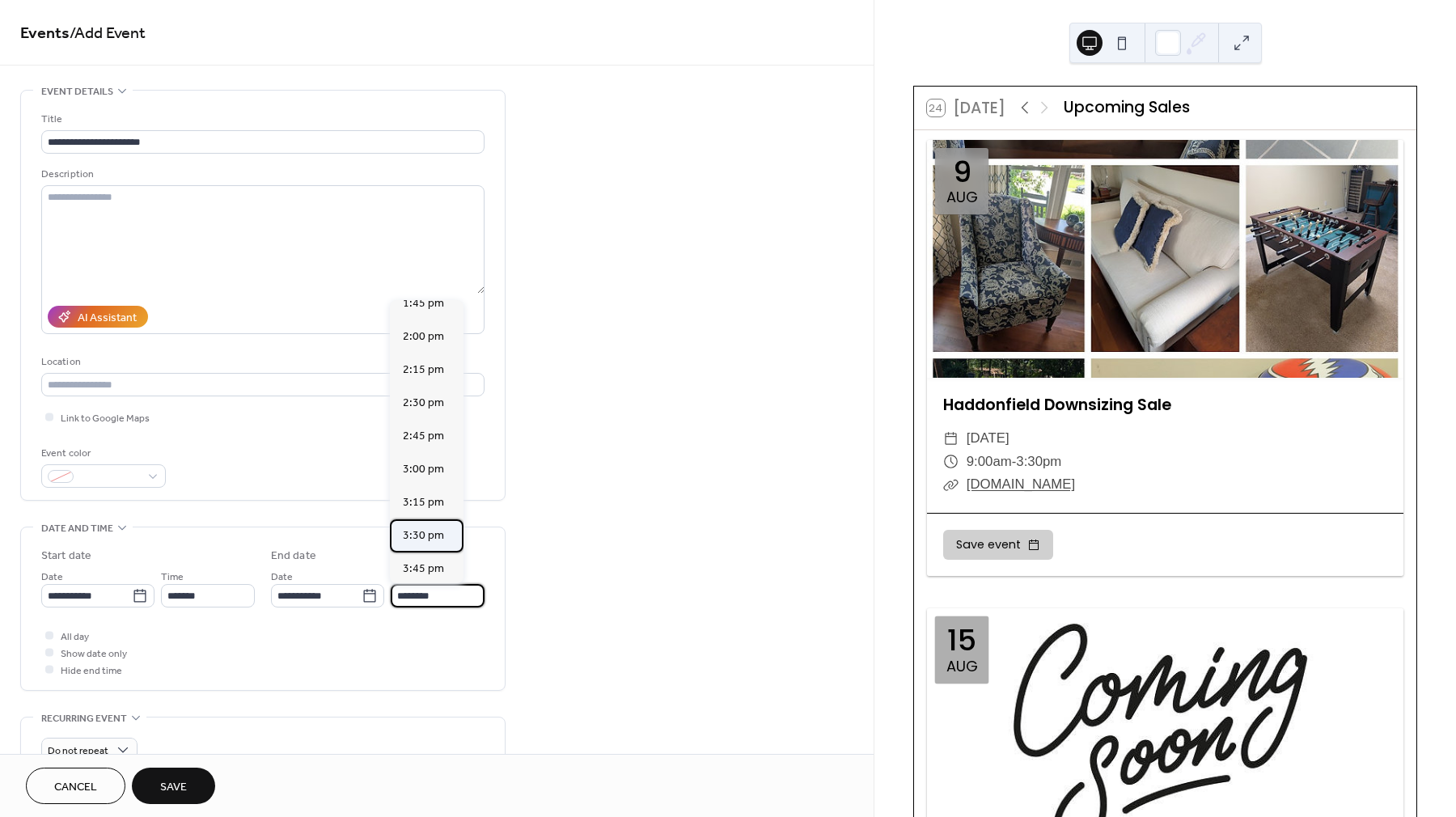 click on "3:30 pm" at bounding box center [423, 535] 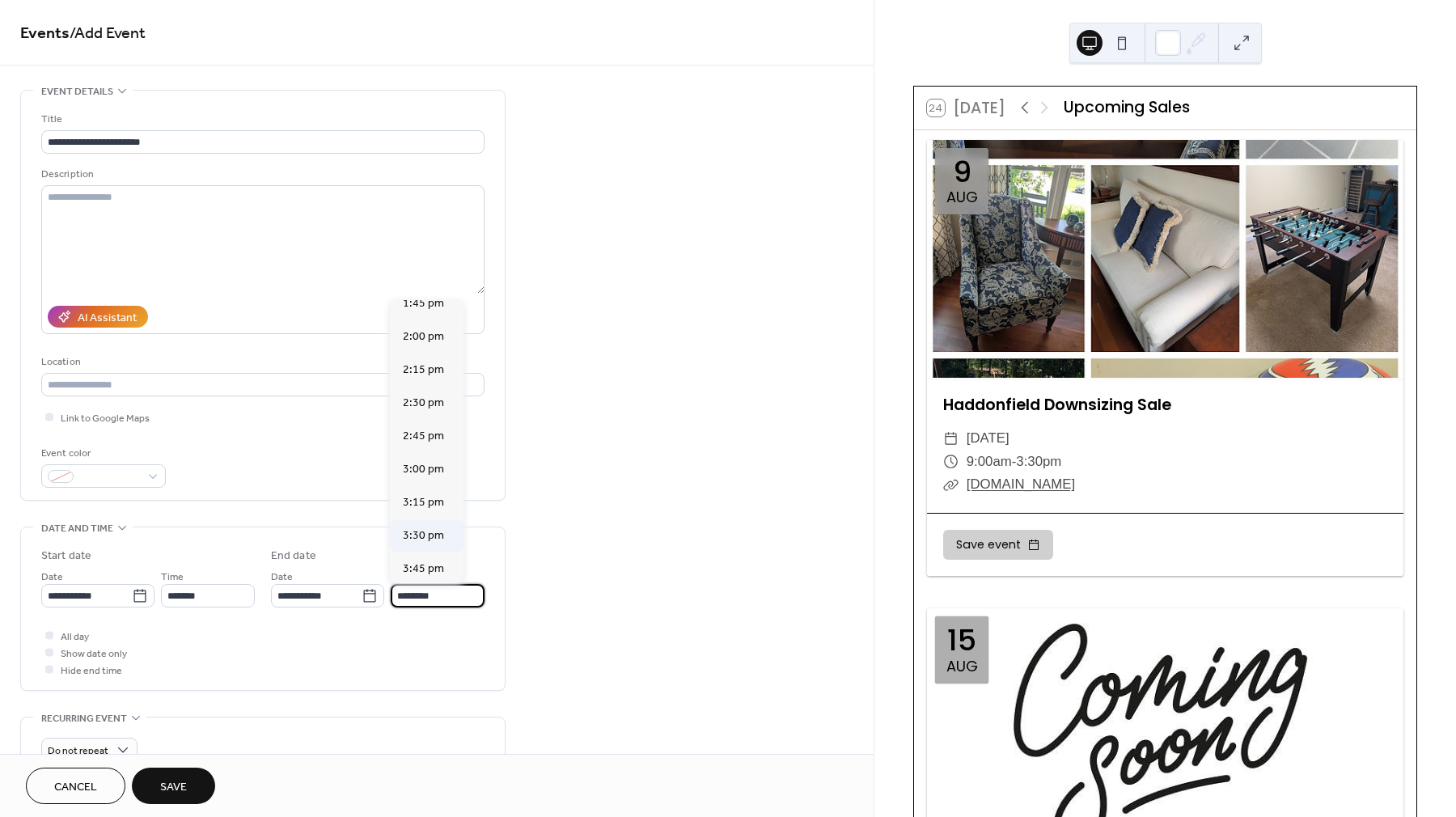 type on "*******" 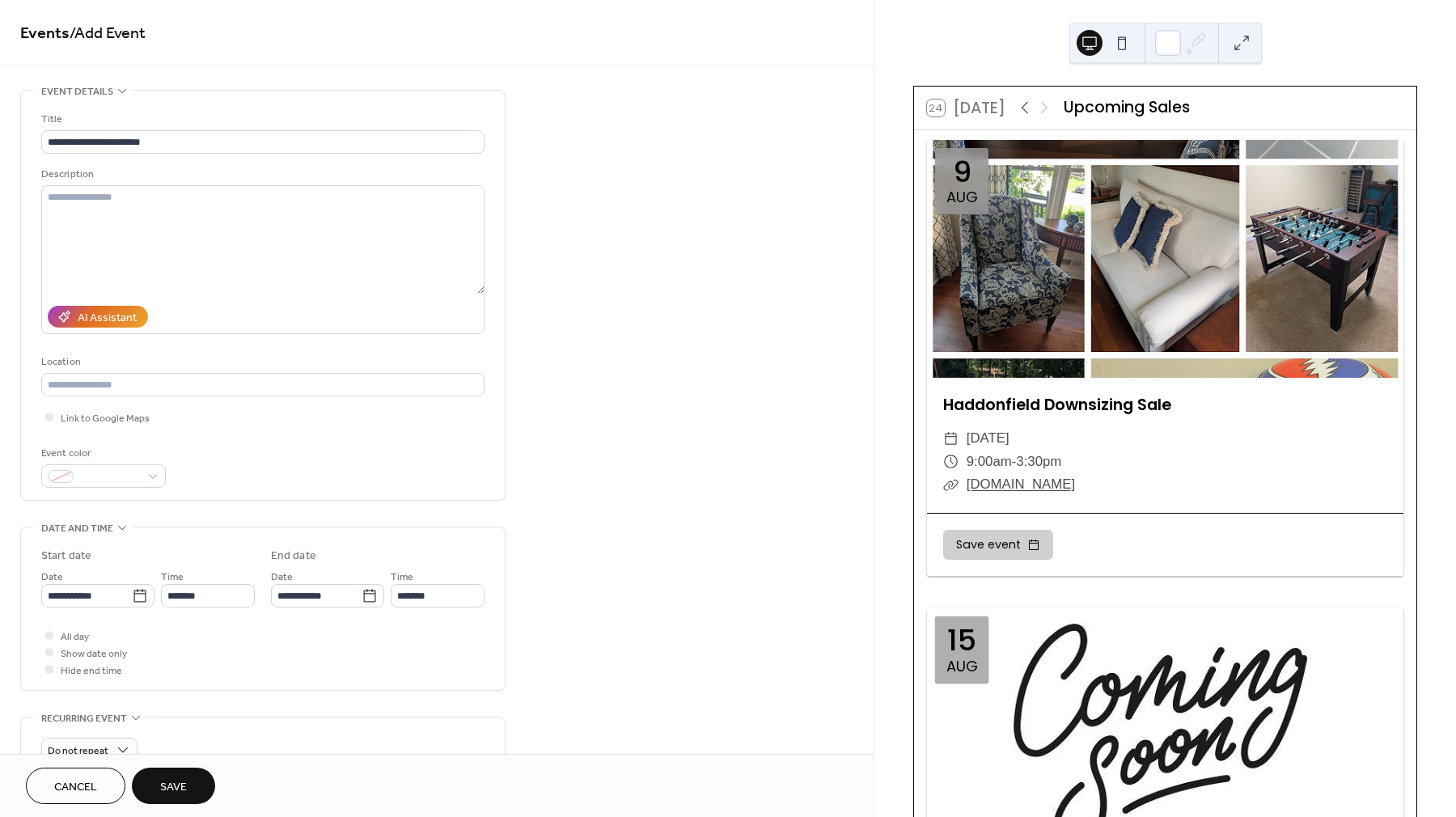 click on "All day Show date only Hide end time" at bounding box center [263, 652] 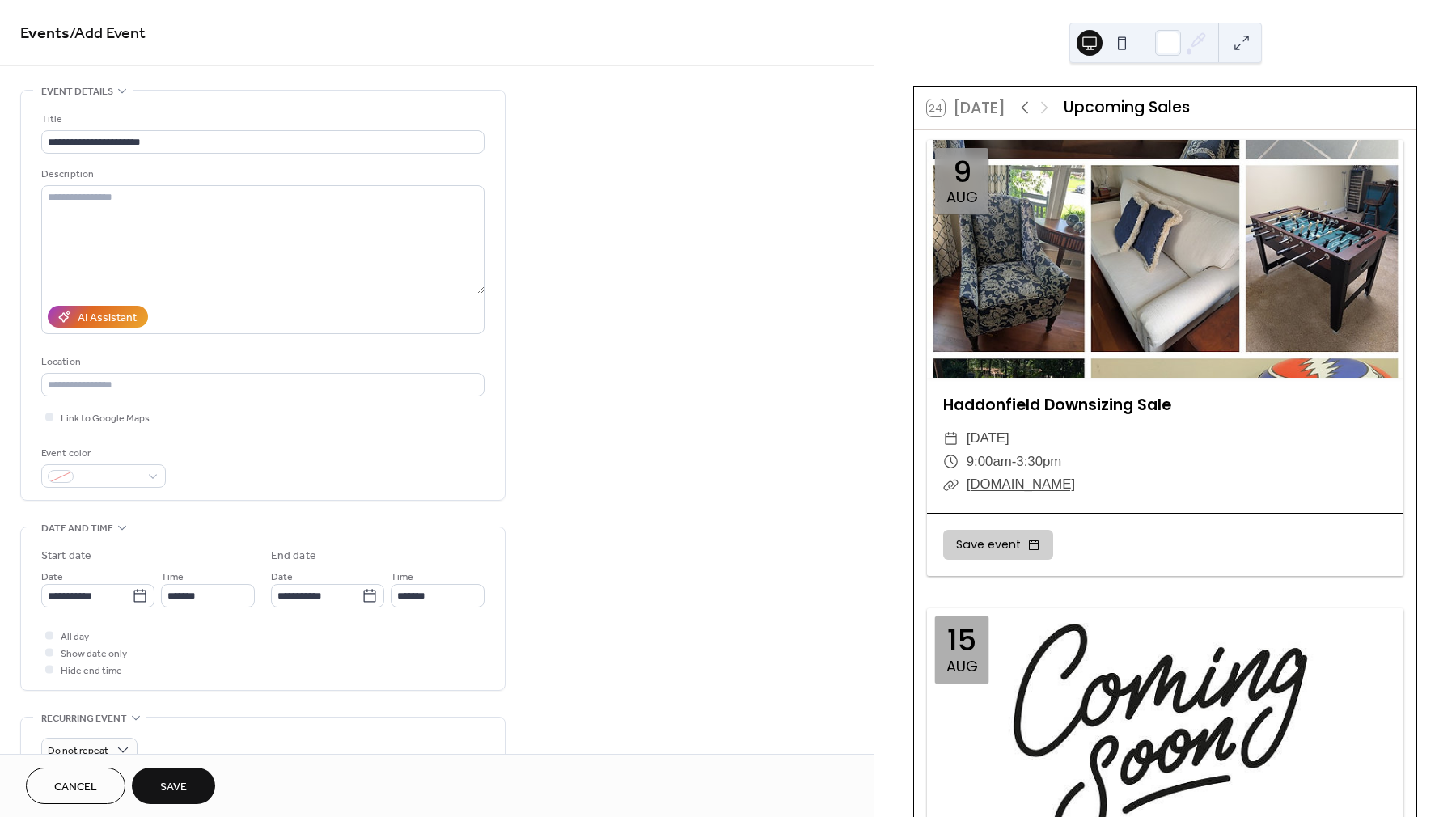 scroll, scrollTop: 298, scrollLeft: 0, axis: vertical 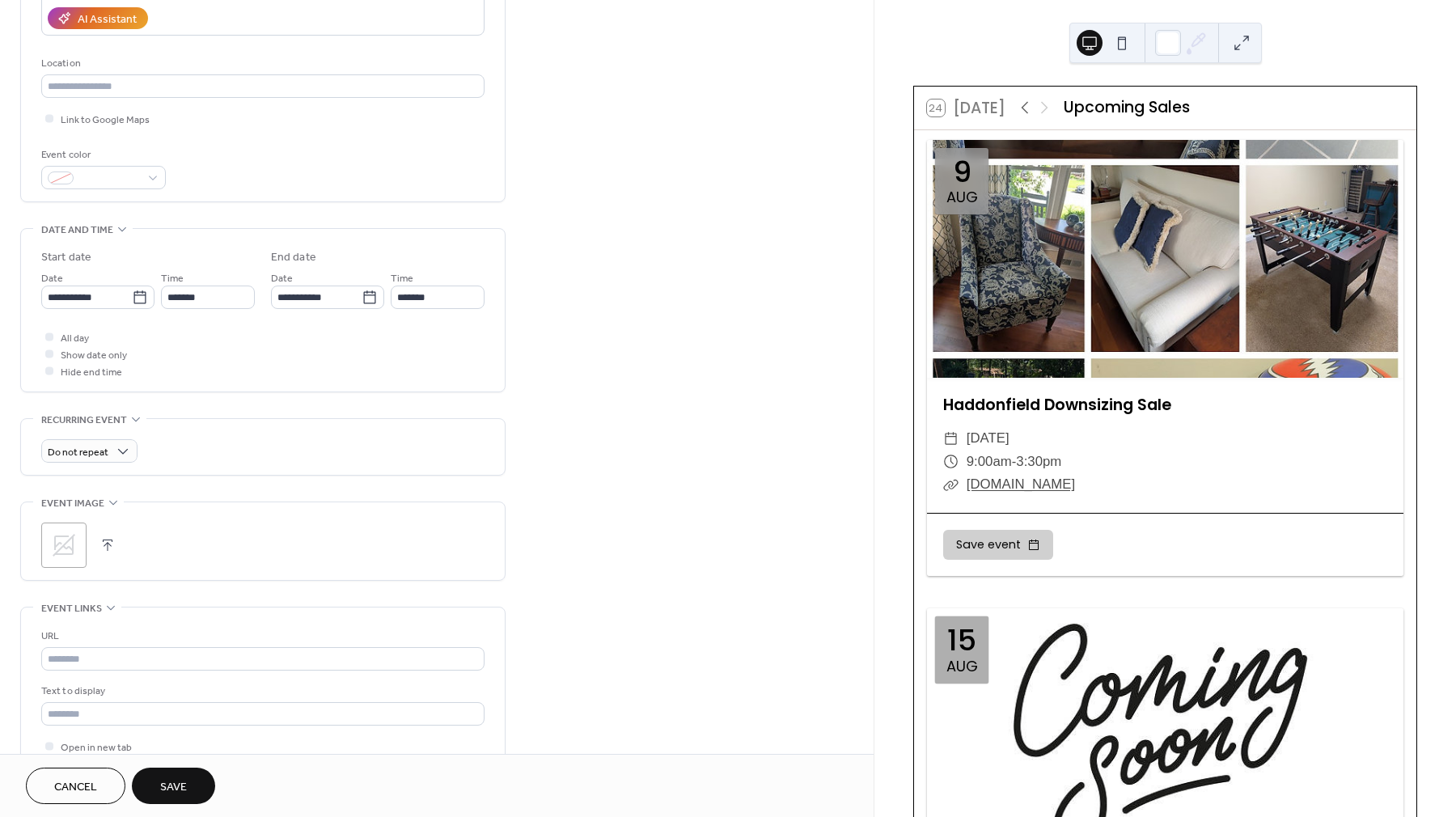 click 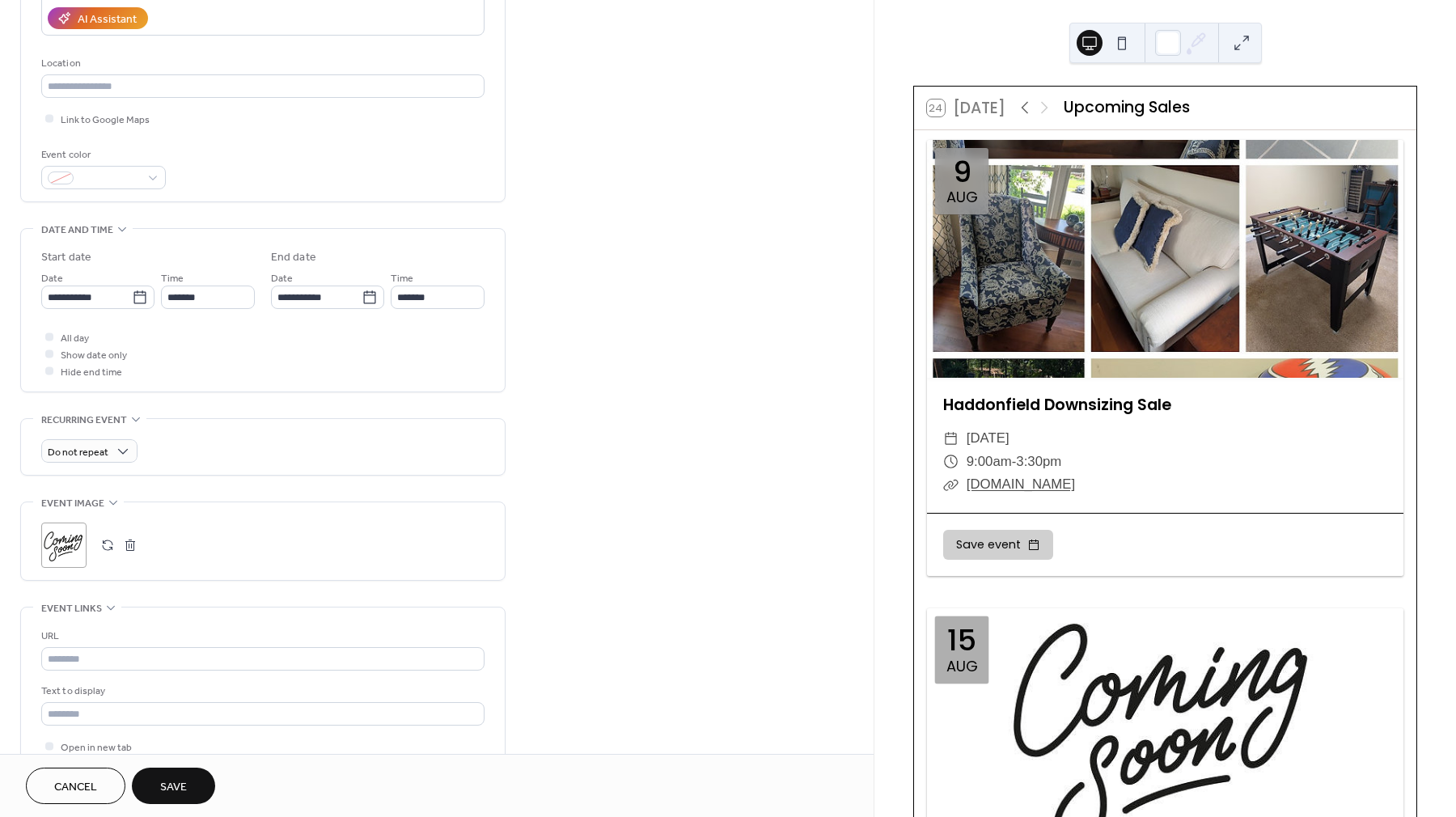 click on "Save" at bounding box center (173, 787) 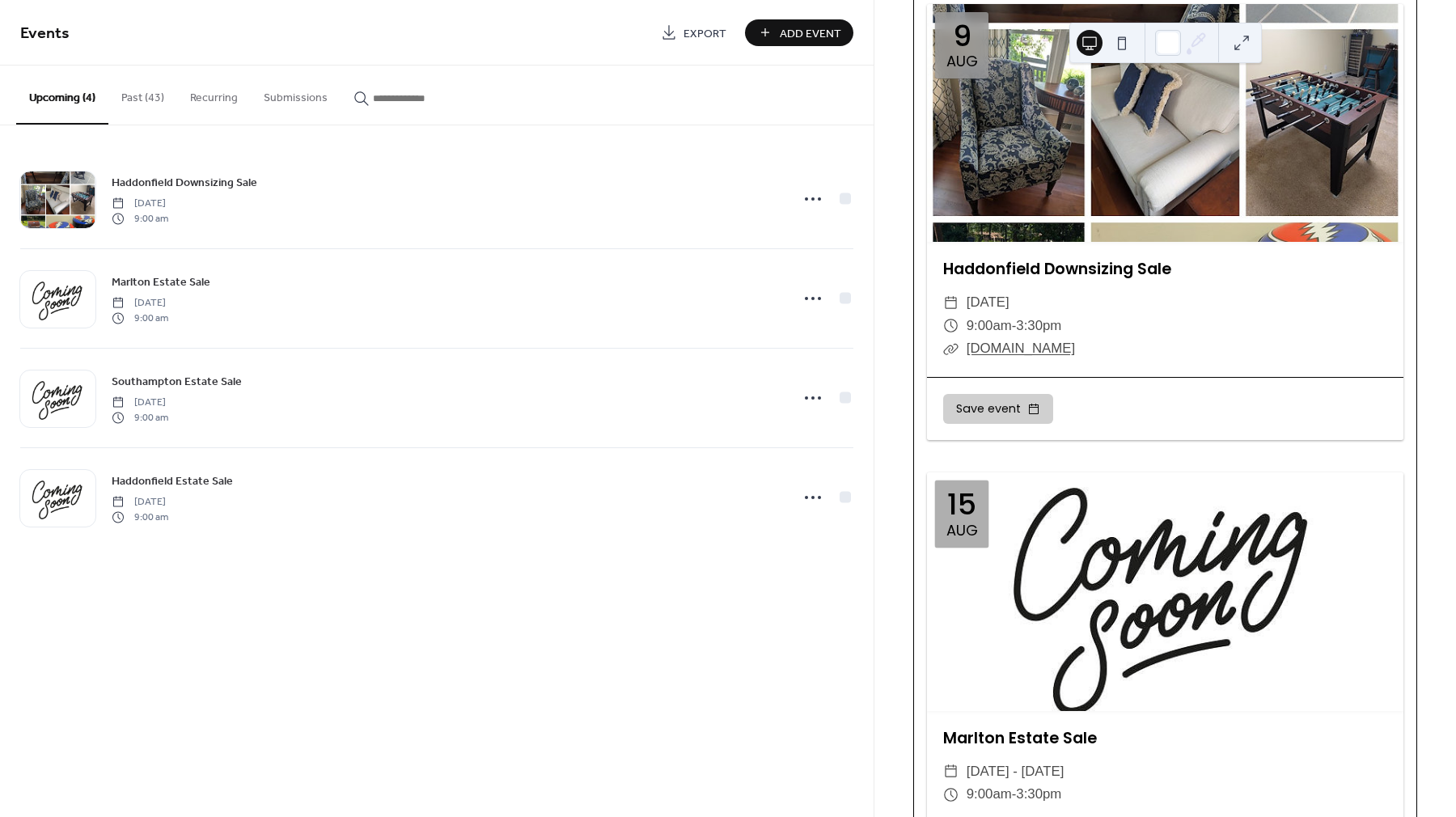 scroll, scrollTop: 0, scrollLeft: 0, axis: both 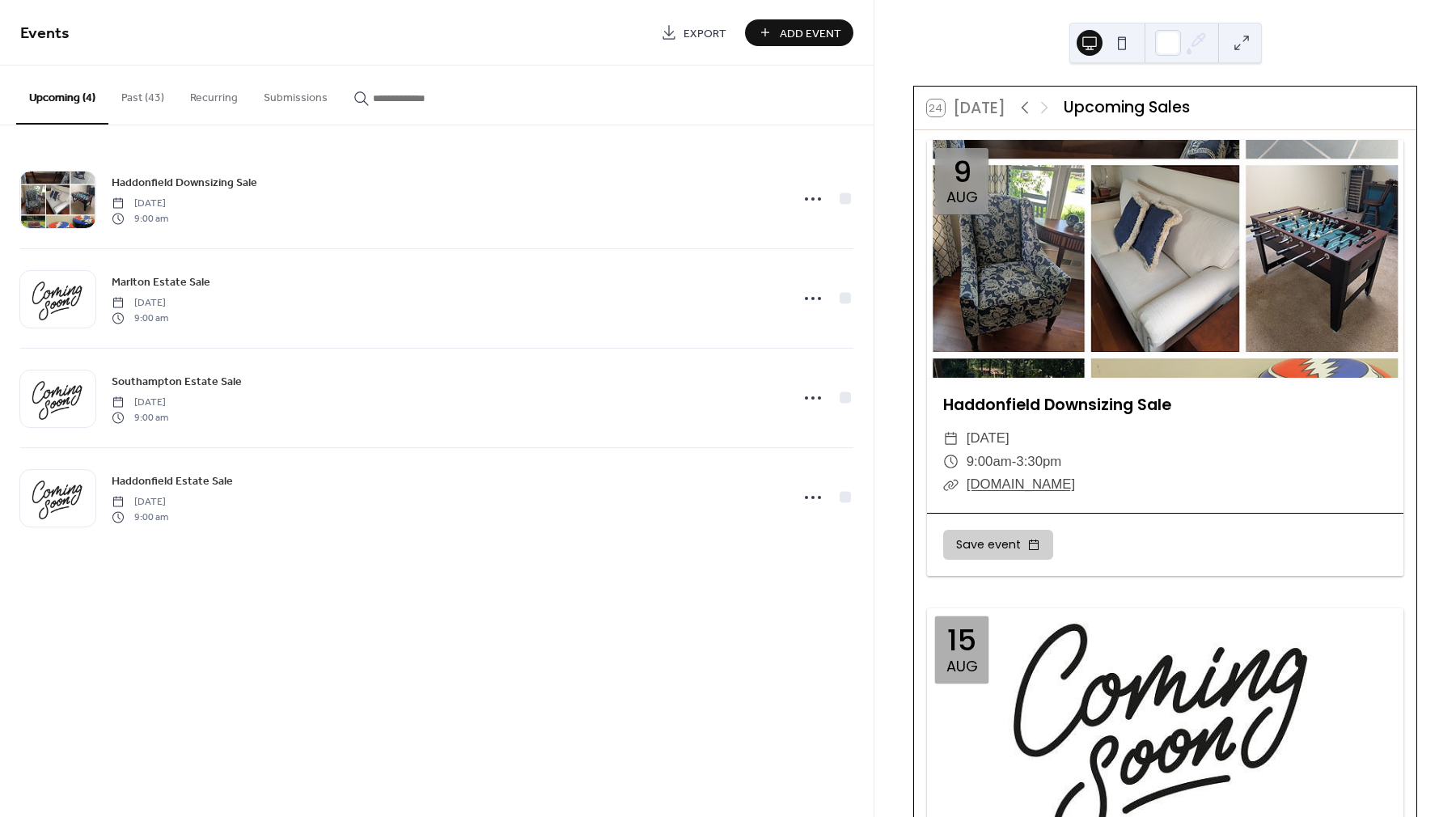 click on "Add Event" at bounding box center (811, 33) 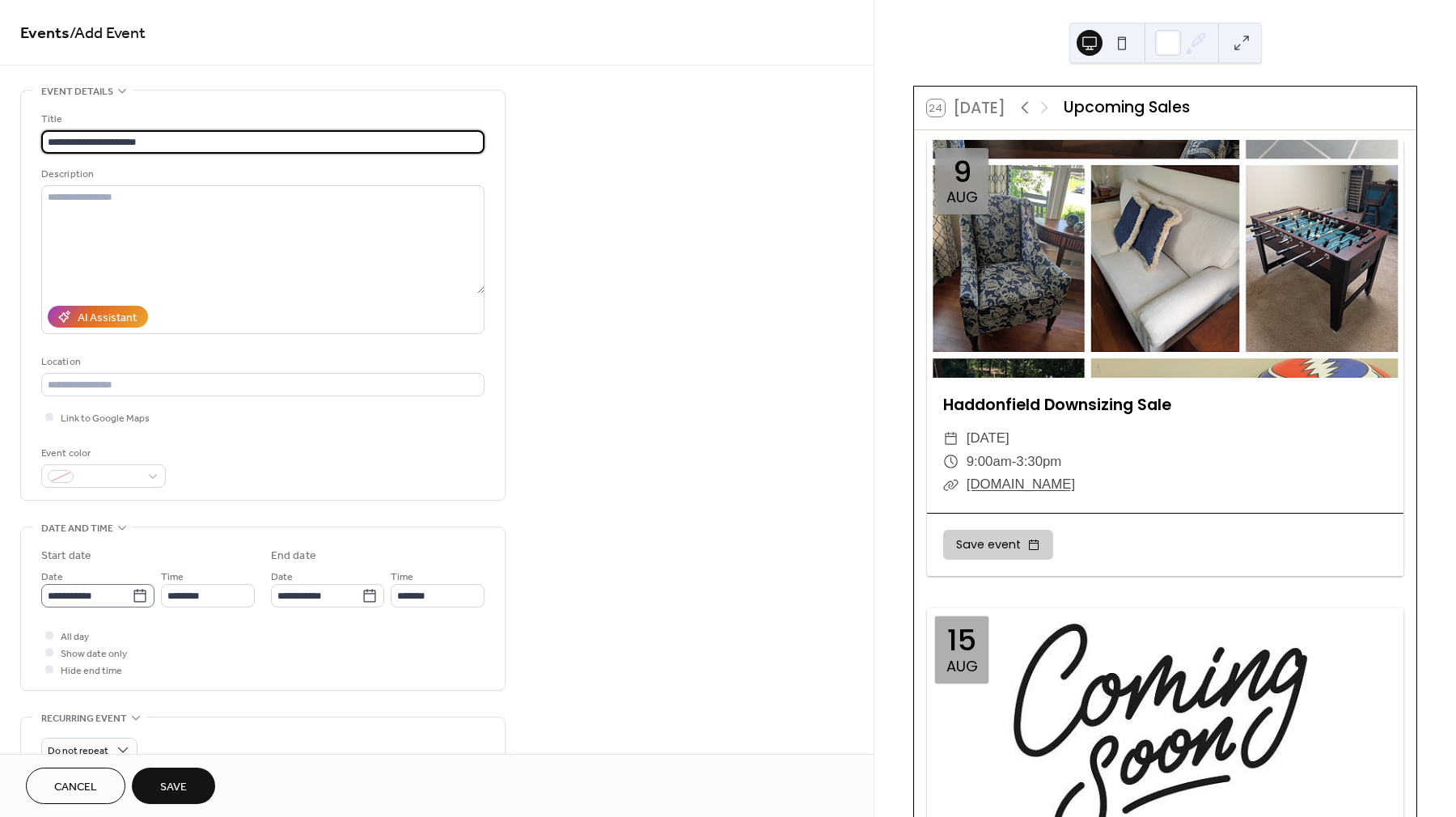 type on "**********" 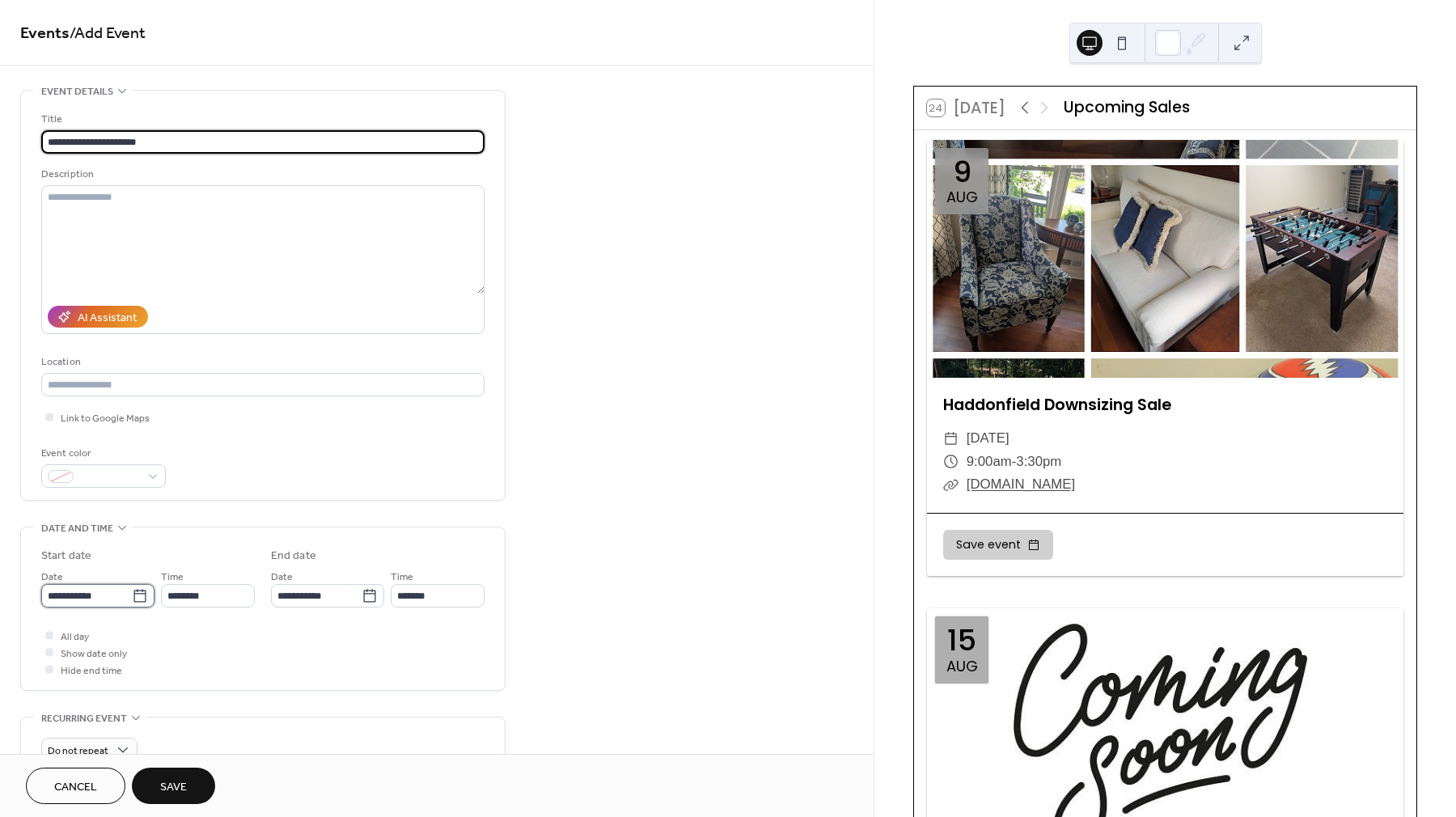 click on "**********" at bounding box center (87, 595) 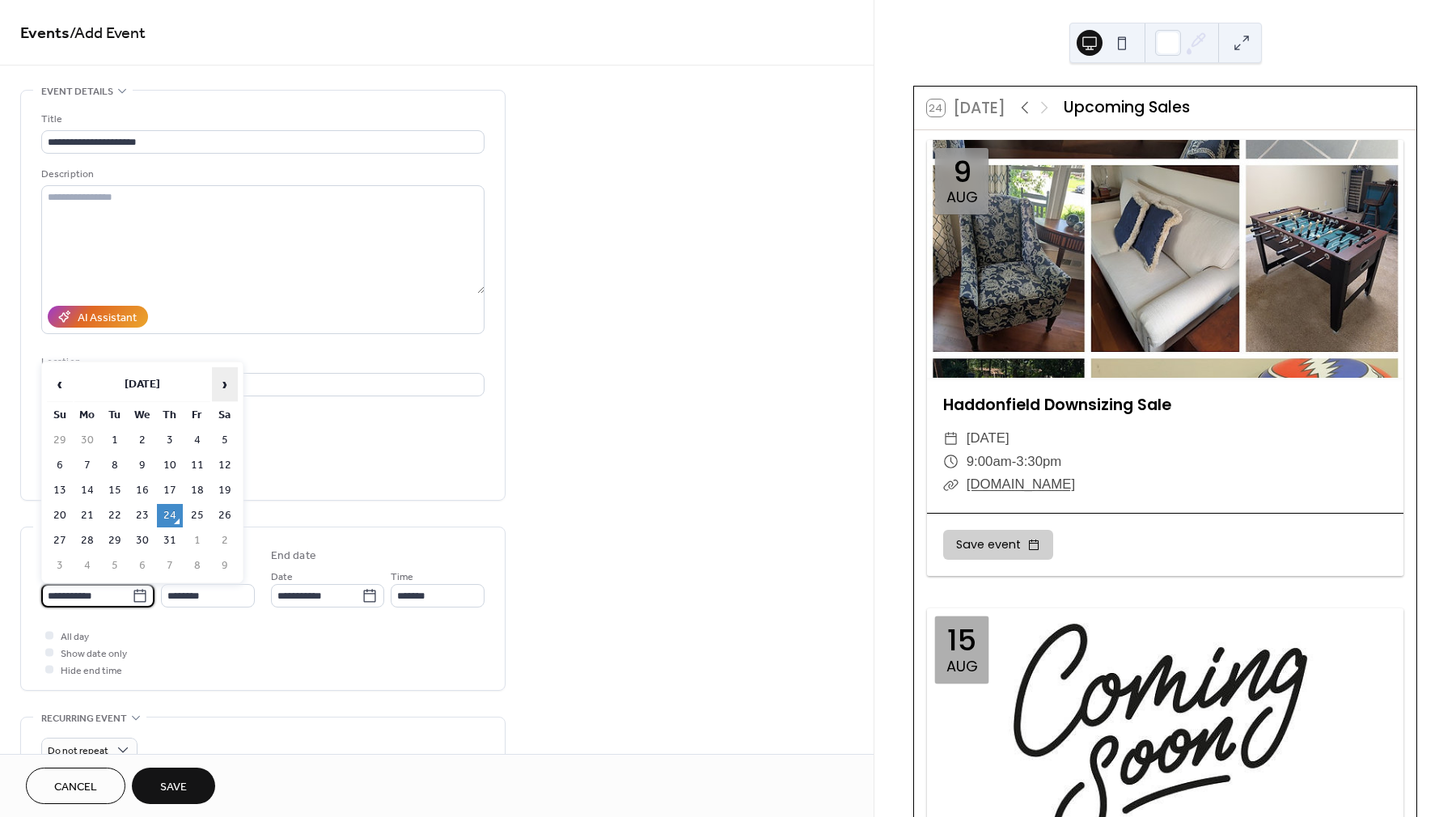 click on "›" at bounding box center (225, 384) 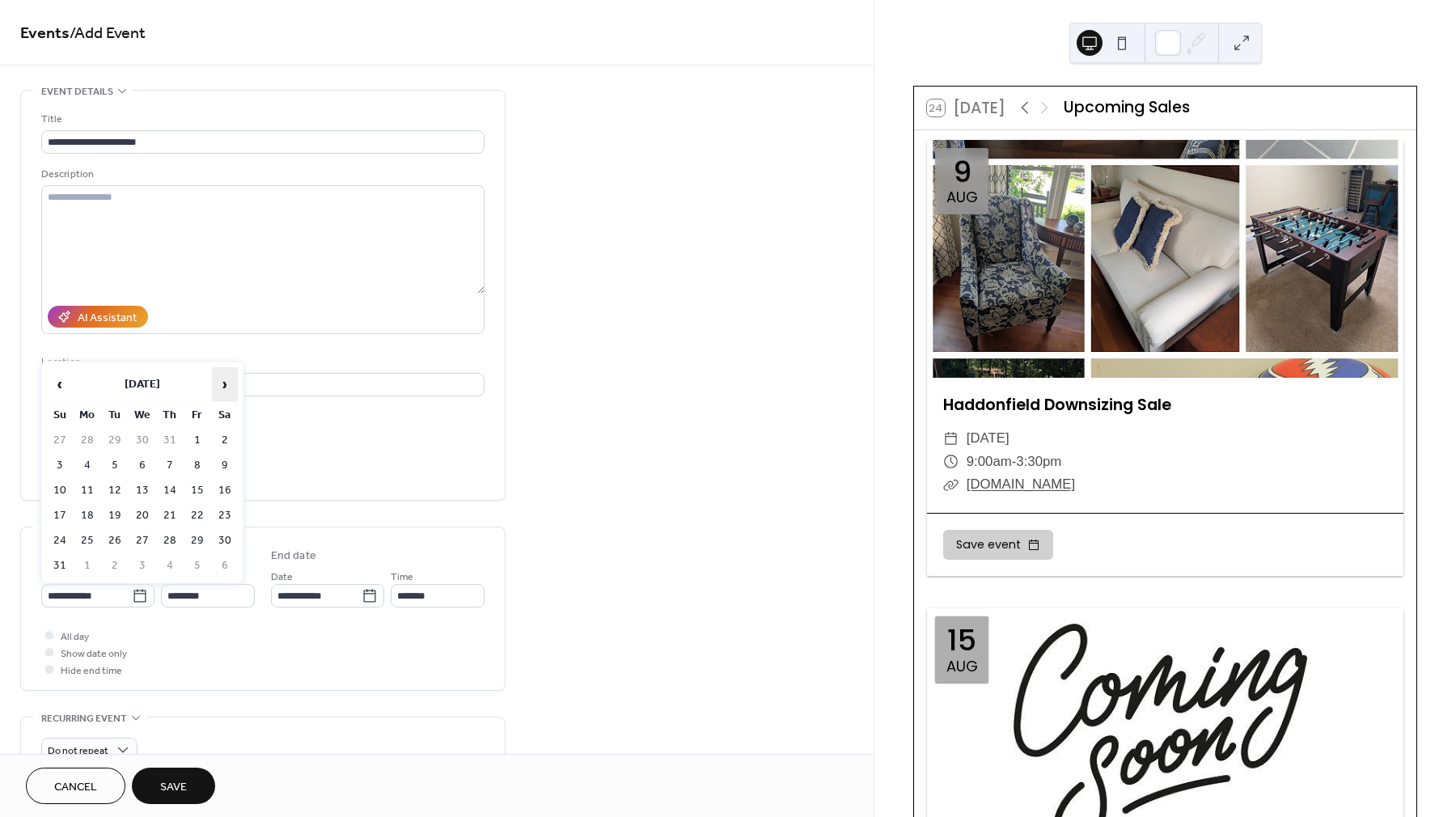 click on "›" at bounding box center (225, 384) 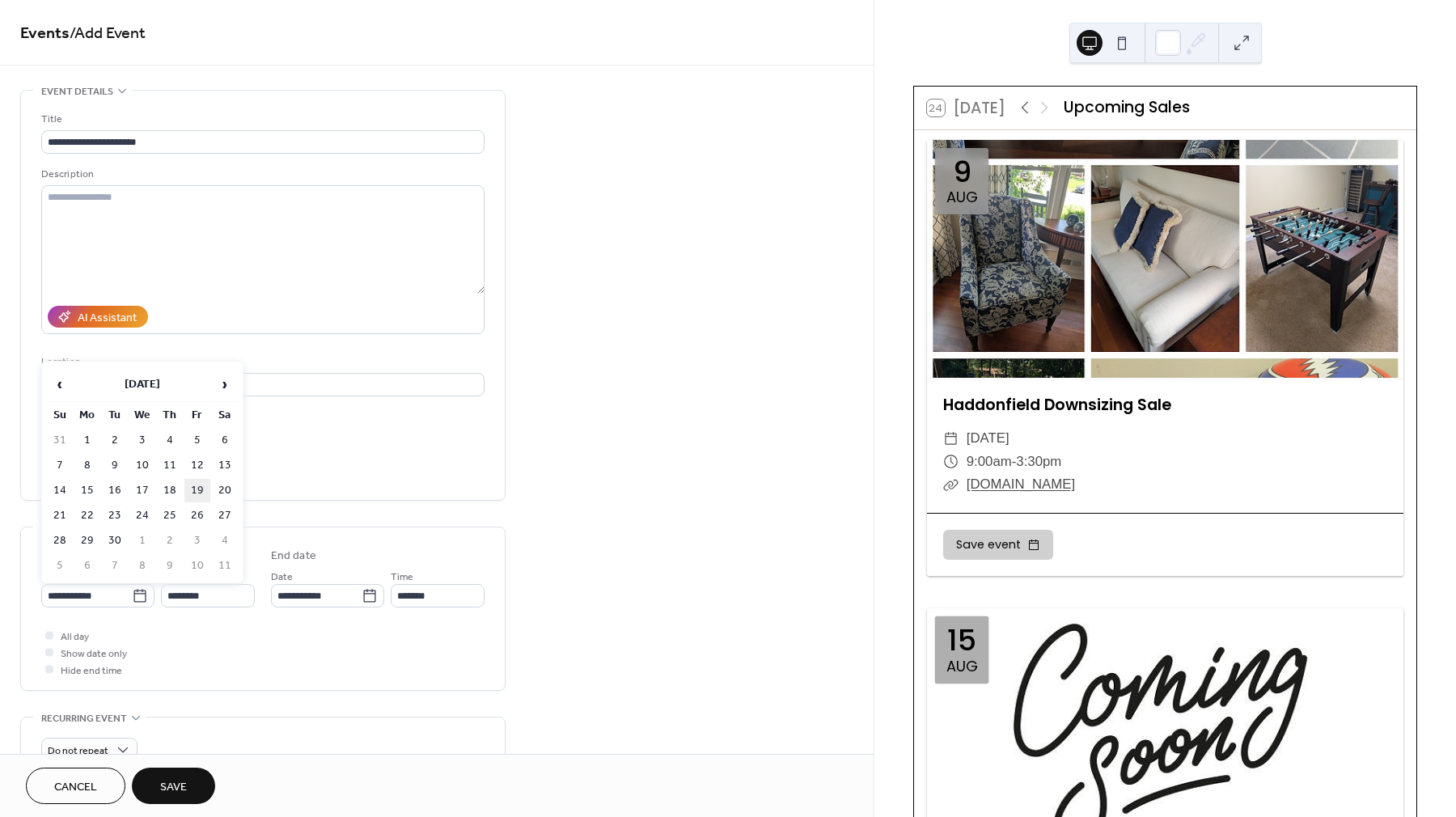 click on "19" at bounding box center (197, 490) 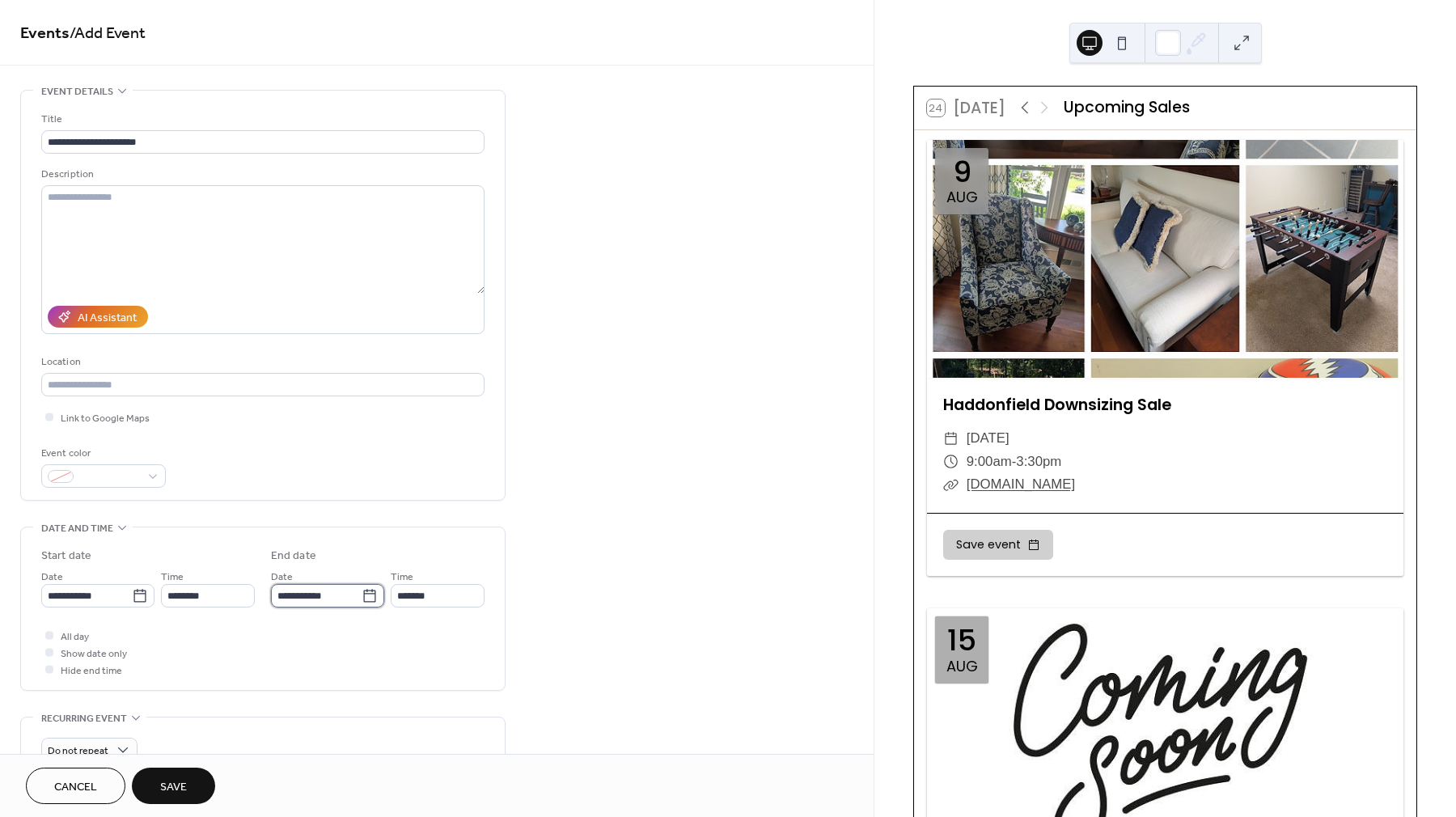 click on "**********" at bounding box center [316, 595] 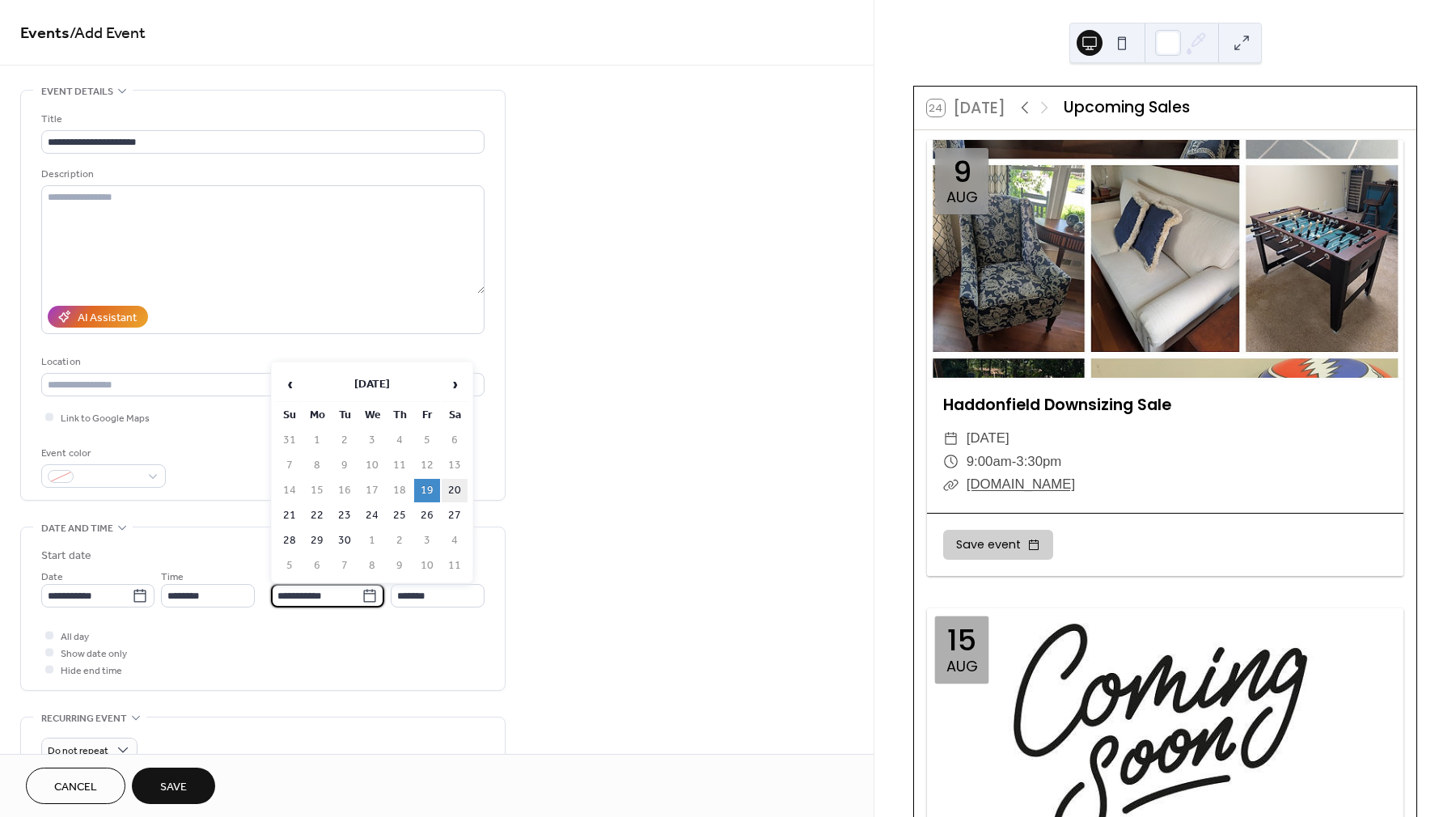 click on "20" at bounding box center [455, 490] 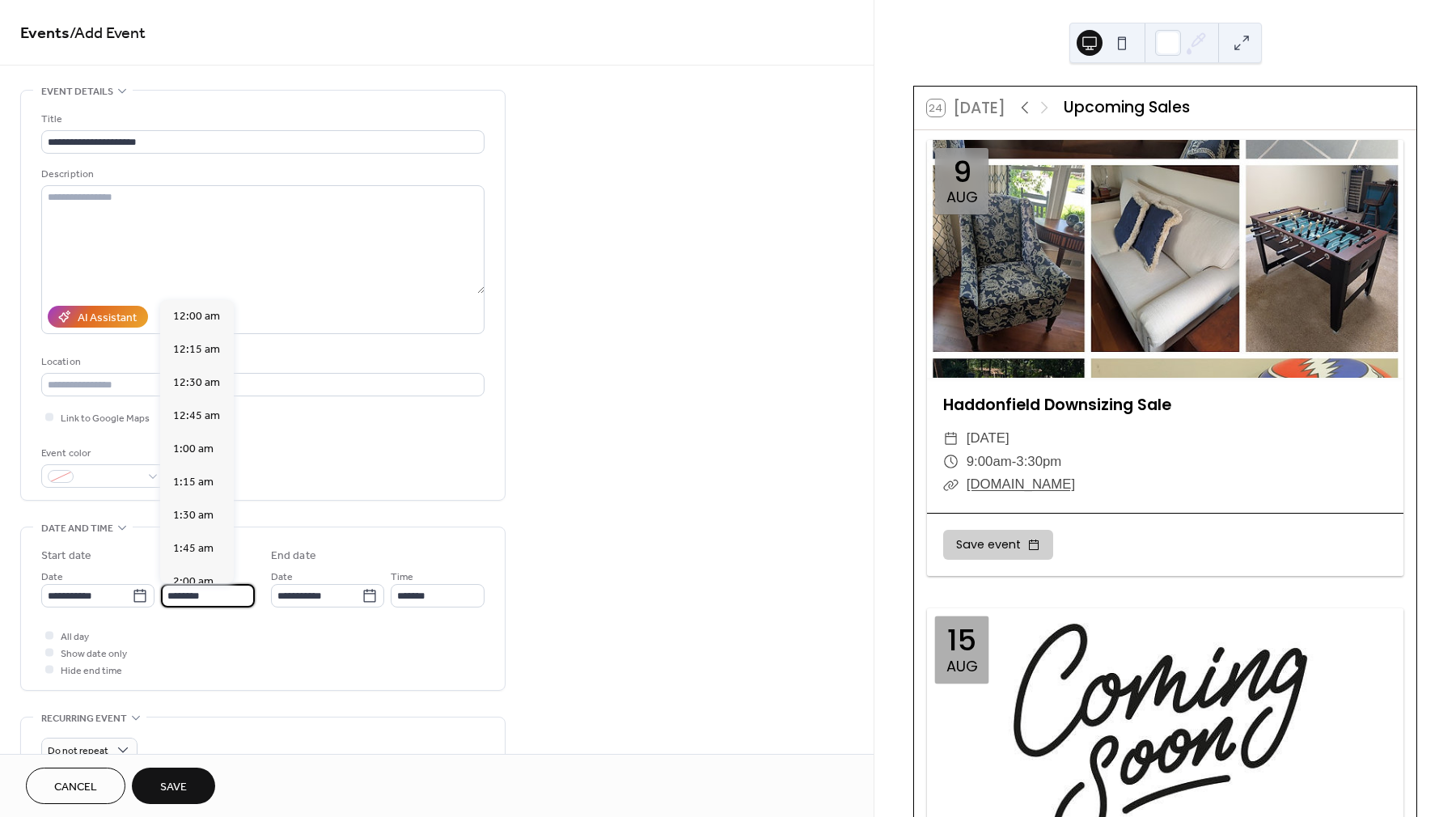 click on "********" at bounding box center [208, 595] 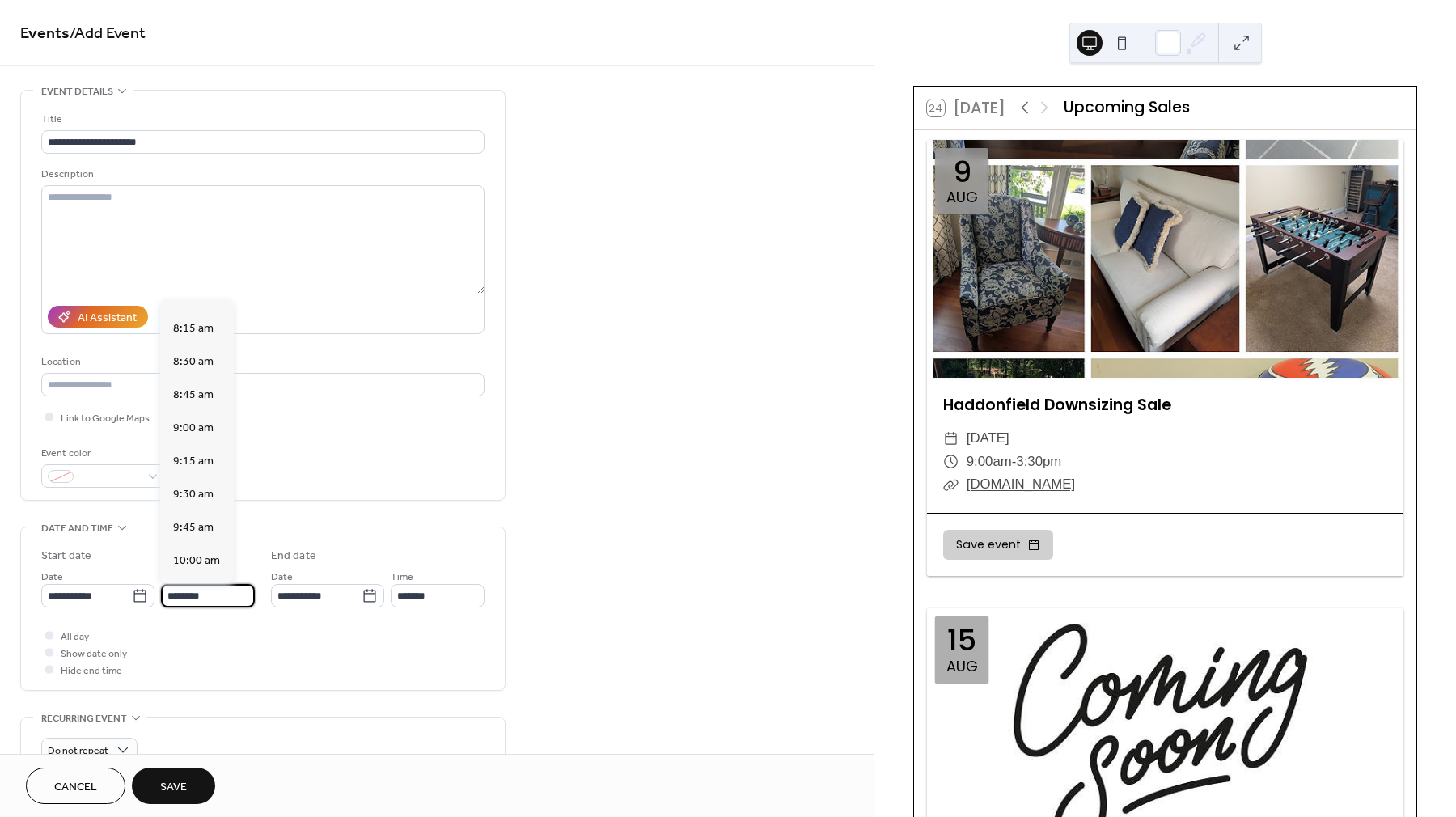 scroll, scrollTop: 1076, scrollLeft: 0, axis: vertical 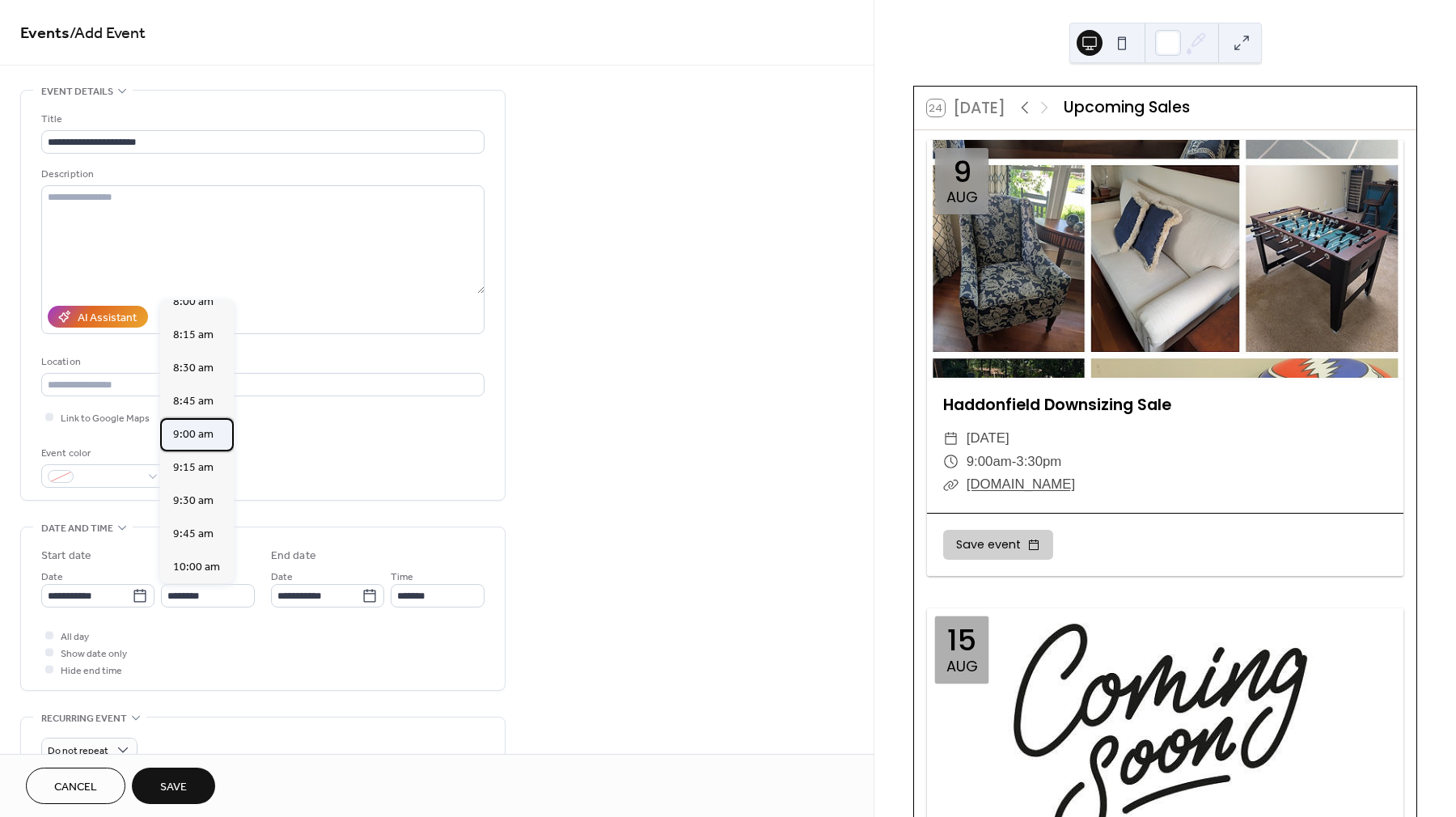 click on "9:00 am" at bounding box center (193, 434) 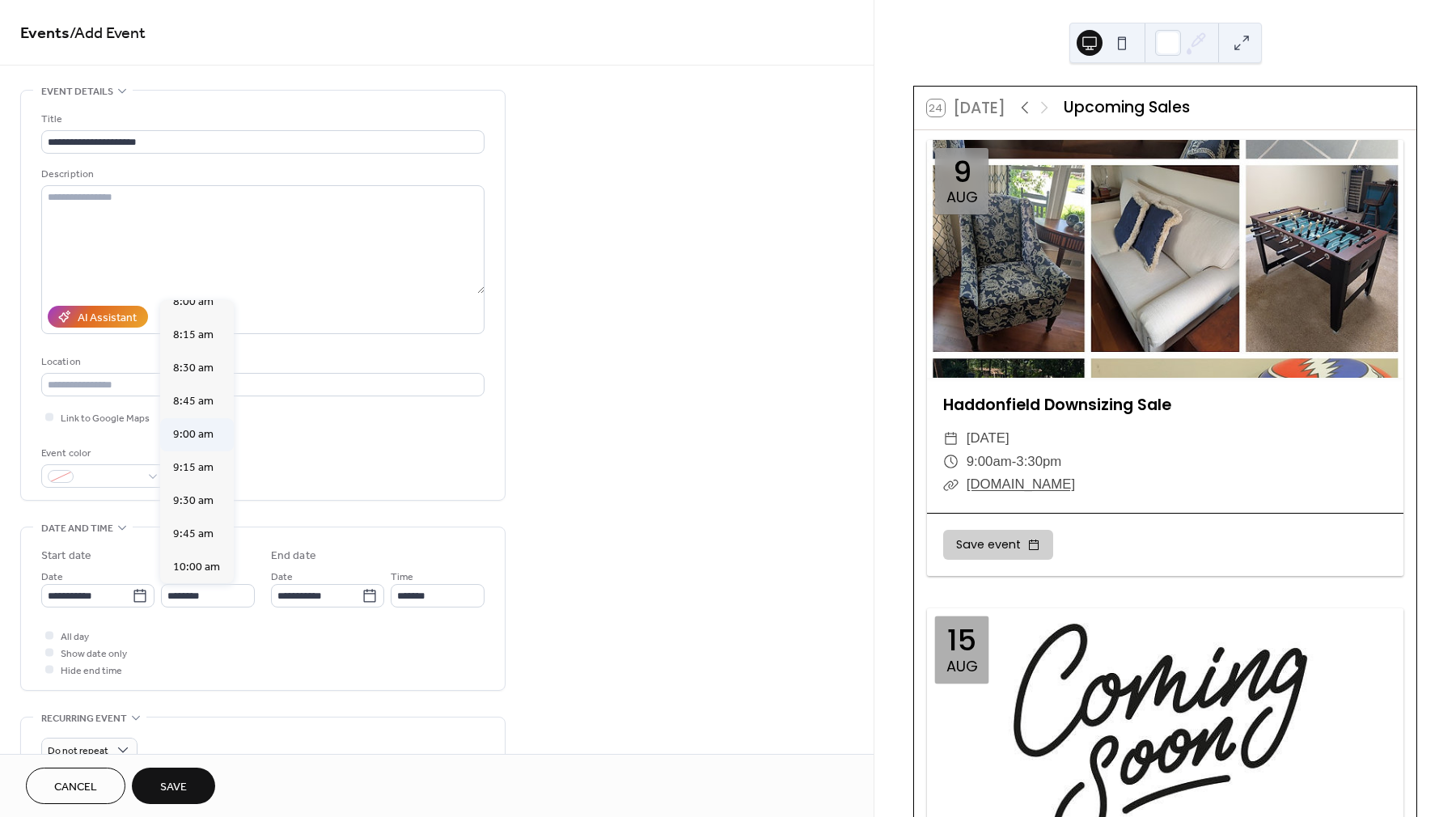 type on "*******" 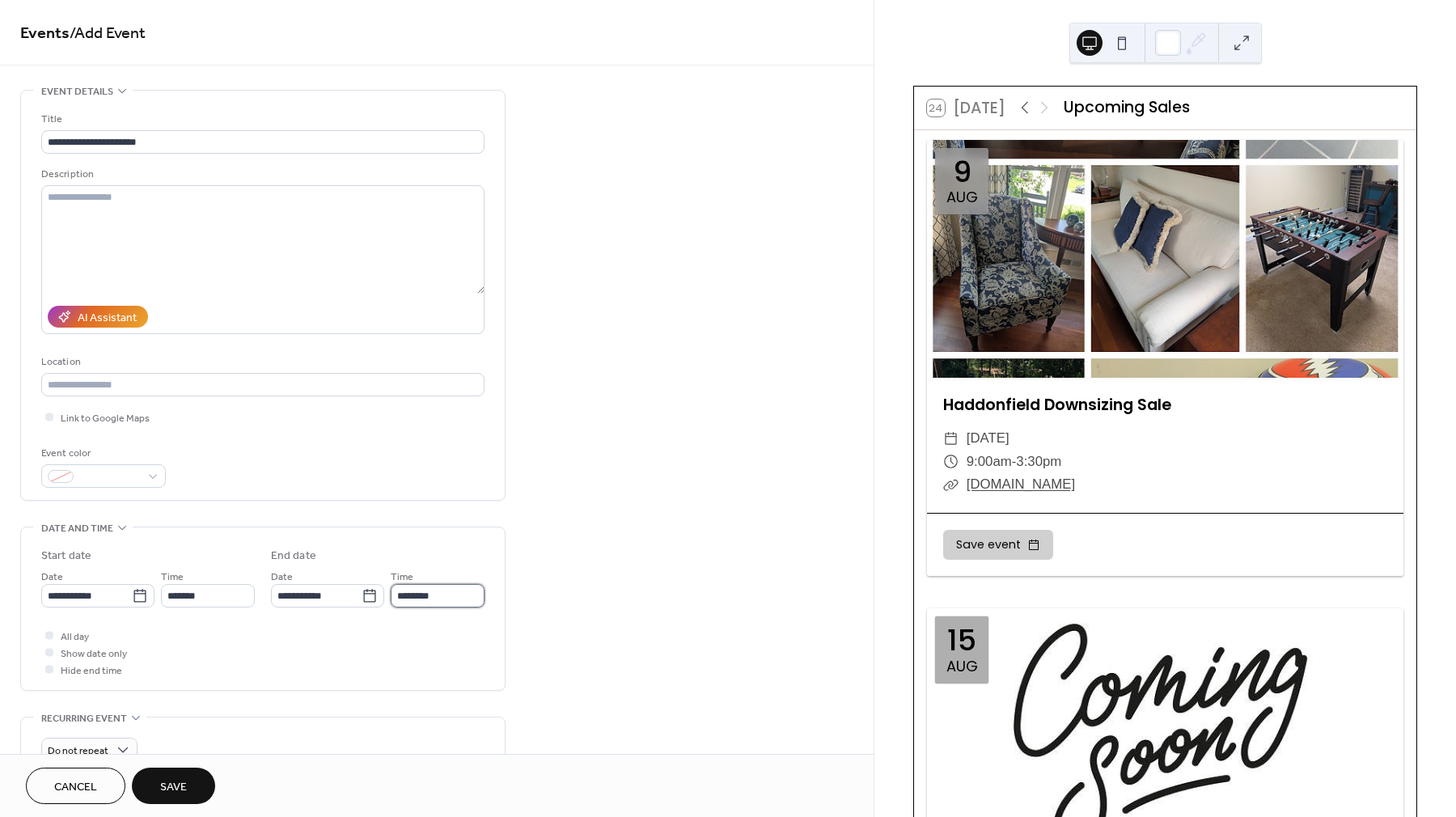 click on "********" at bounding box center (438, 595) 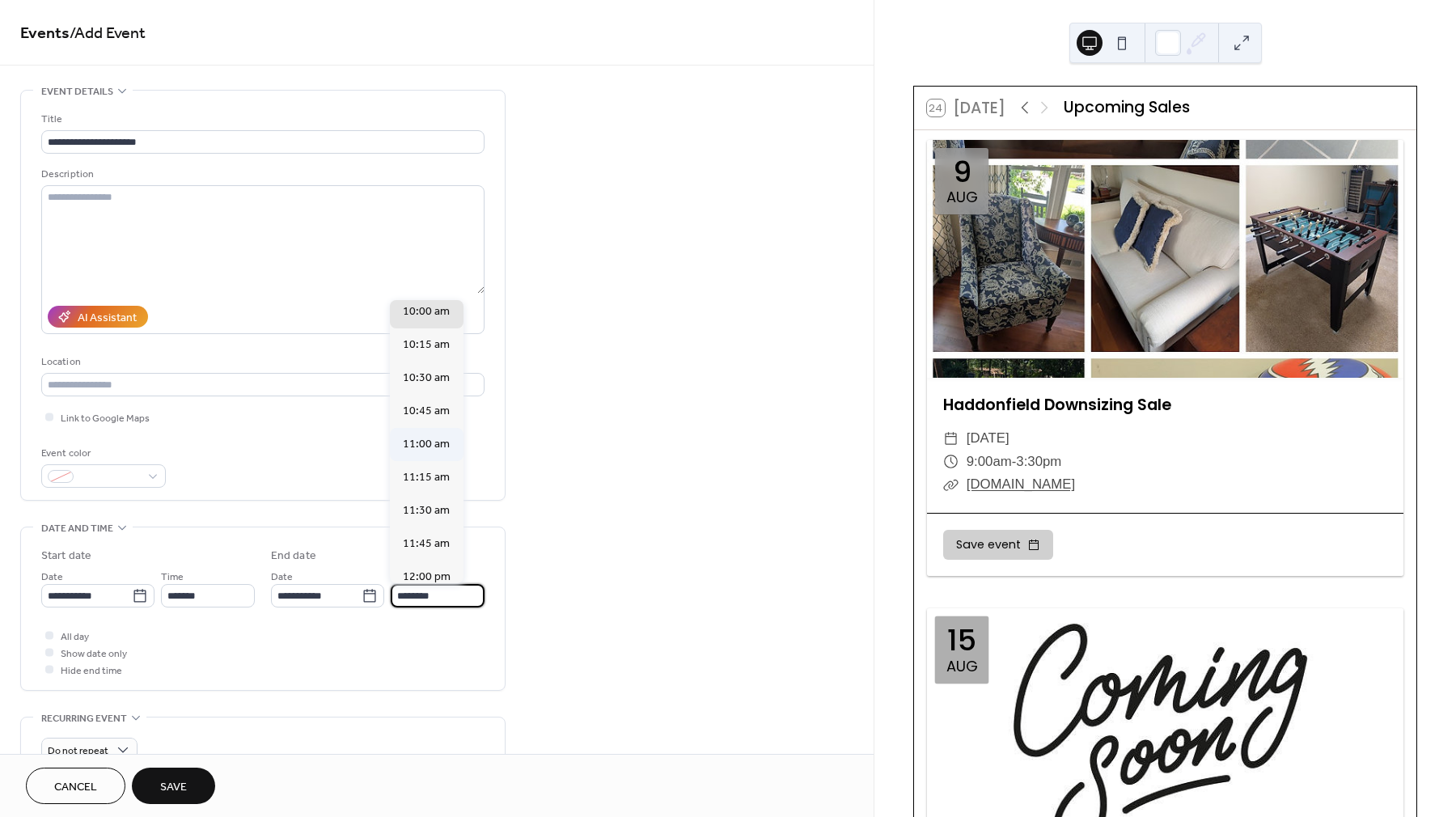 scroll, scrollTop: 1884, scrollLeft: 0, axis: vertical 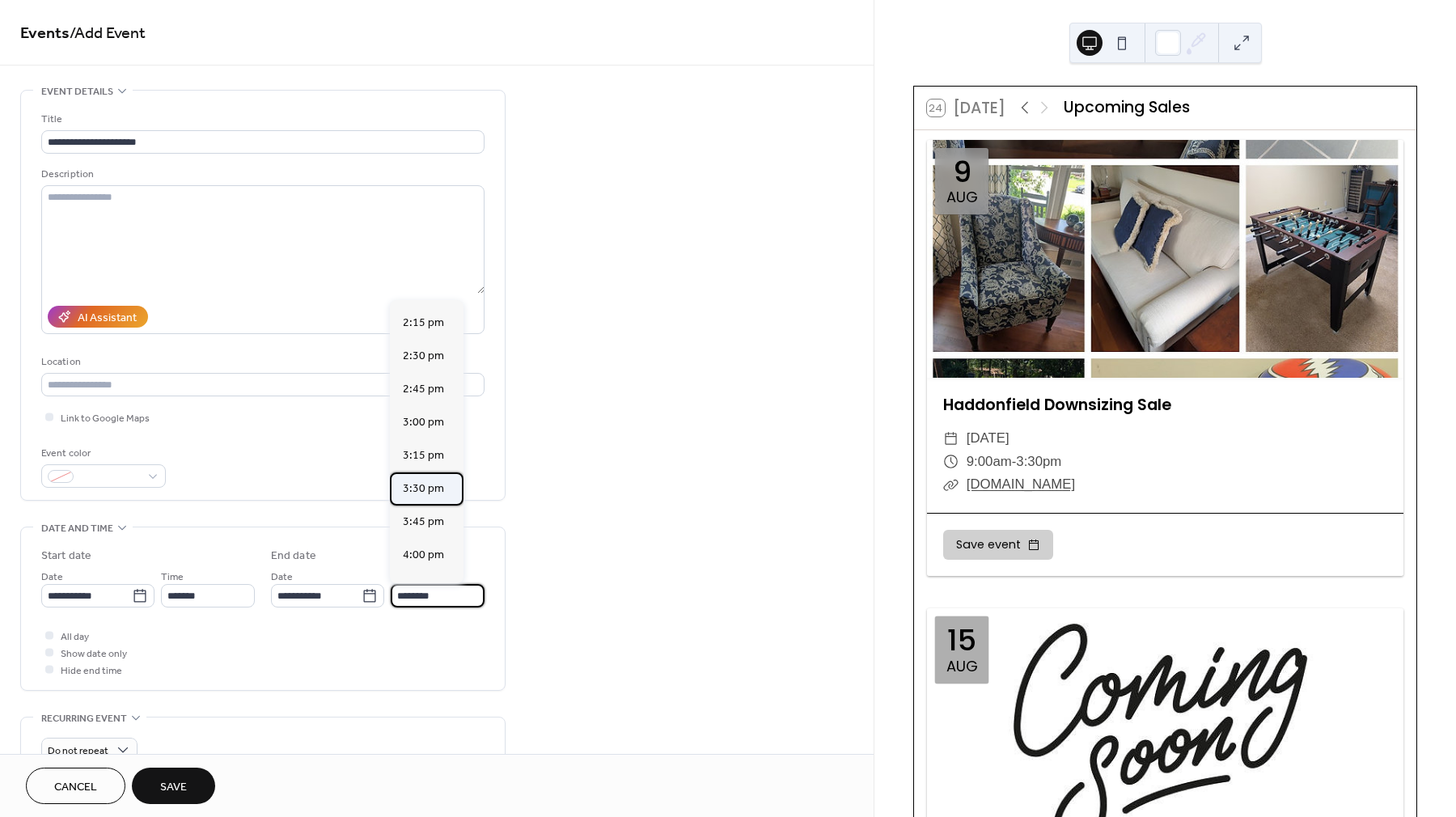 click on "3:30 pm" at bounding box center (423, 489) 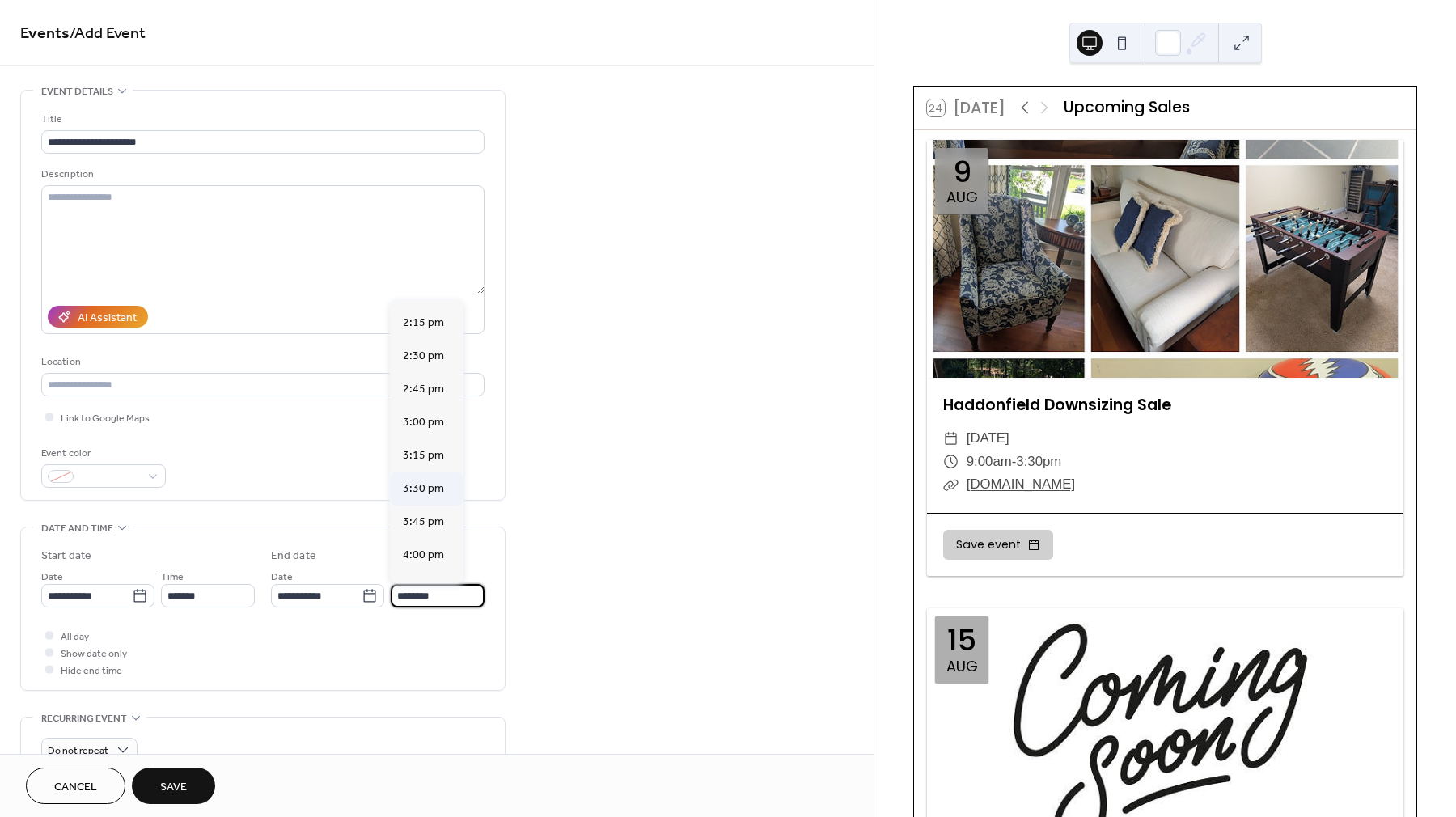 type on "*******" 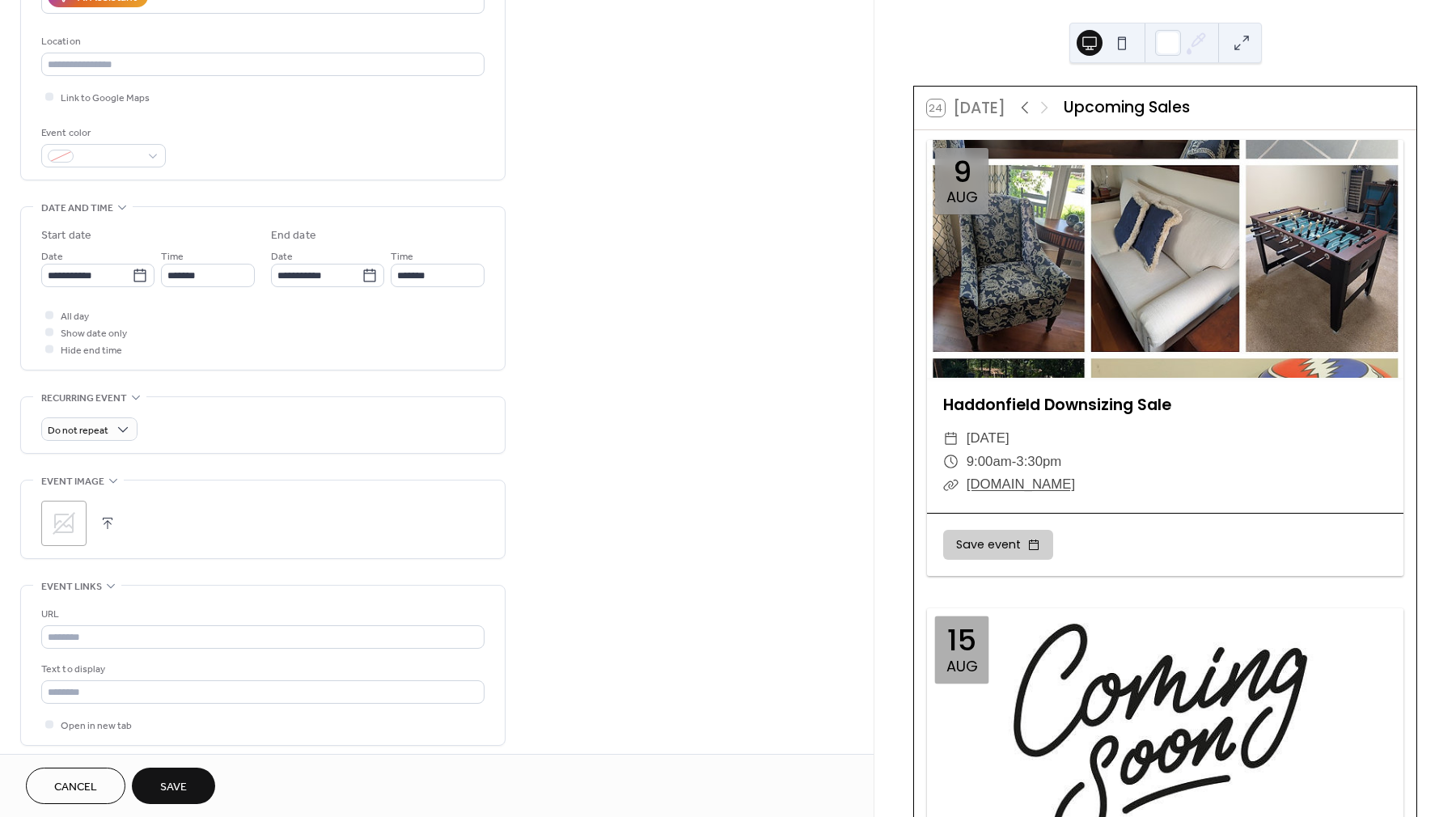 scroll, scrollTop: 337, scrollLeft: 0, axis: vertical 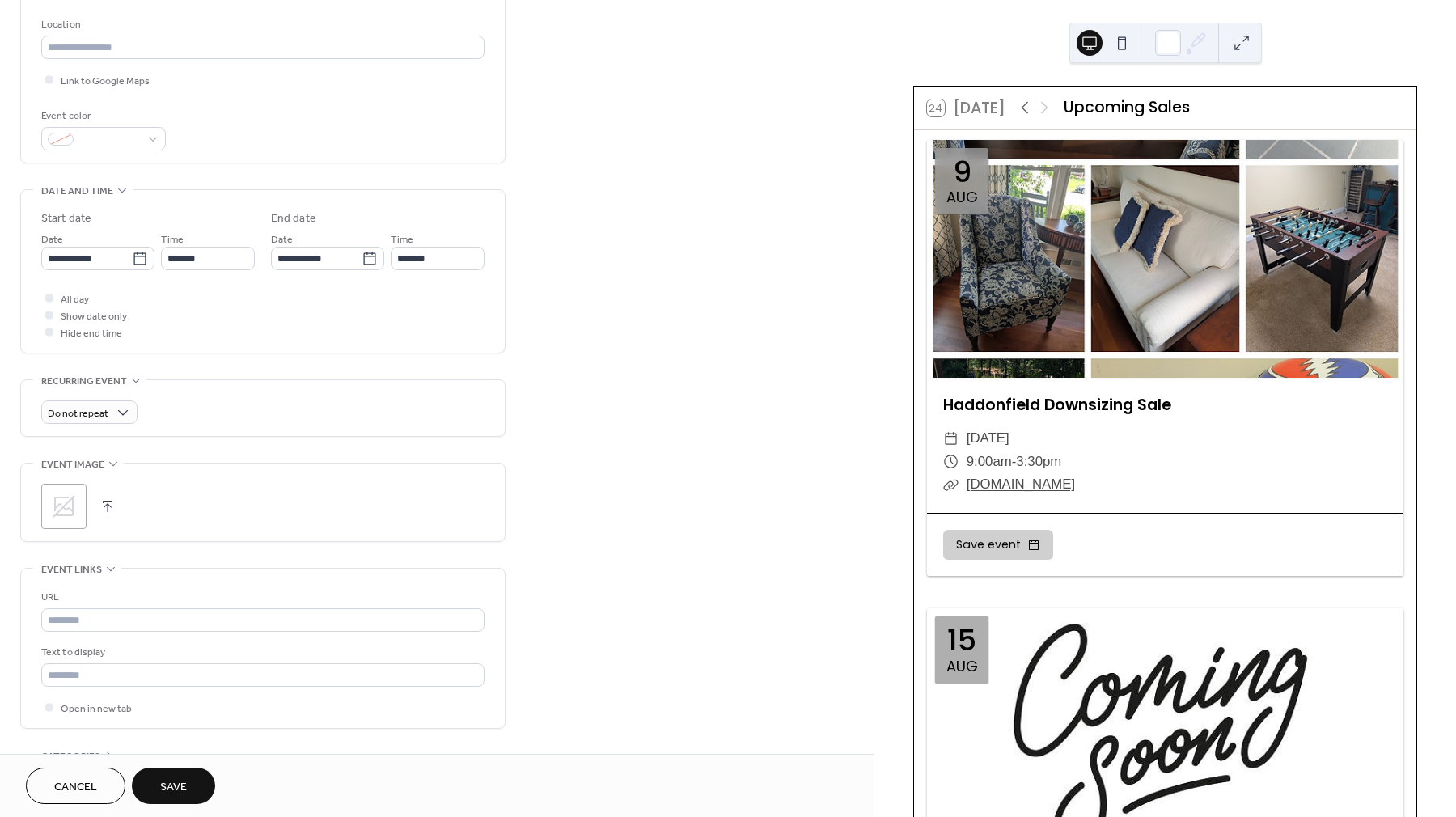click 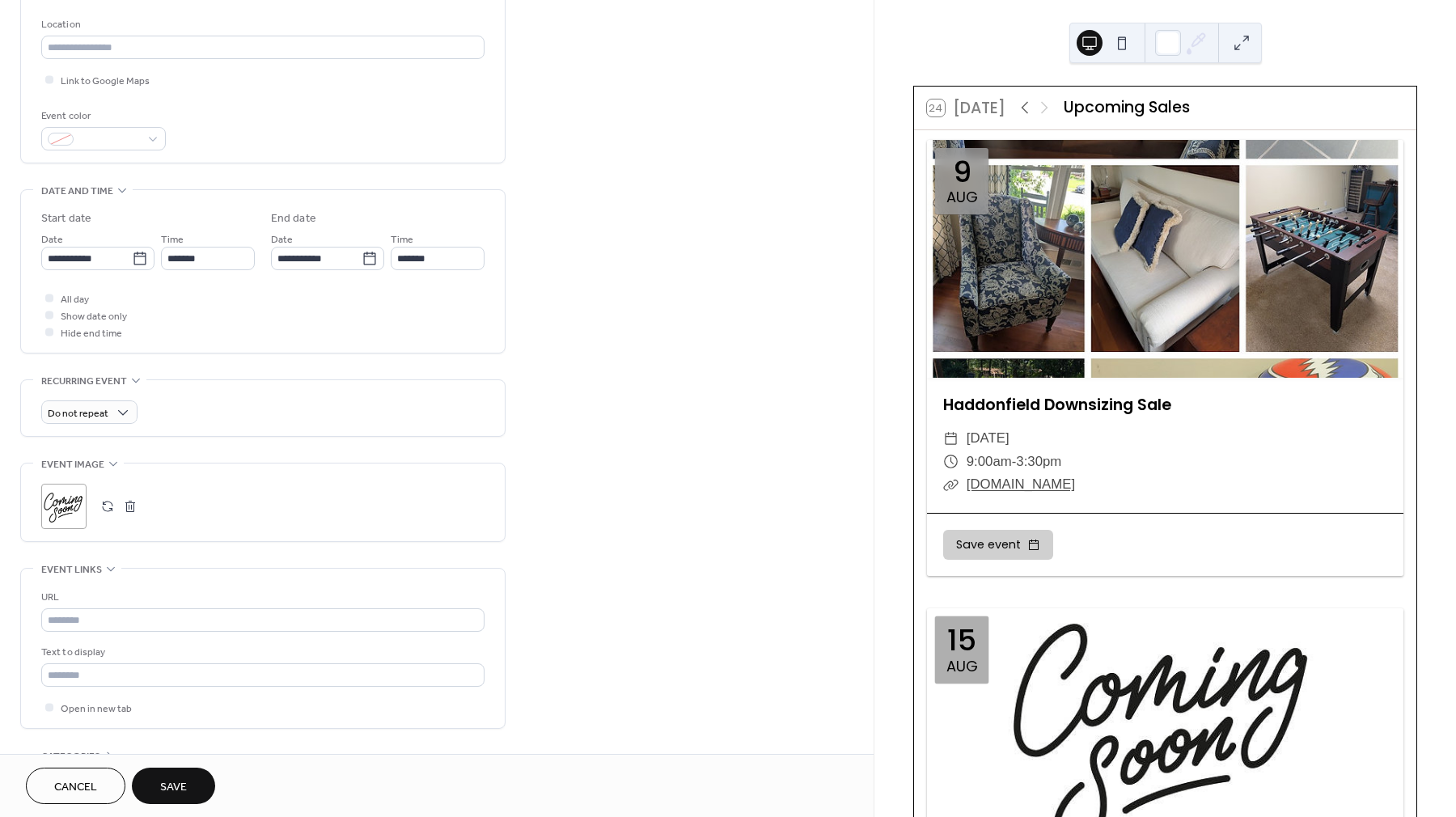 click on "Save" at bounding box center [173, 787] 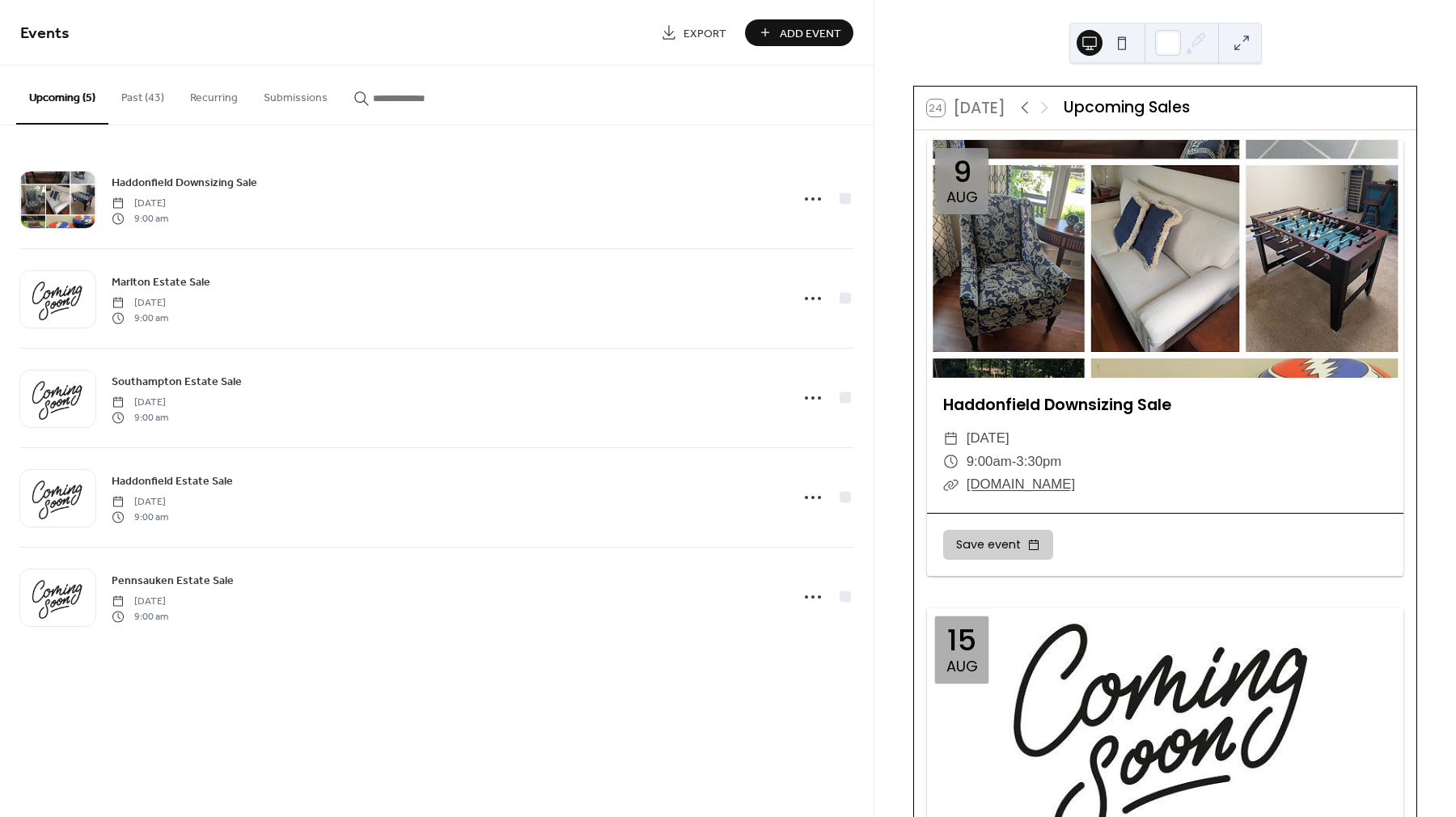 click on "Add Event" at bounding box center [811, 33] 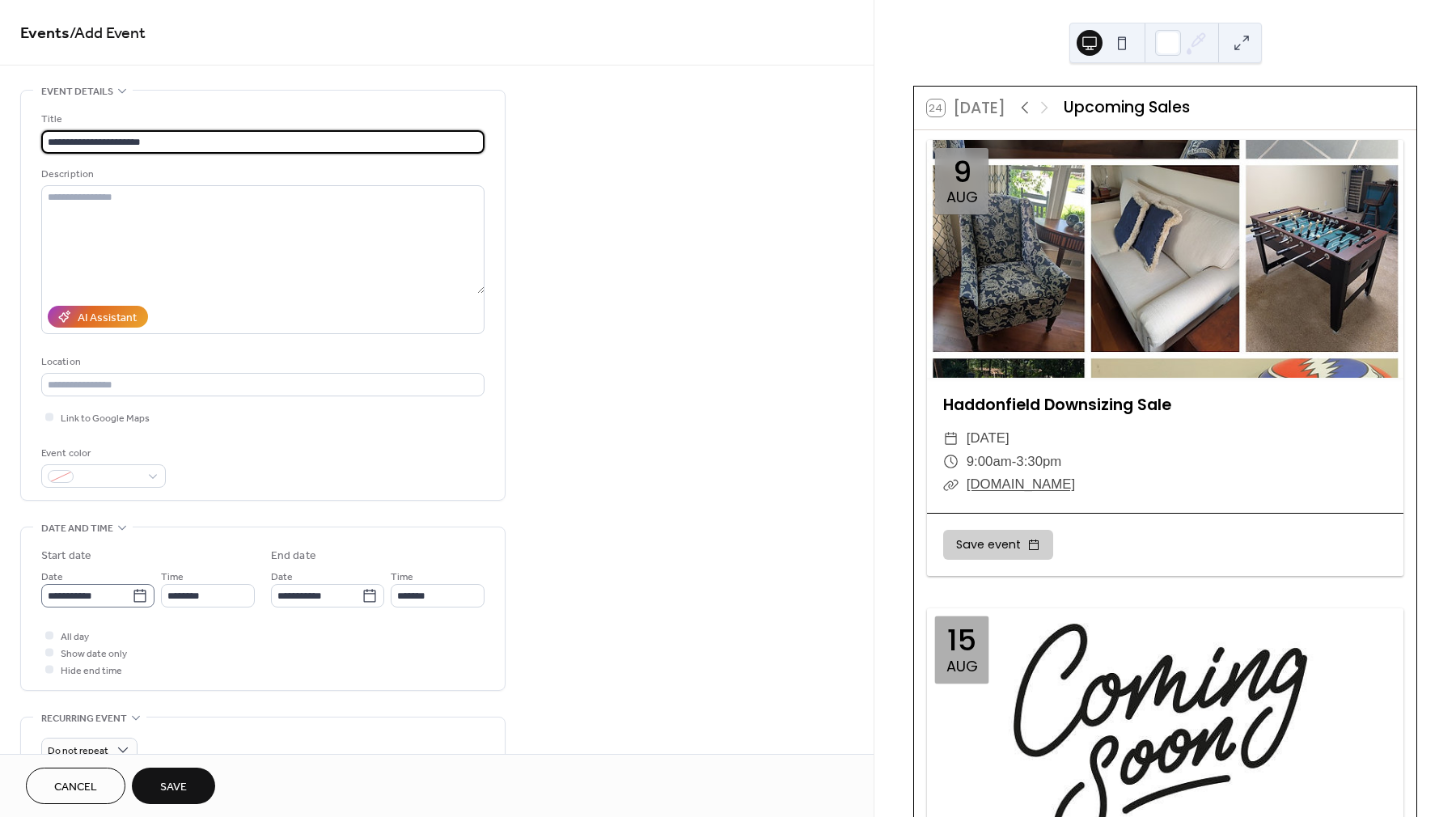 type on "**********" 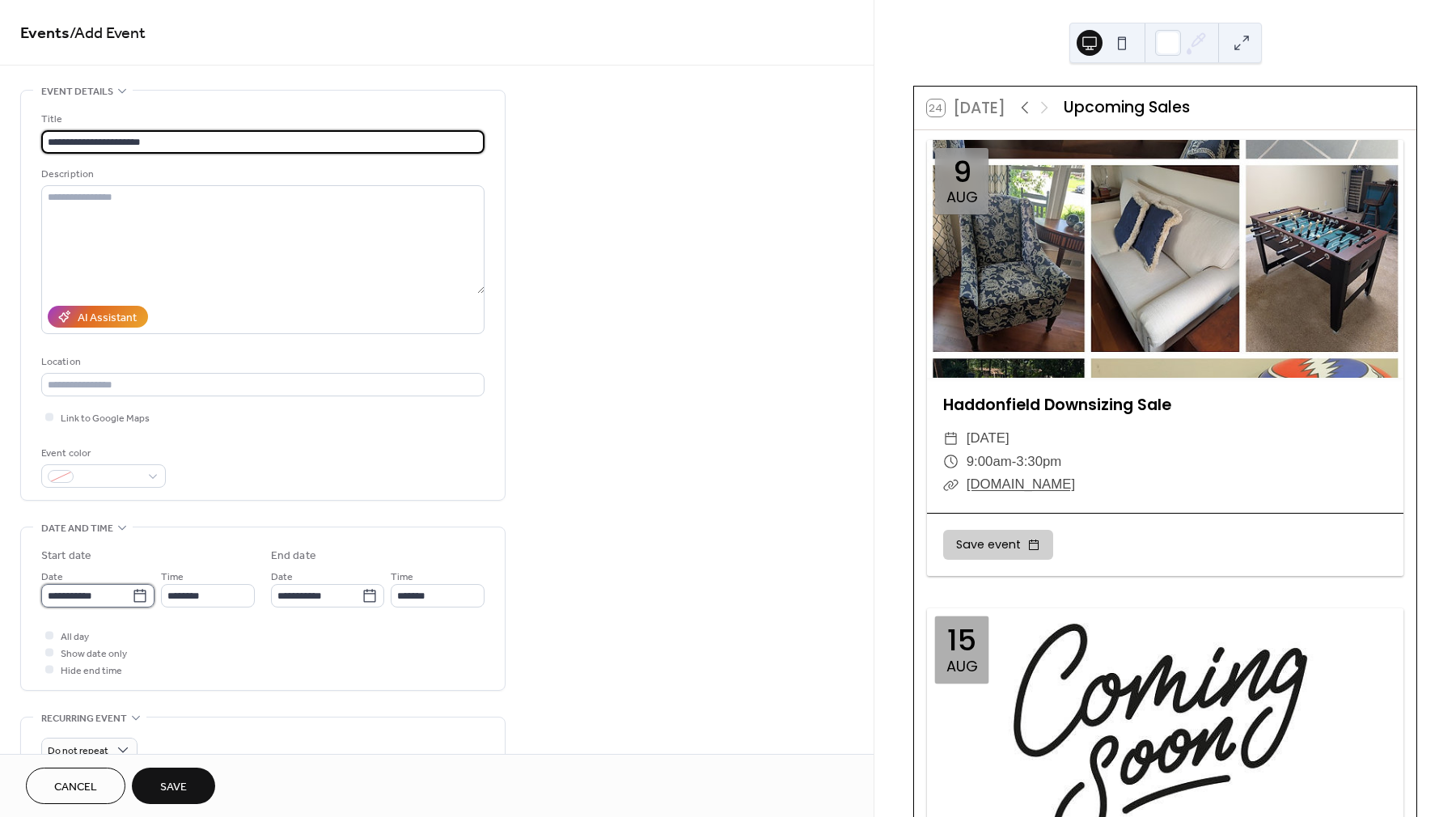 click on "**********" at bounding box center [87, 595] 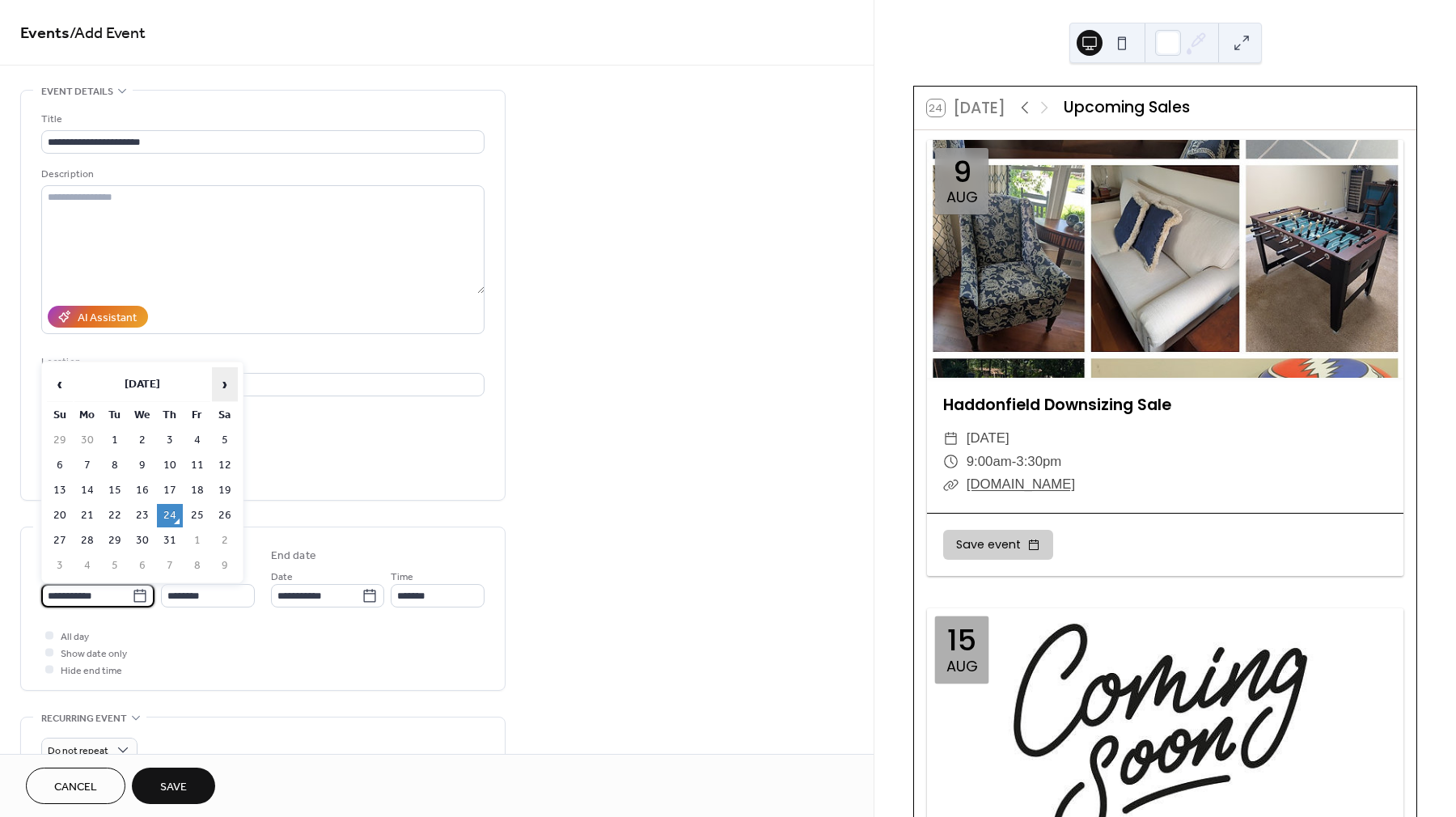 click on "›" at bounding box center [225, 384] 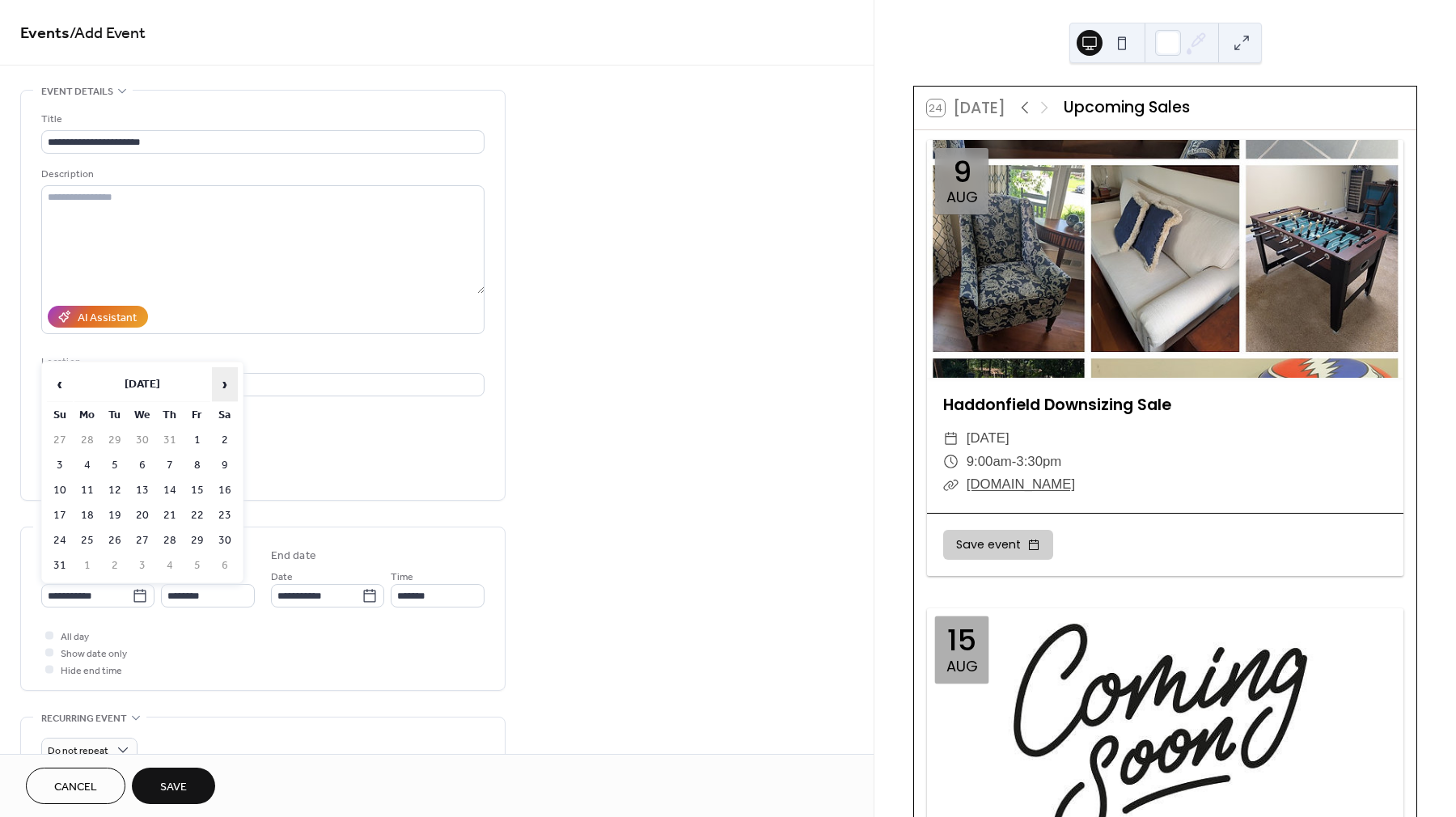 click on "›" at bounding box center (225, 384) 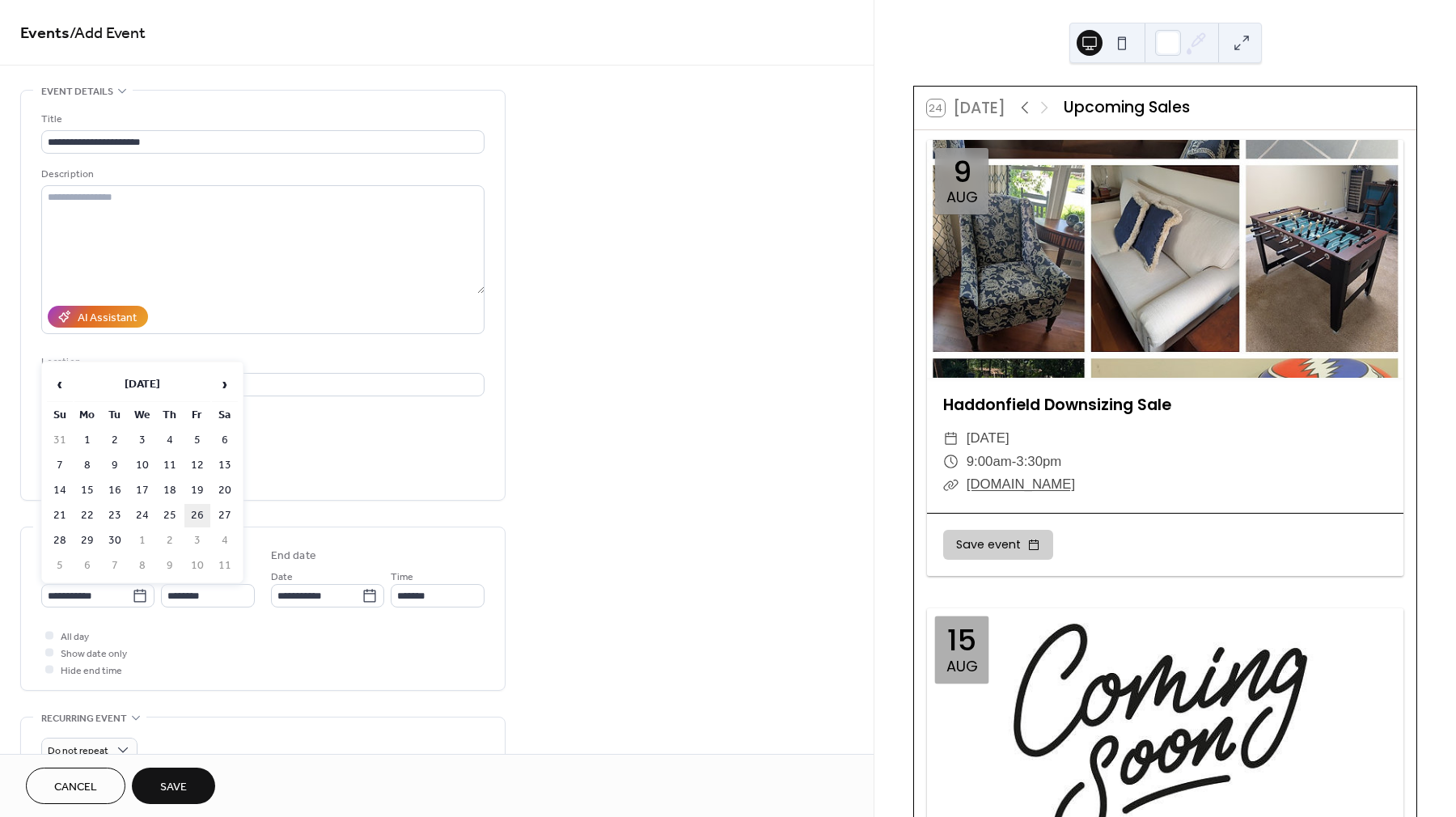 click on "26" at bounding box center [197, 515] 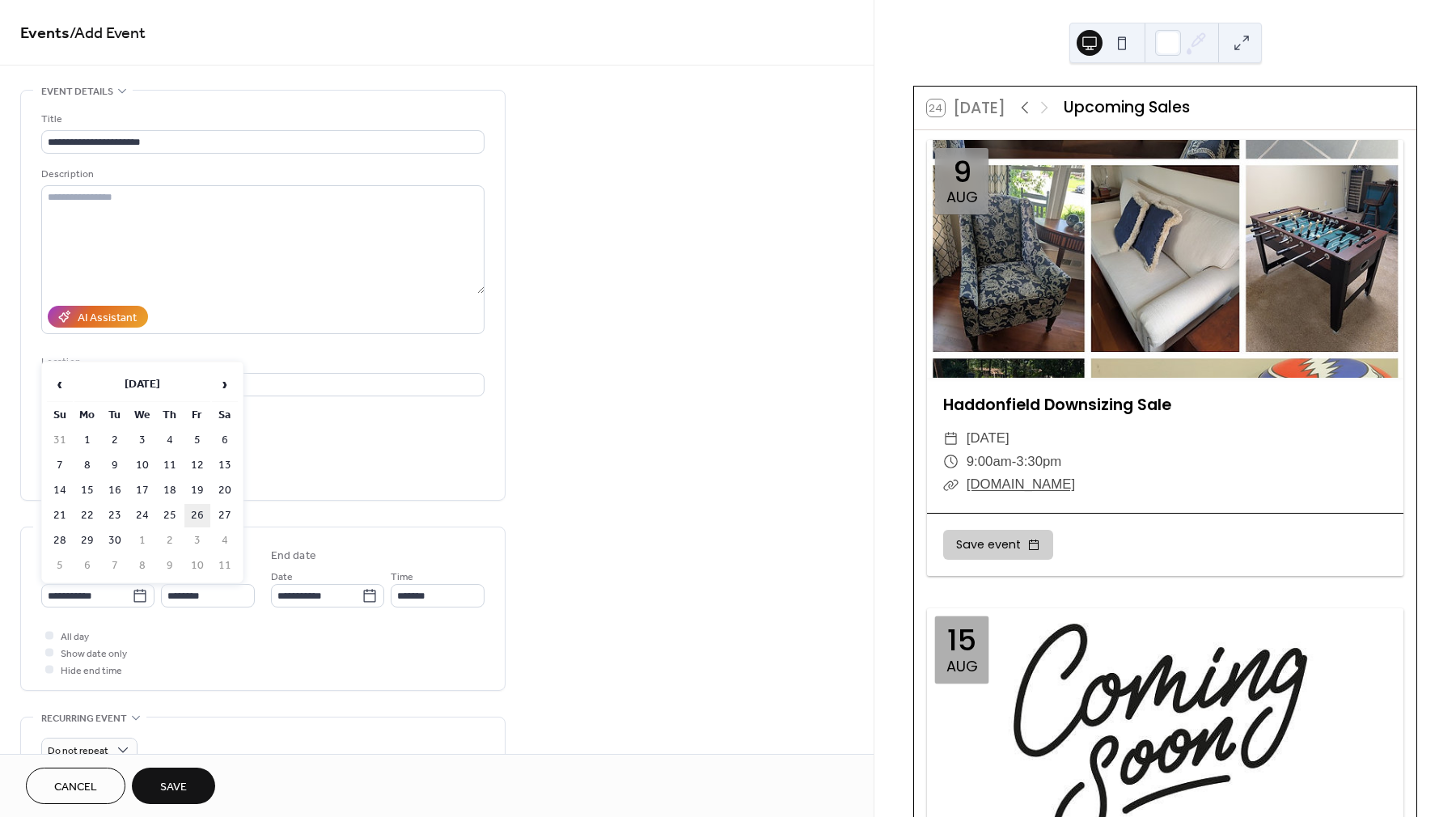 type on "**********" 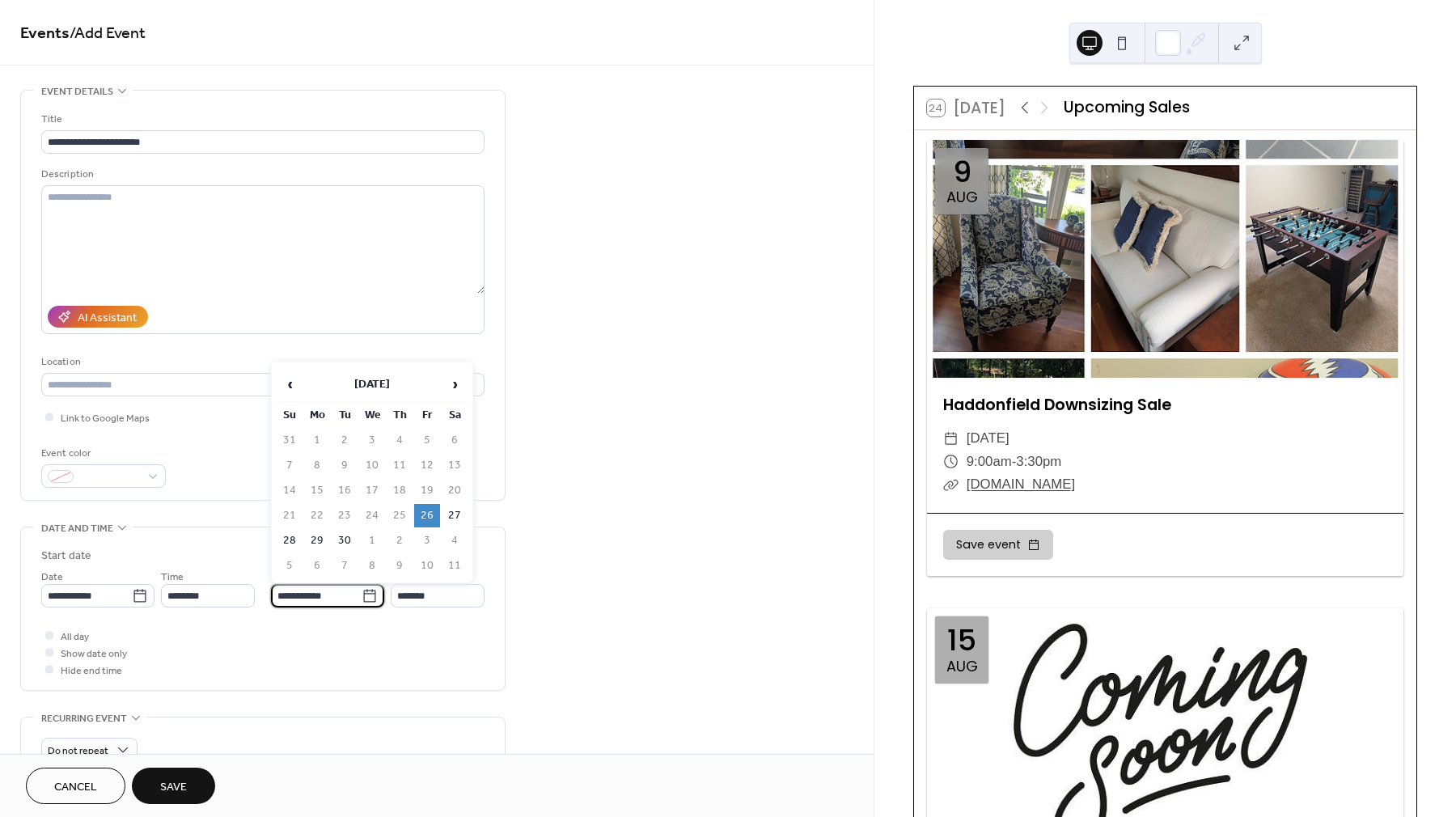 click on "**********" at bounding box center [316, 595] 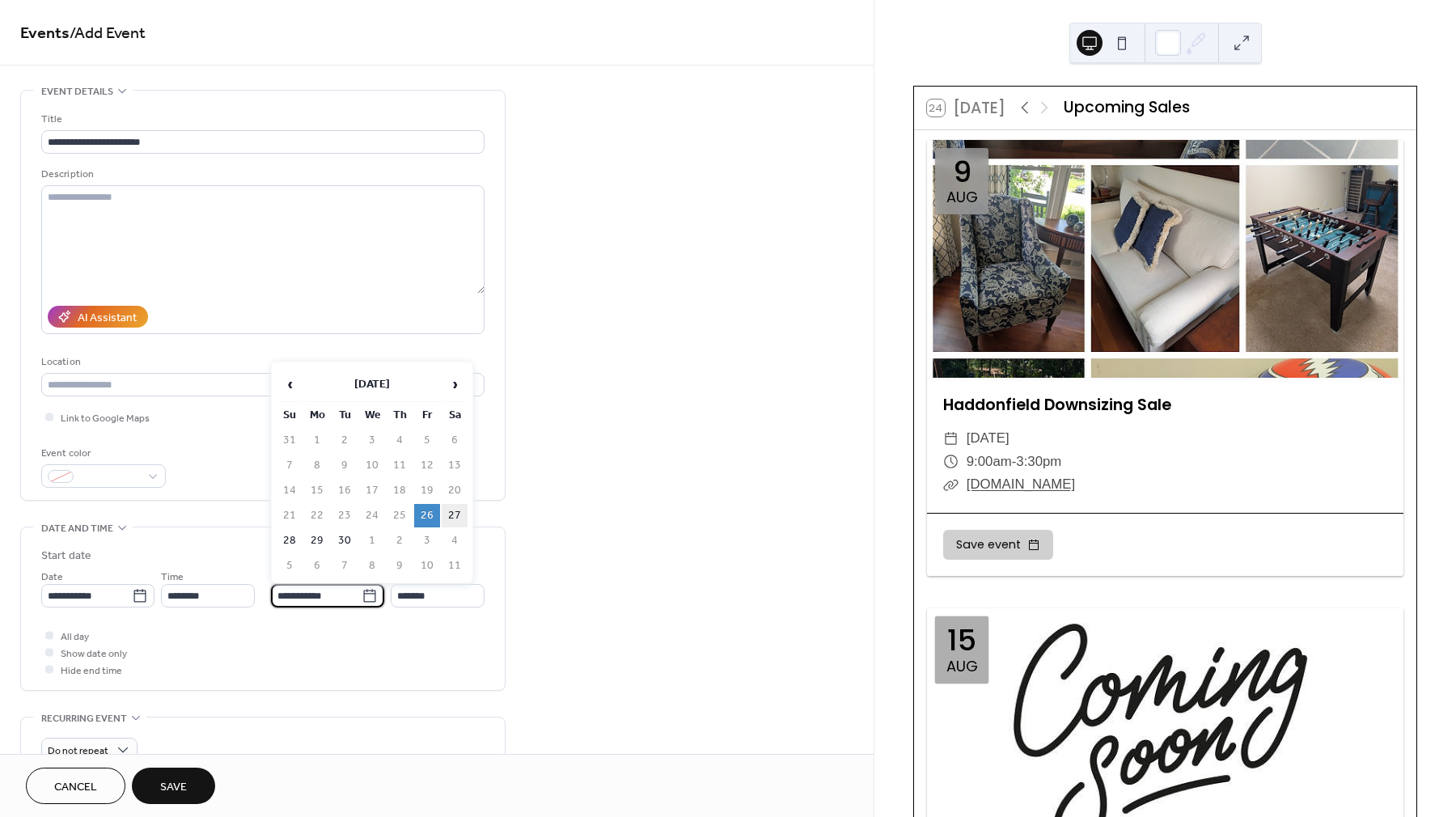 click on "27" at bounding box center (455, 515) 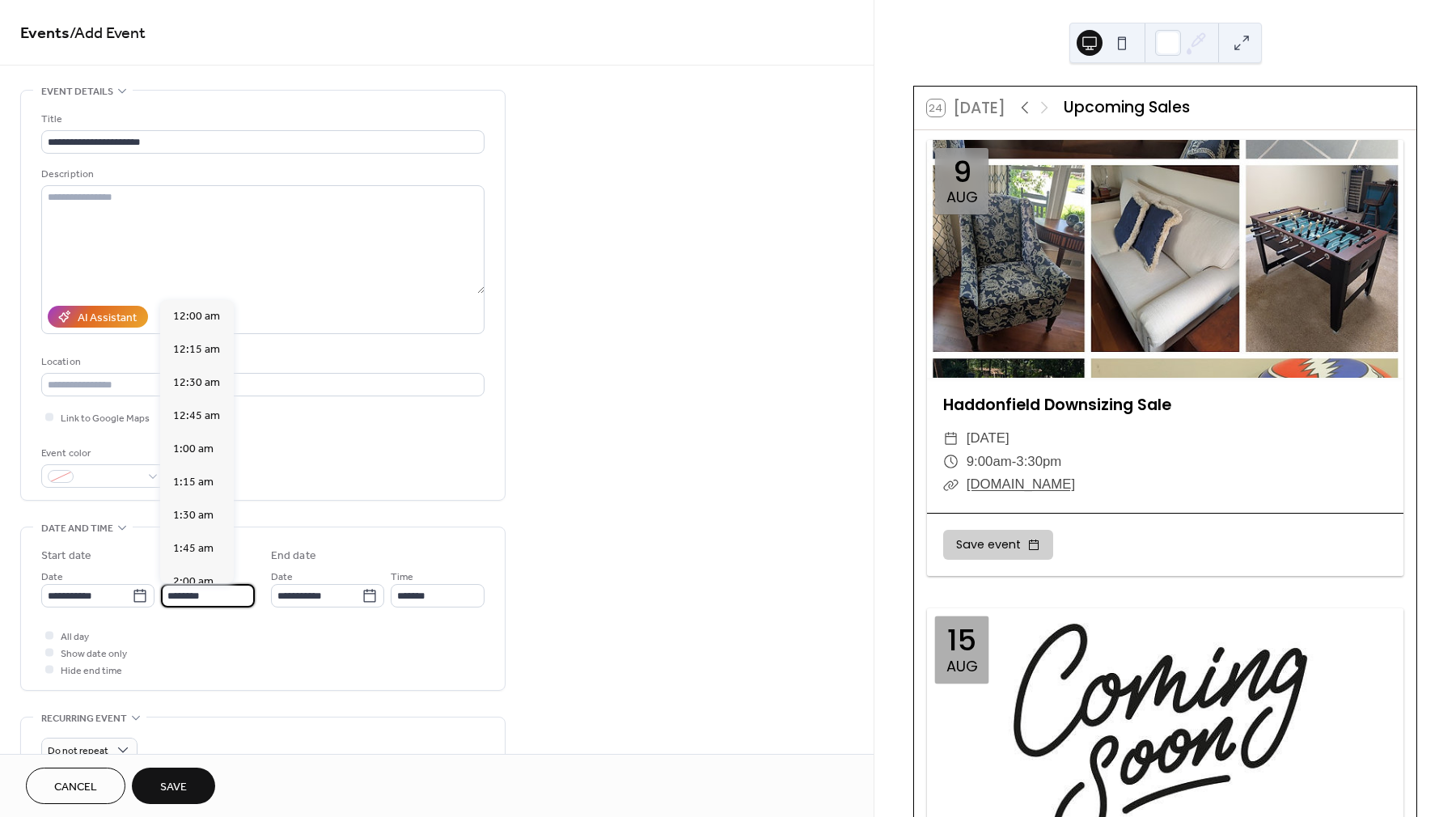 click on "********" at bounding box center [208, 595] 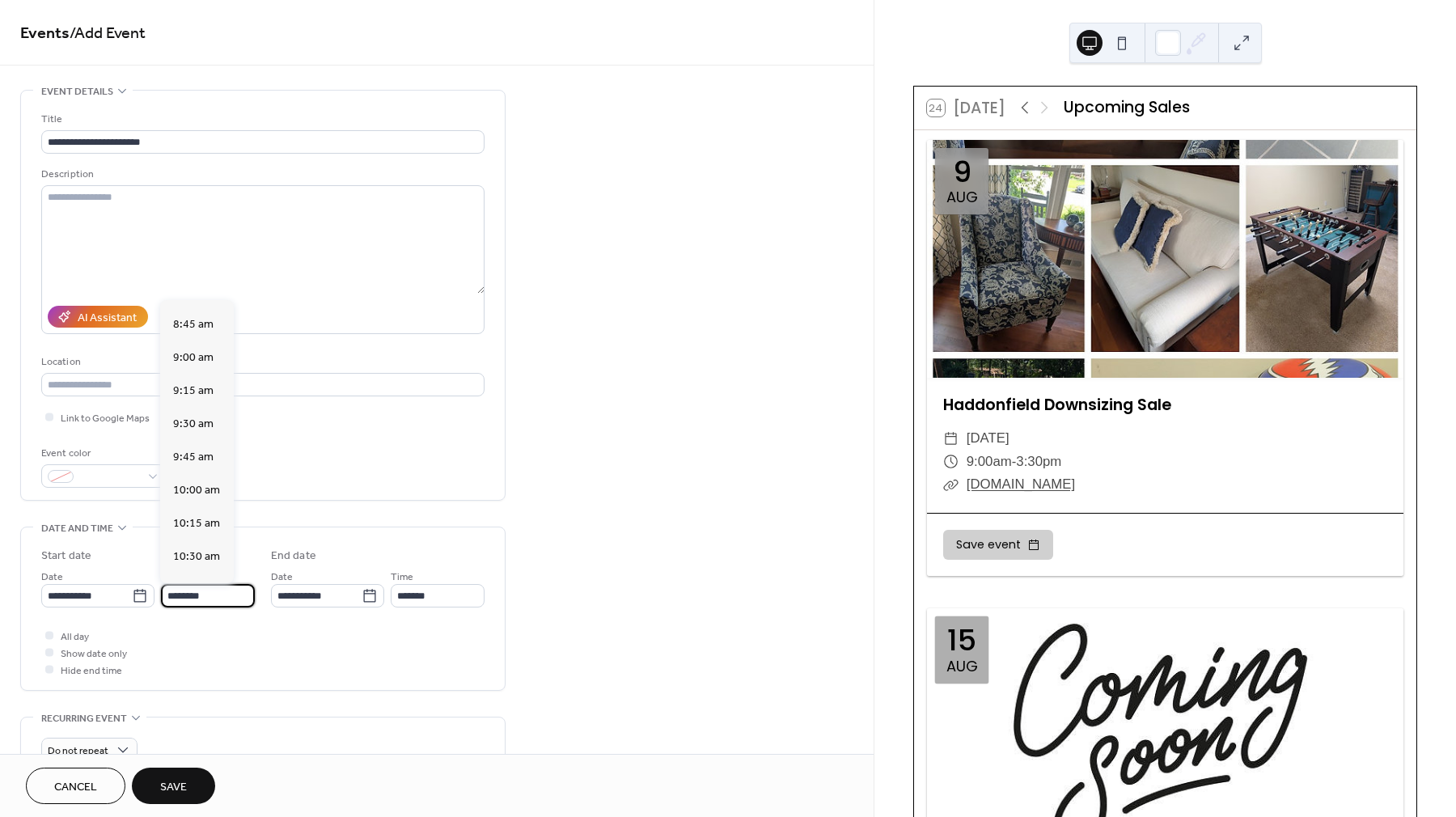 scroll, scrollTop: 1150, scrollLeft: 0, axis: vertical 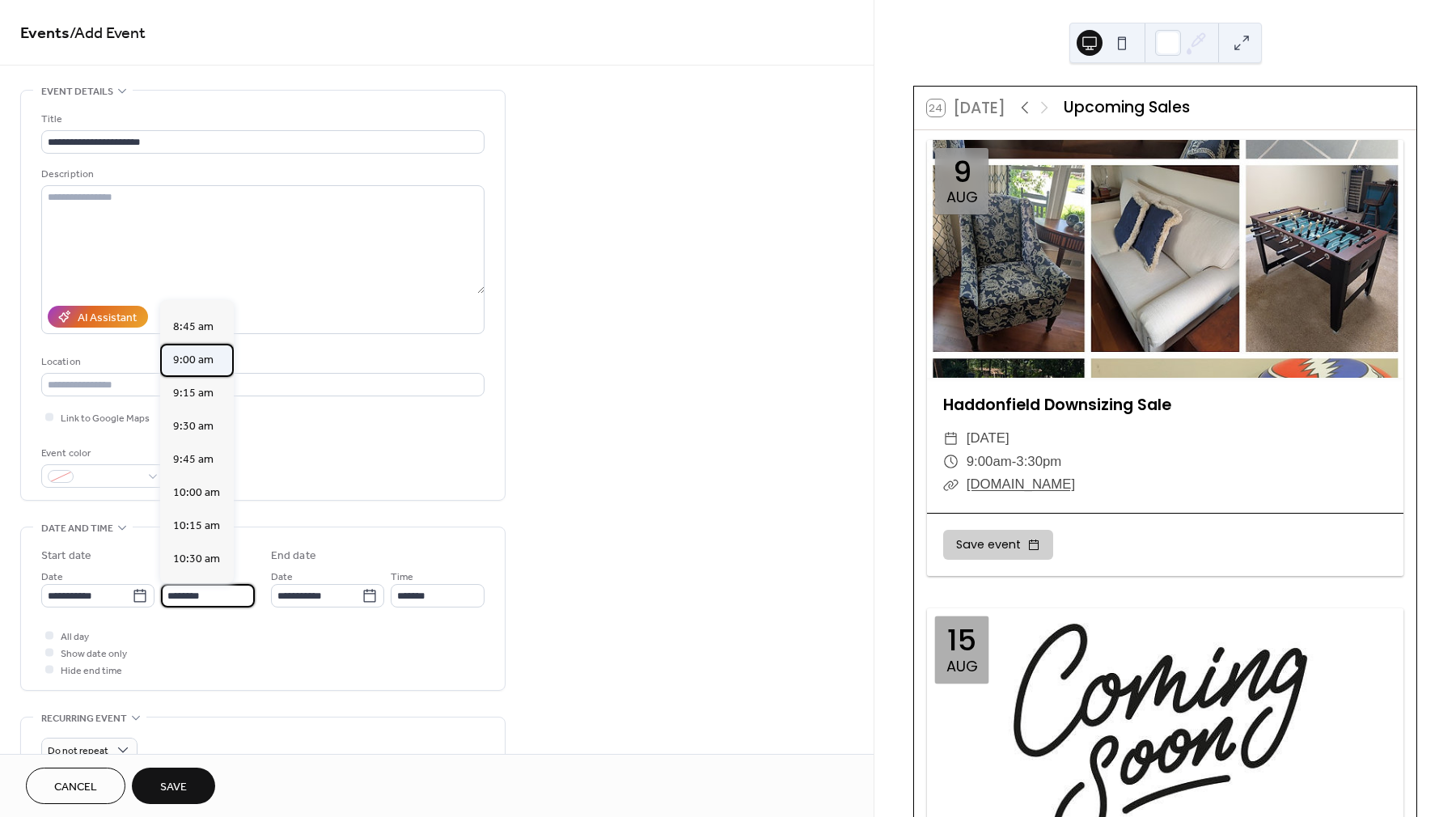 click on "9:00 am" at bounding box center [193, 360] 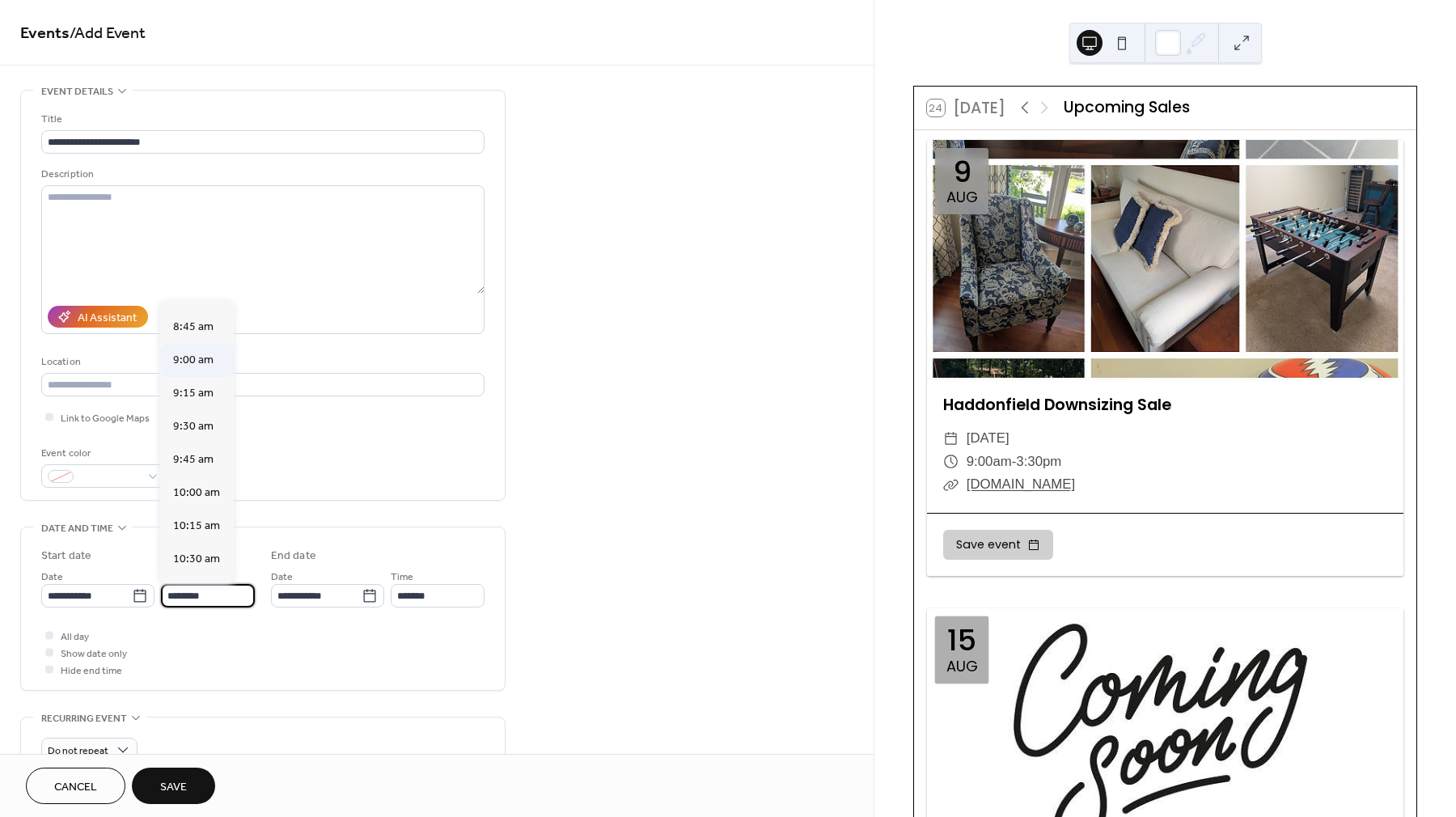 type on "*******" 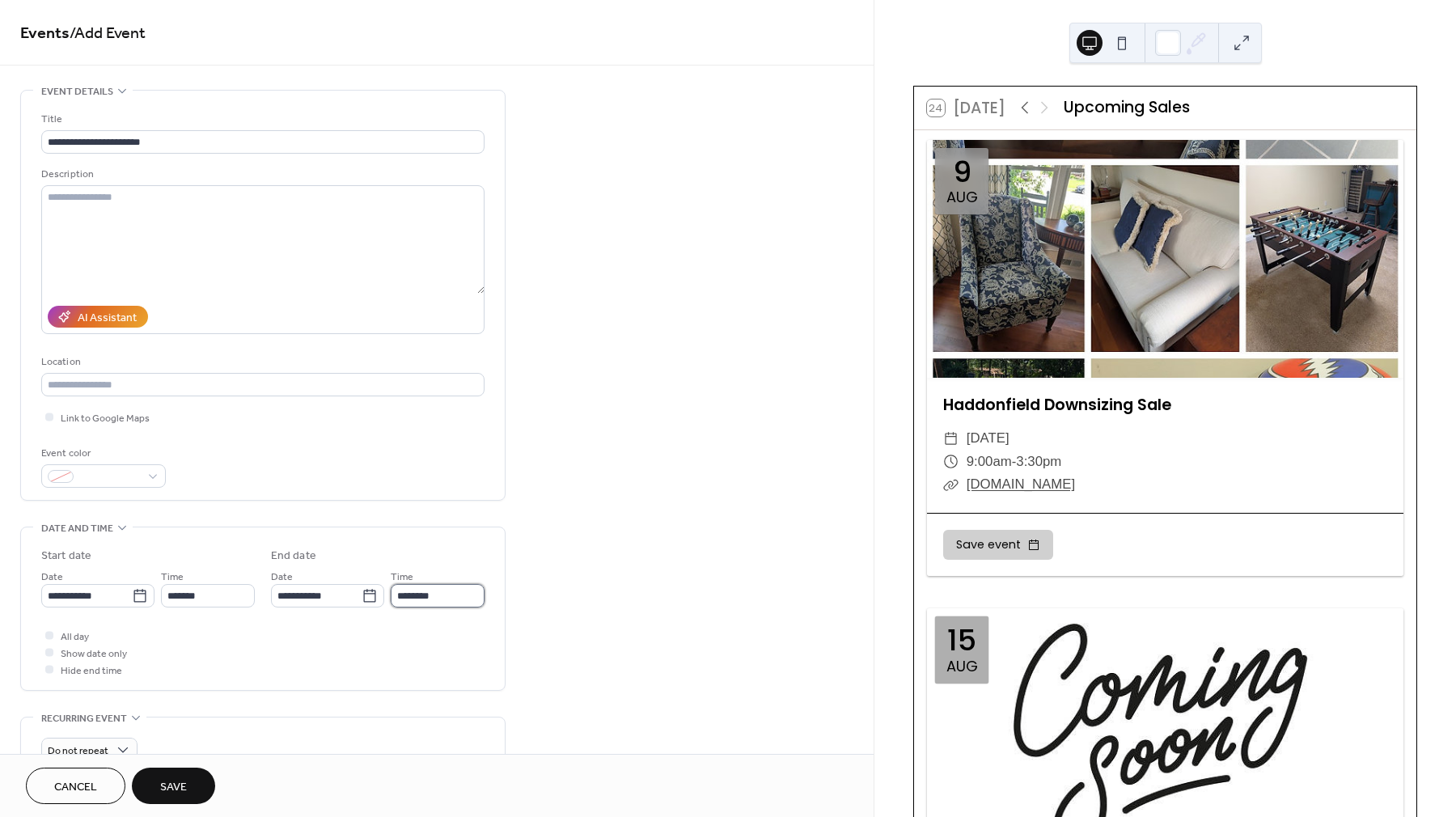 click on "********" at bounding box center (438, 595) 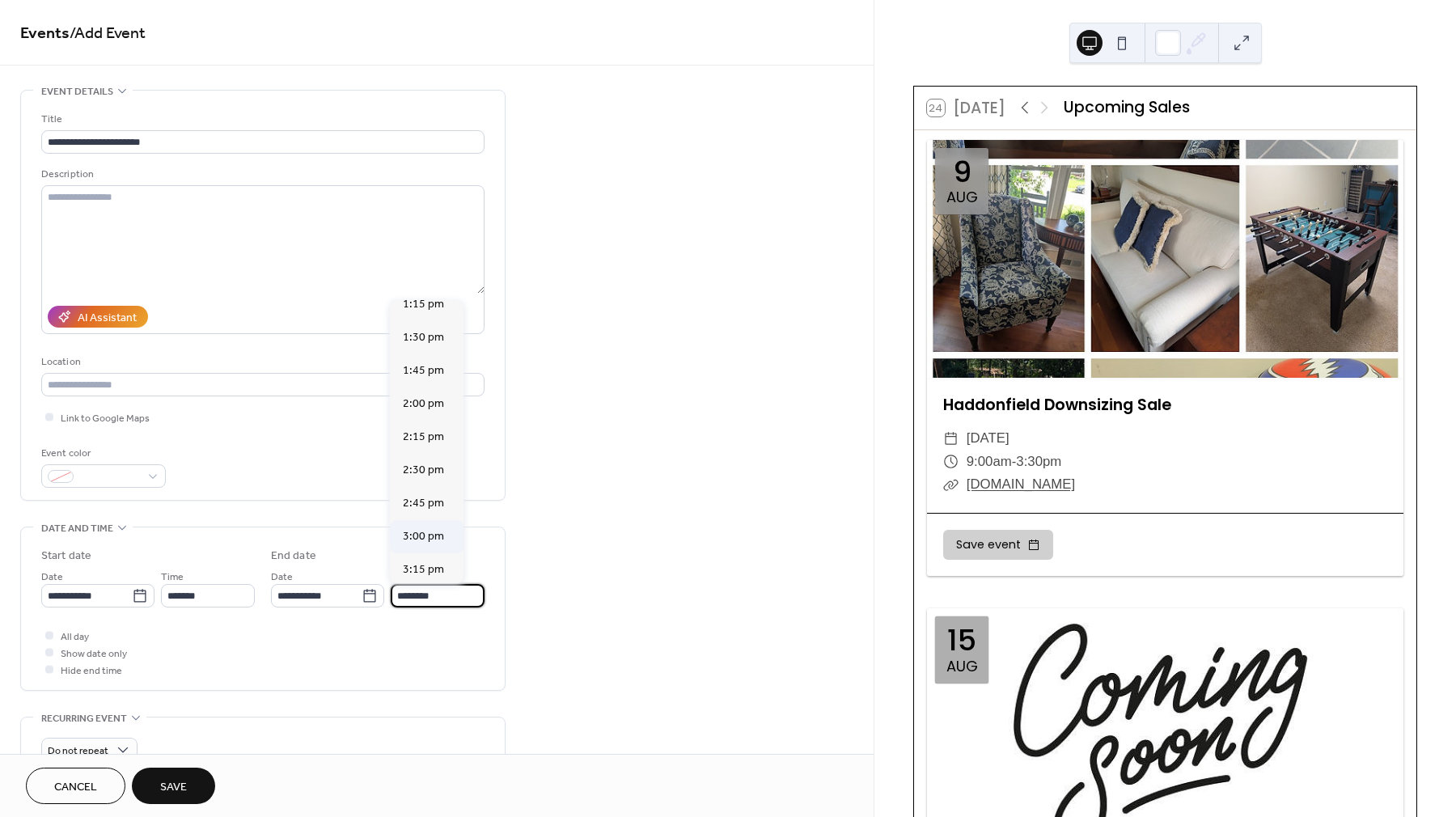 scroll, scrollTop: 1839, scrollLeft: 0, axis: vertical 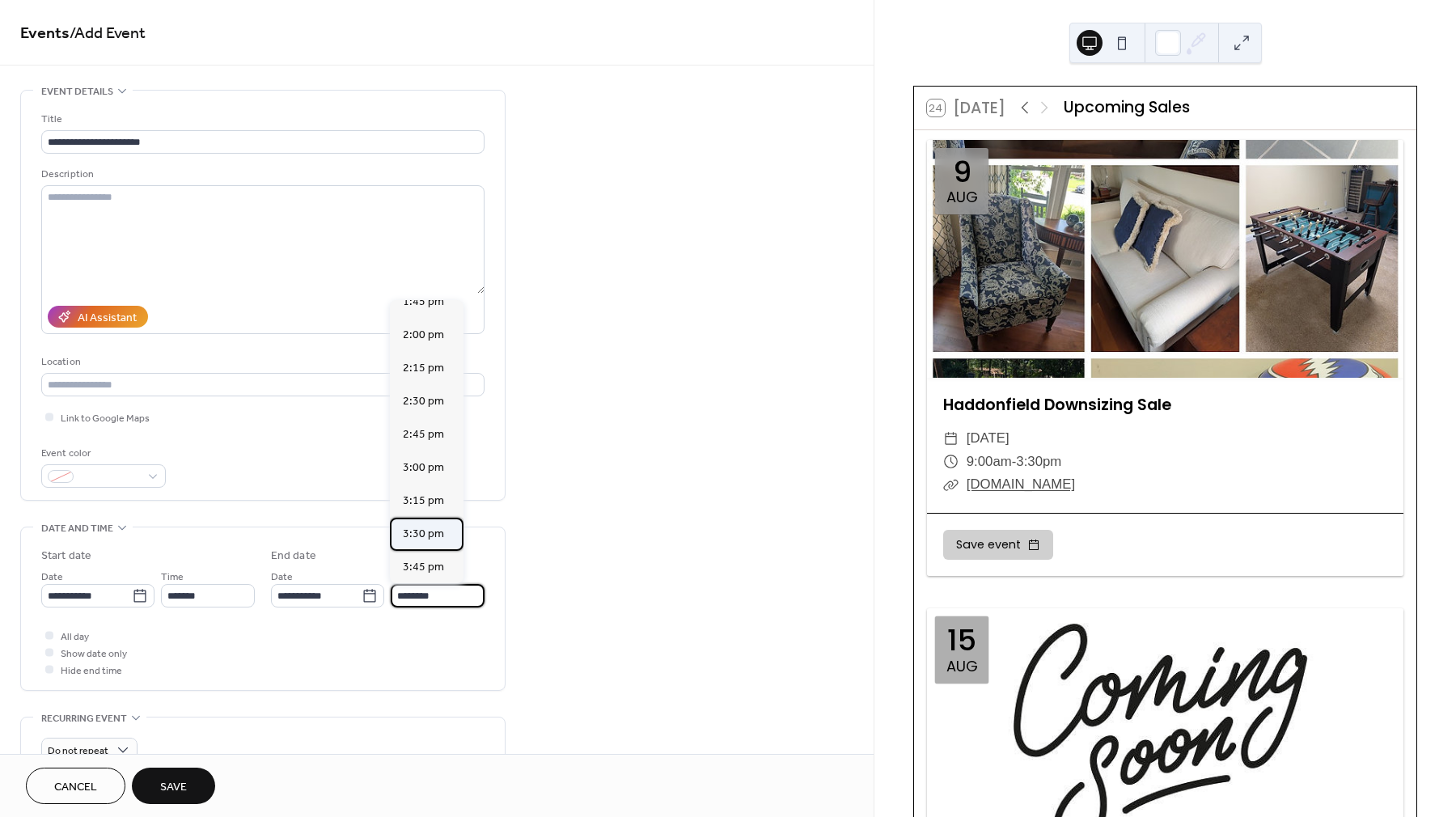 click on "3:30 pm" at bounding box center (423, 534) 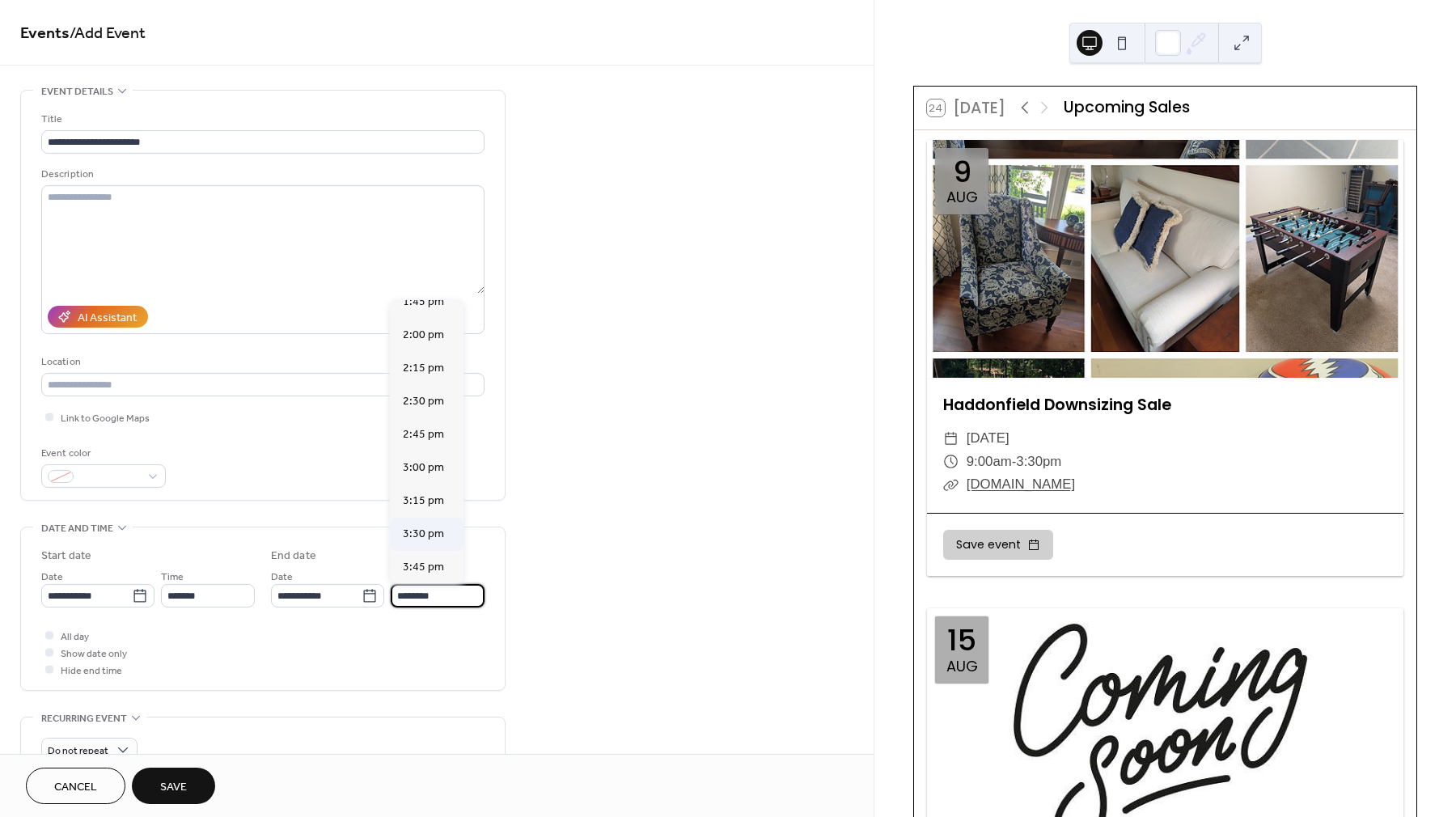 type on "*******" 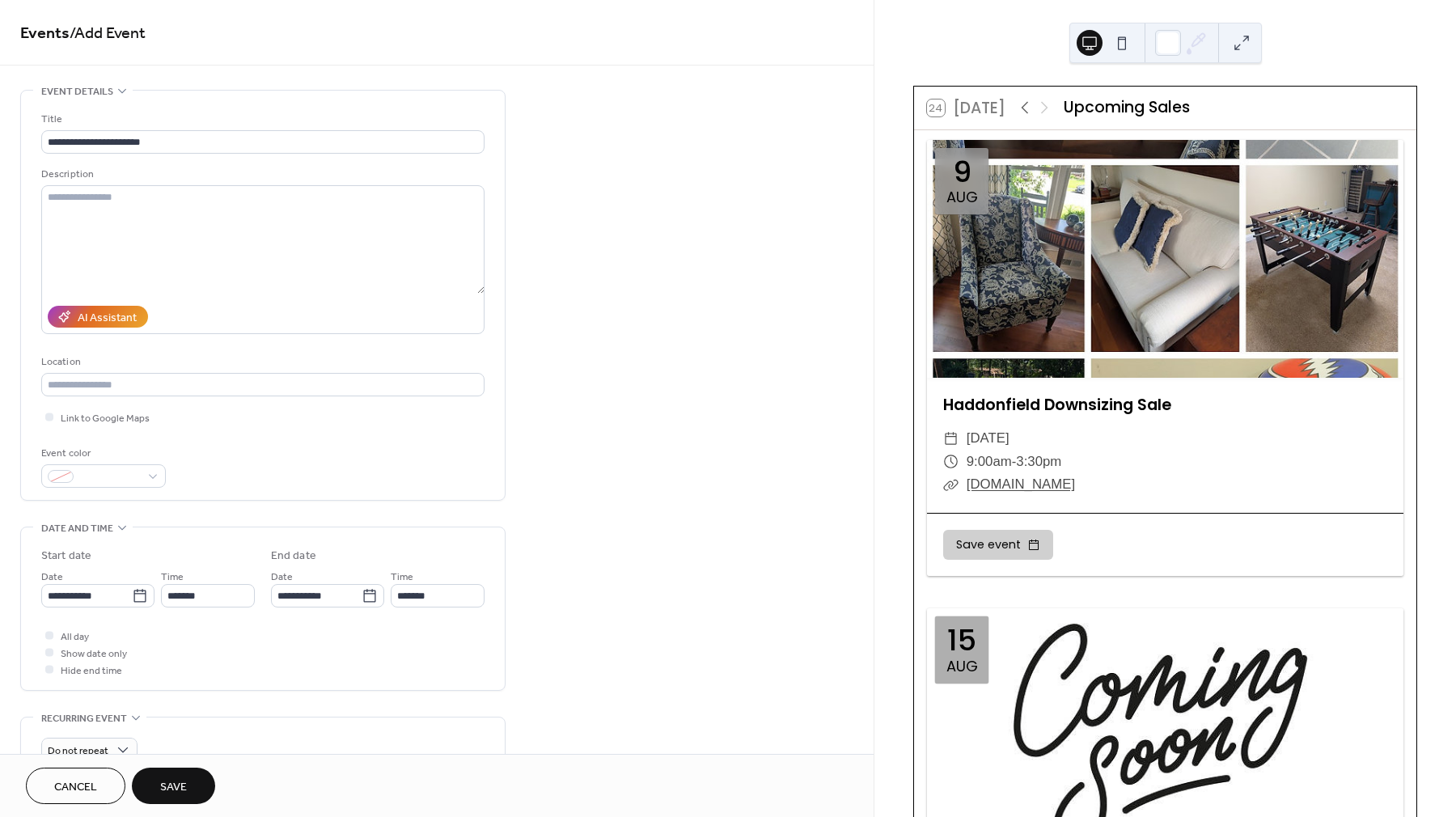 scroll, scrollTop: 447, scrollLeft: 0, axis: vertical 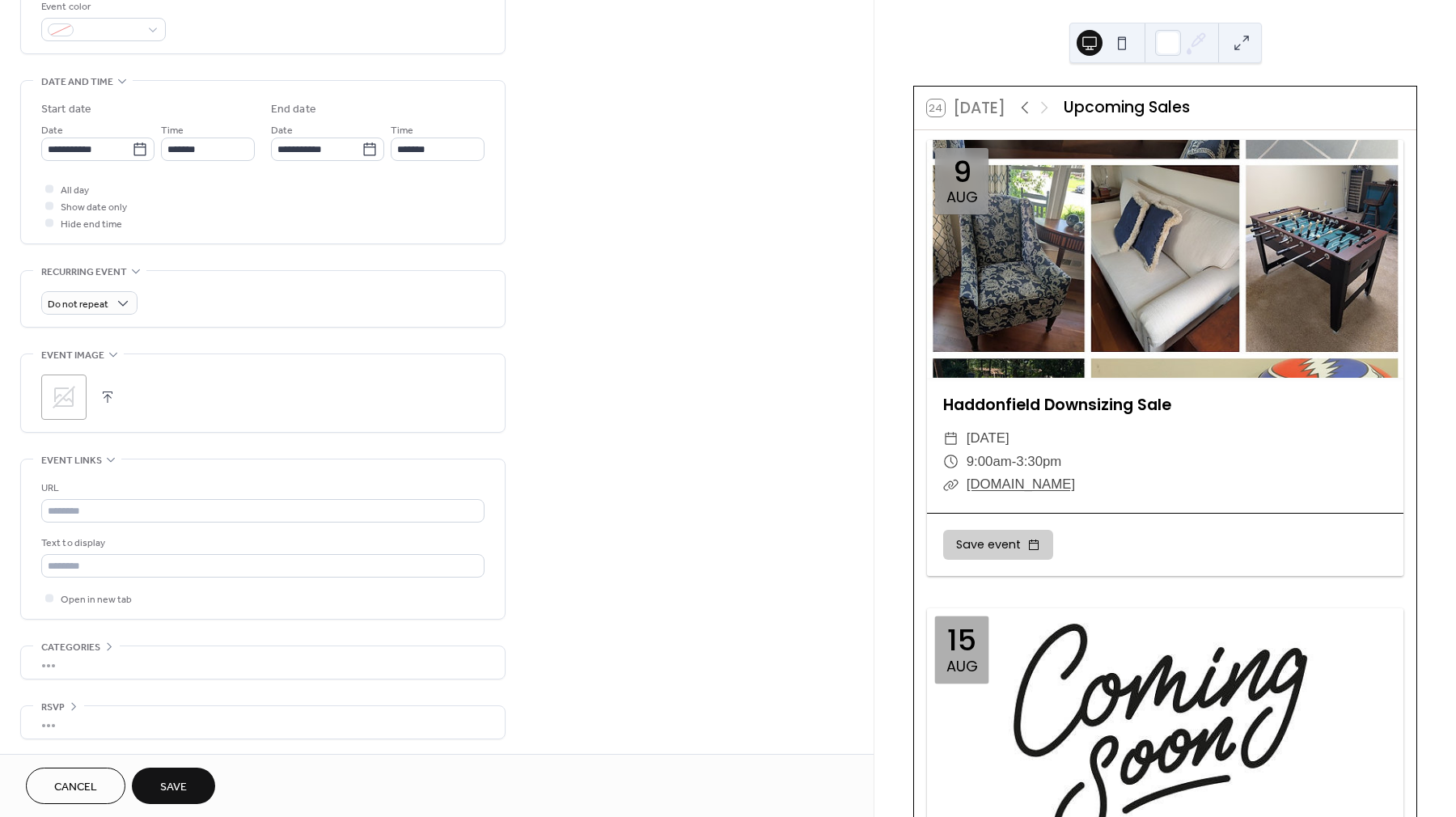 click 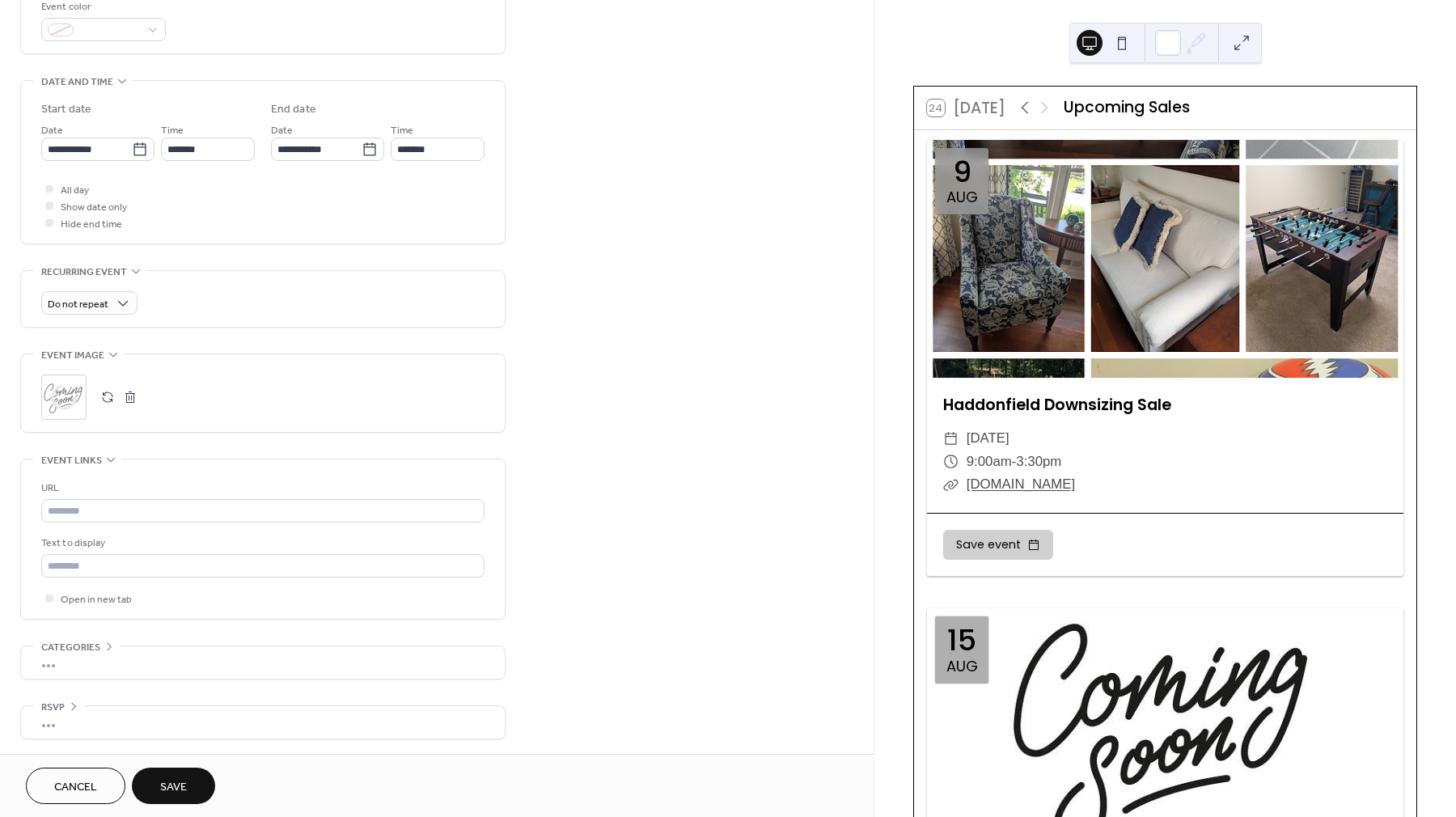 click on "Save" at bounding box center (173, 785) 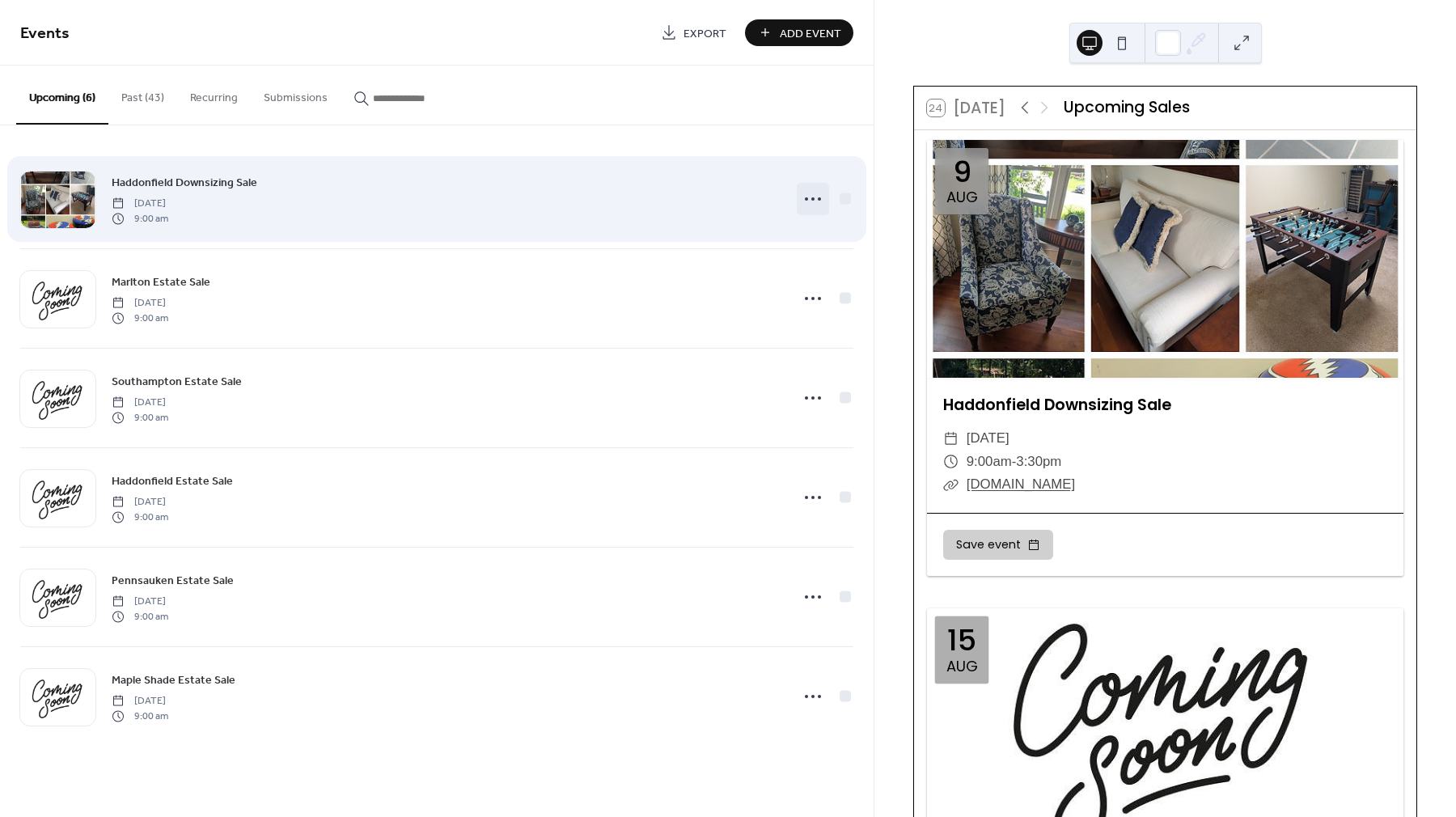 click 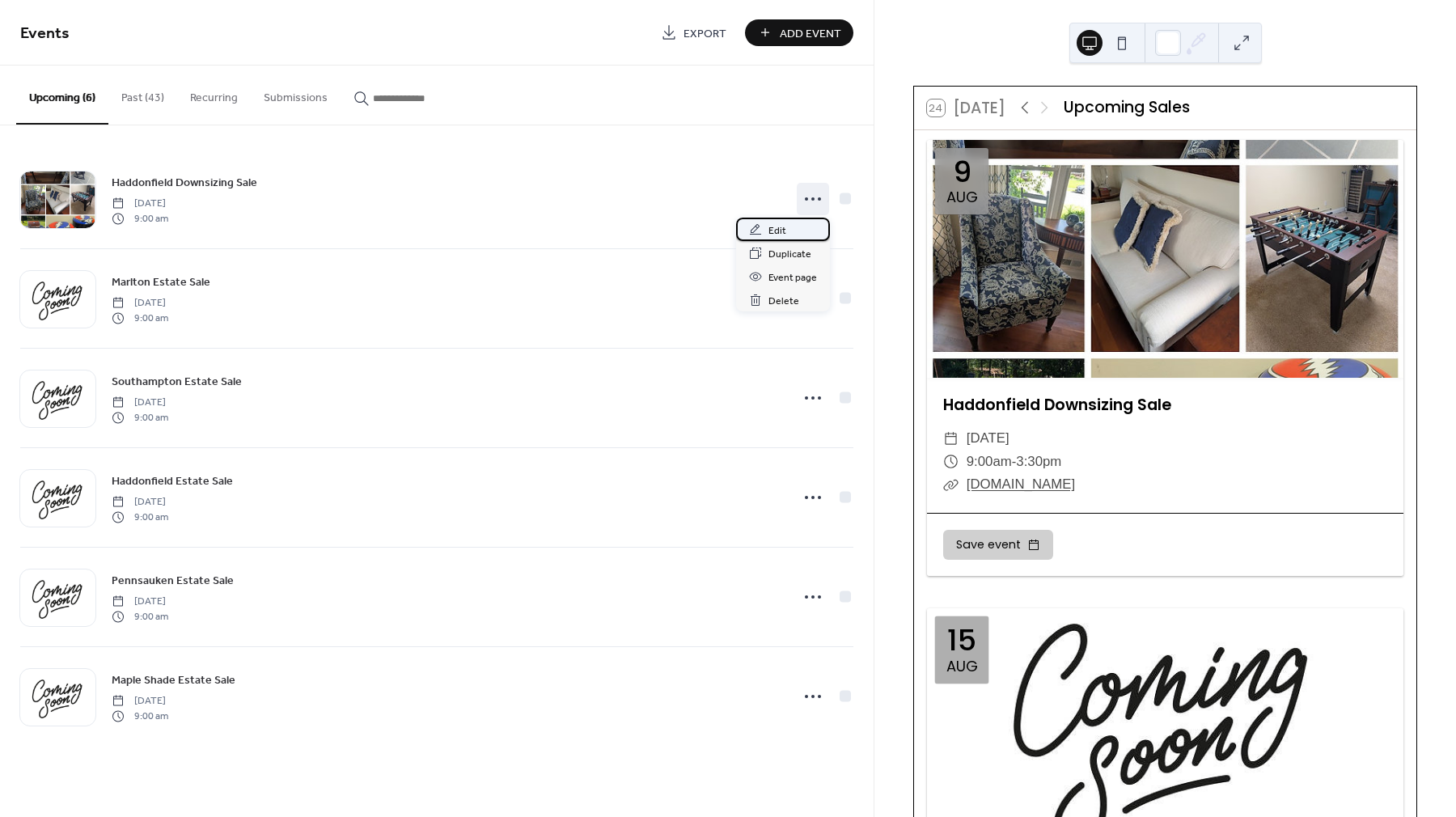 click on "Edit" at bounding box center [777, 231] 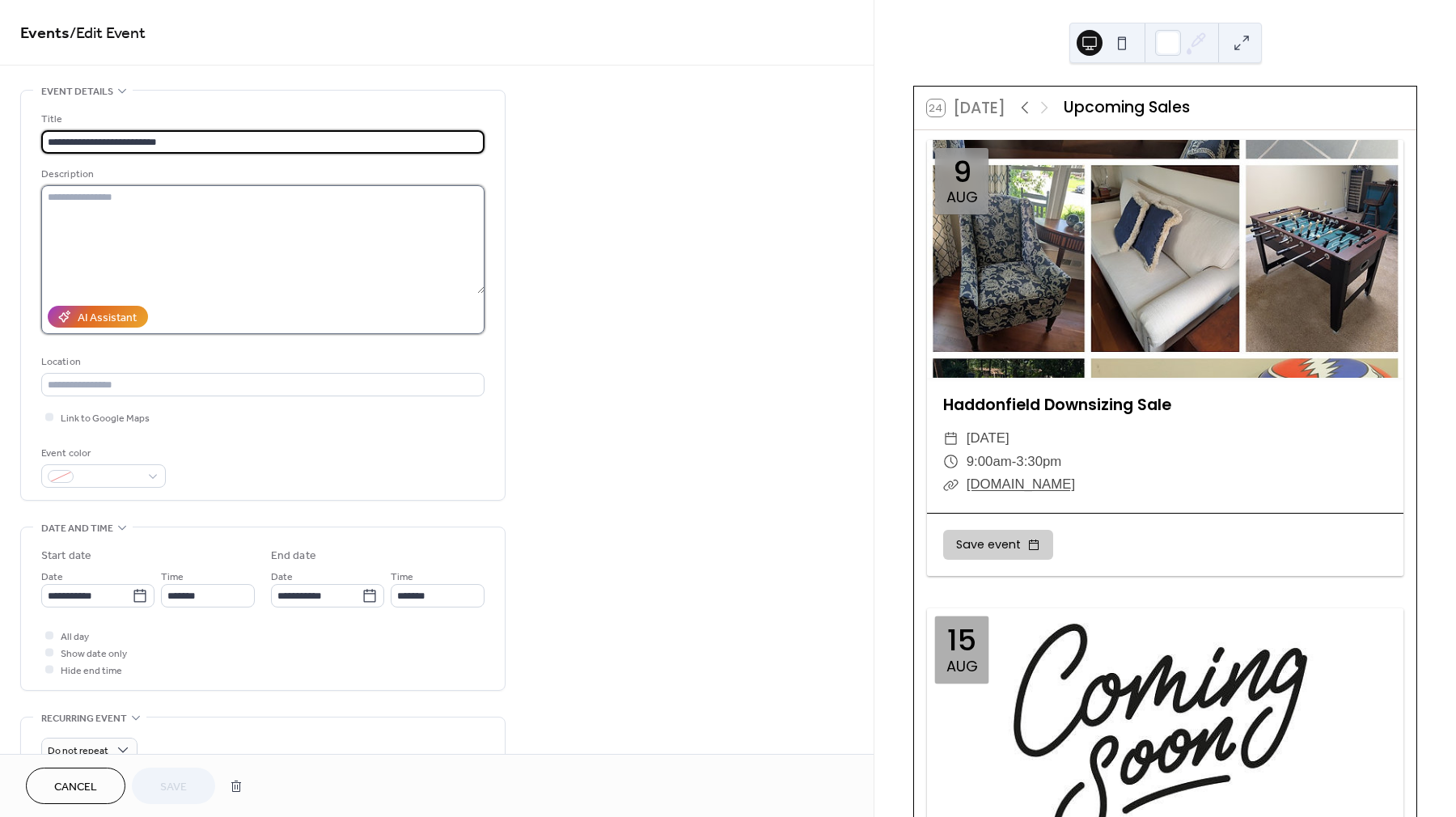 click at bounding box center [263, 239] 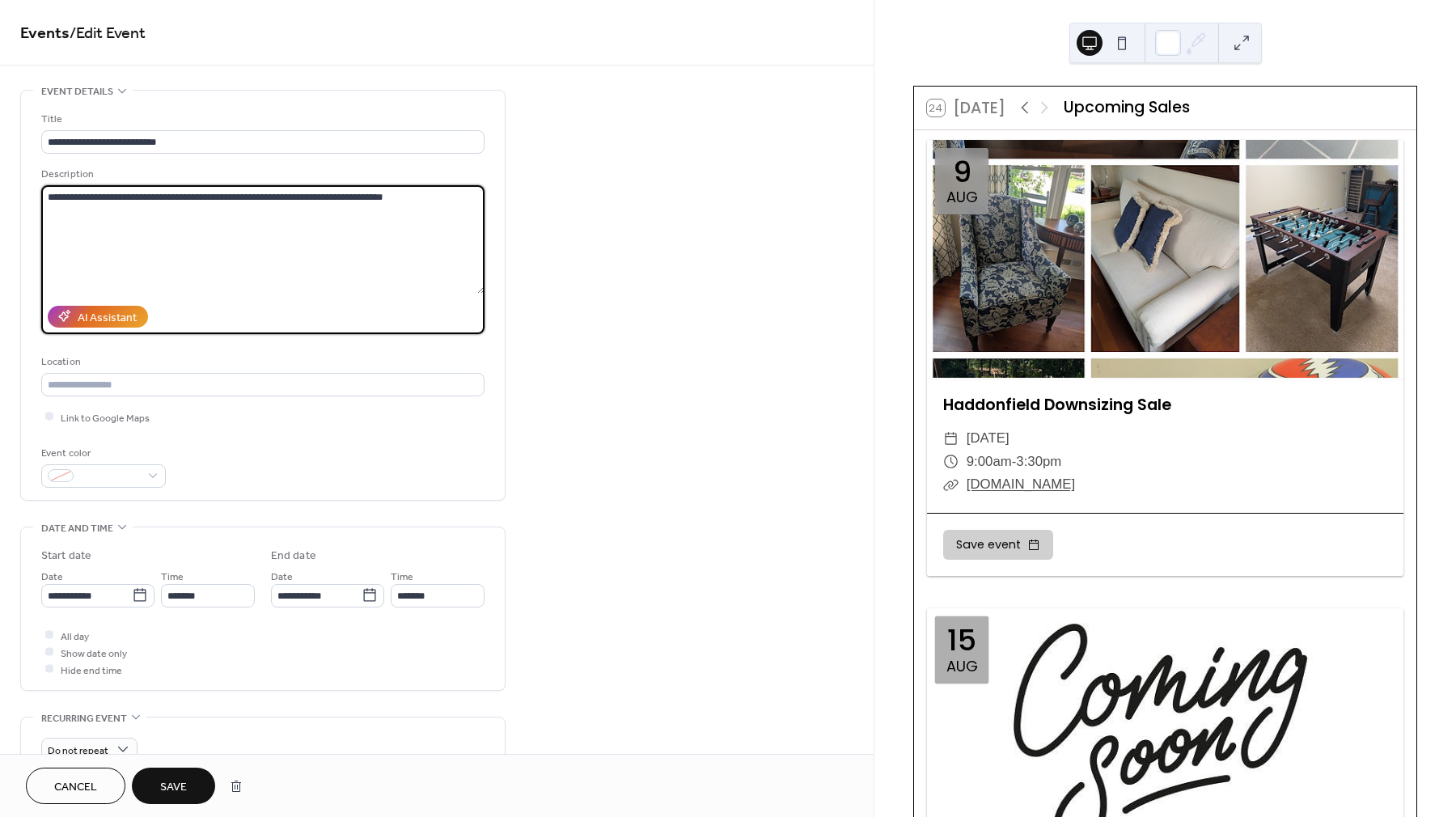 drag, startPoint x: 428, startPoint y: 210, endPoint x: 26, endPoint y: 196, distance: 402.24371 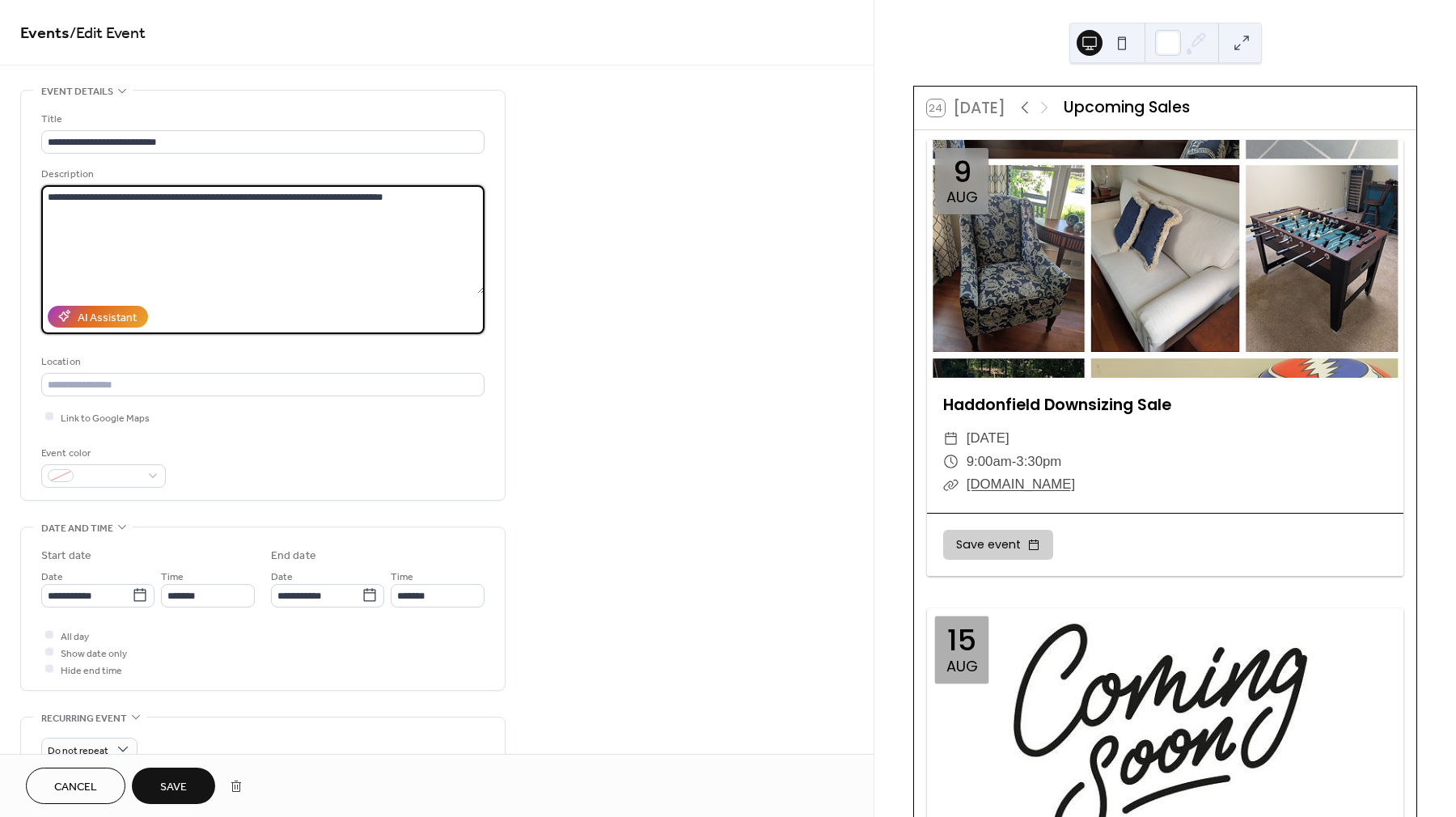 click on "**********" at bounding box center [263, 295] 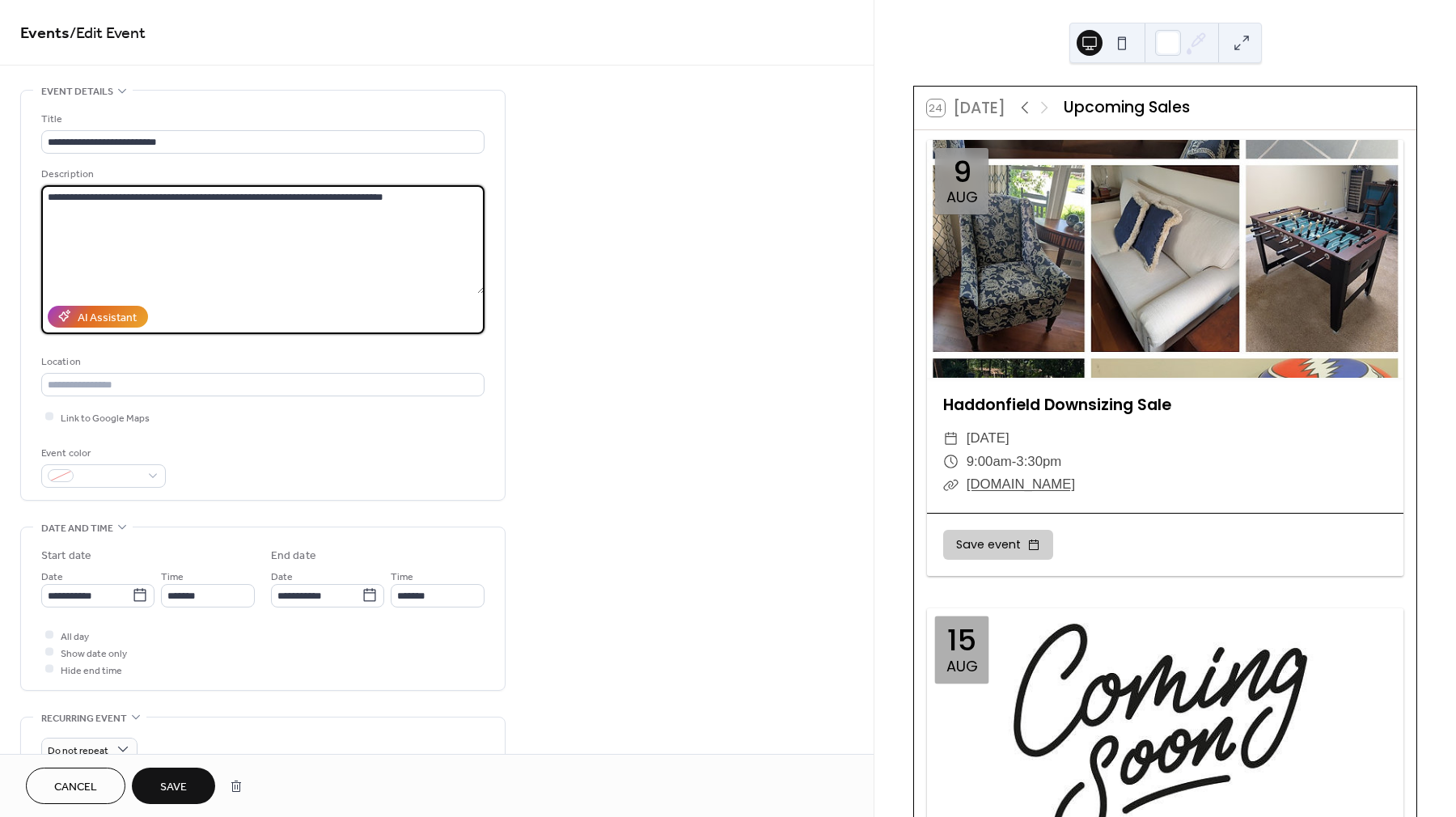type on "**********" 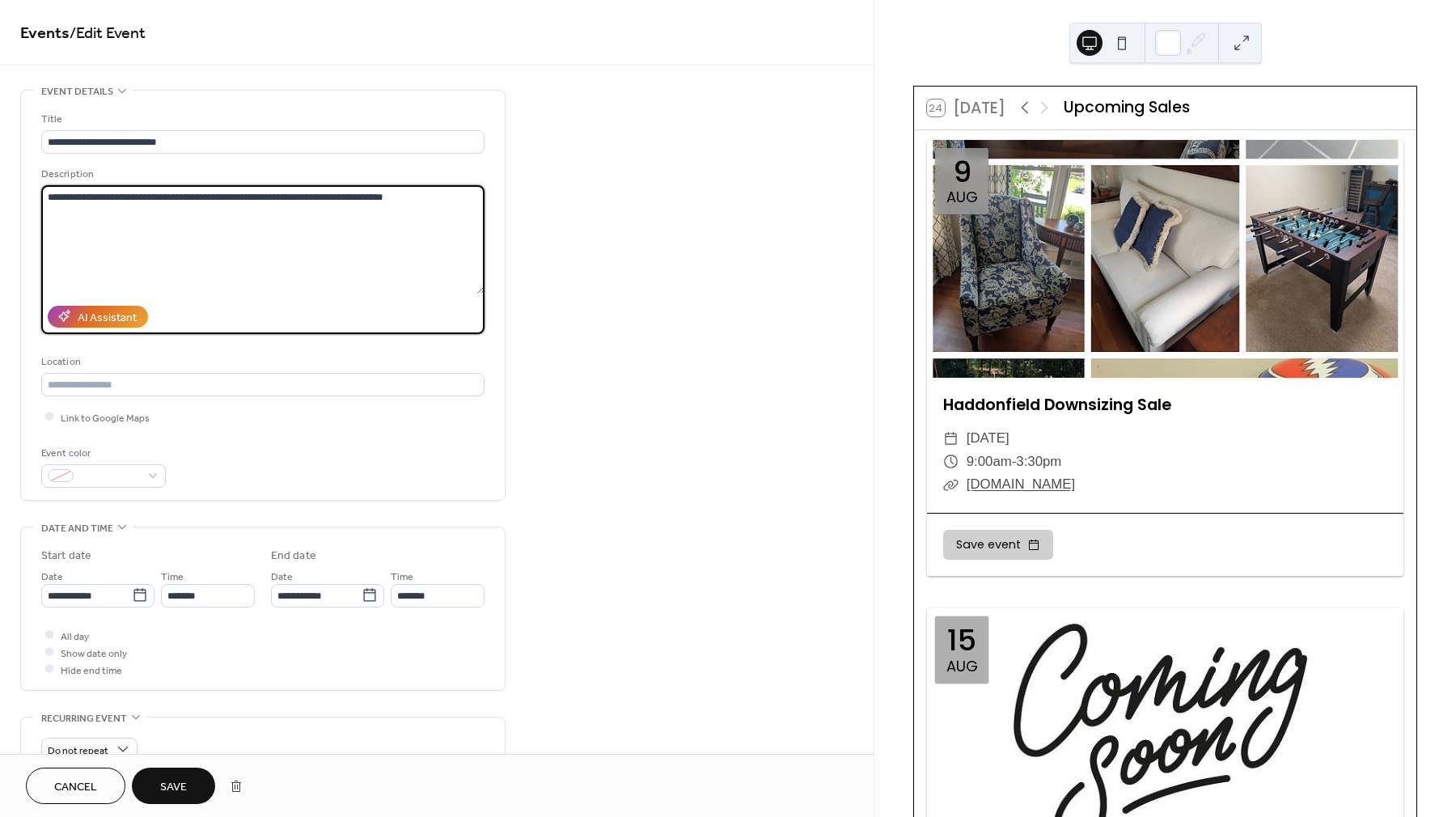click on "Save" at bounding box center [173, 785] 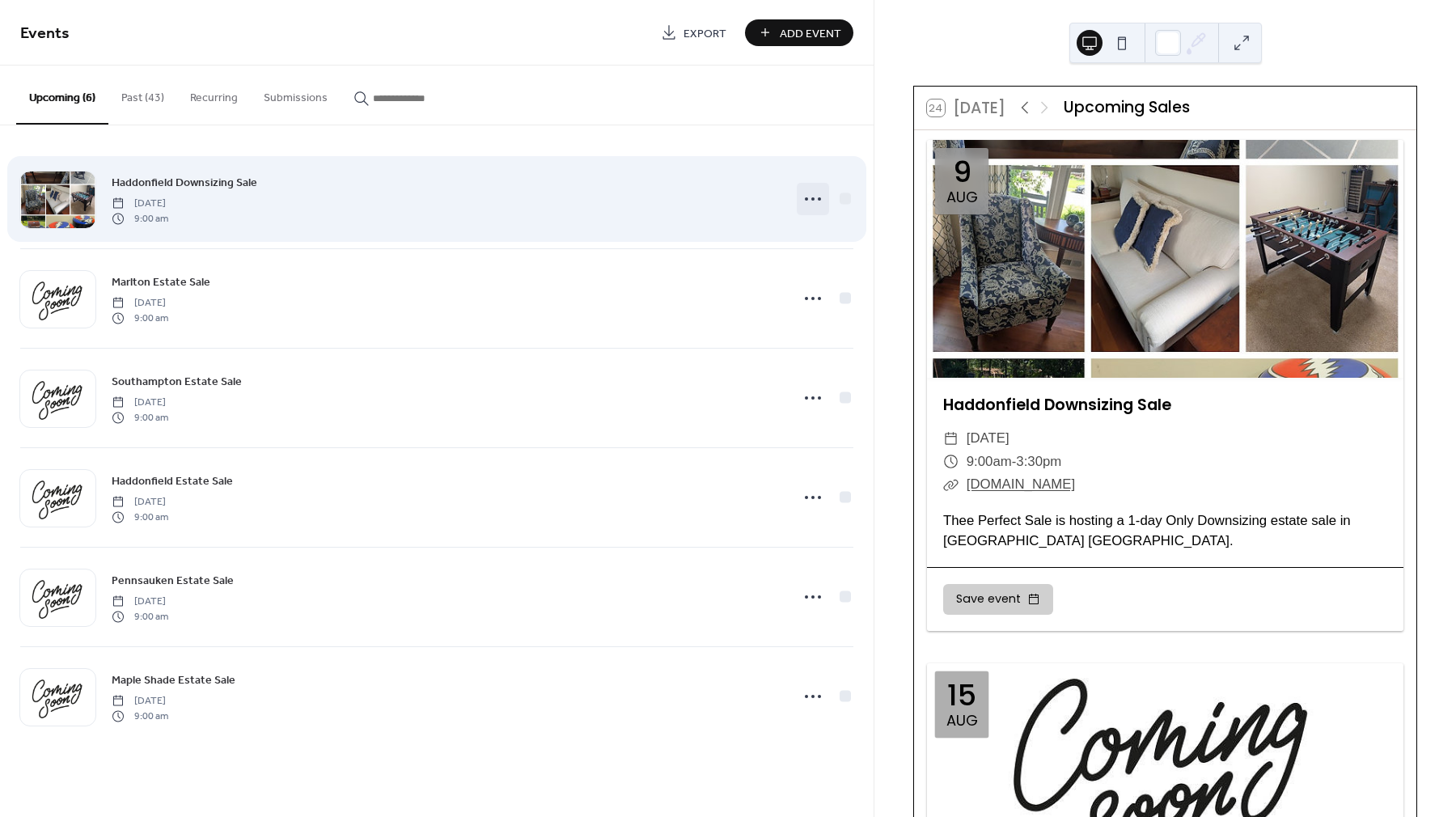 click 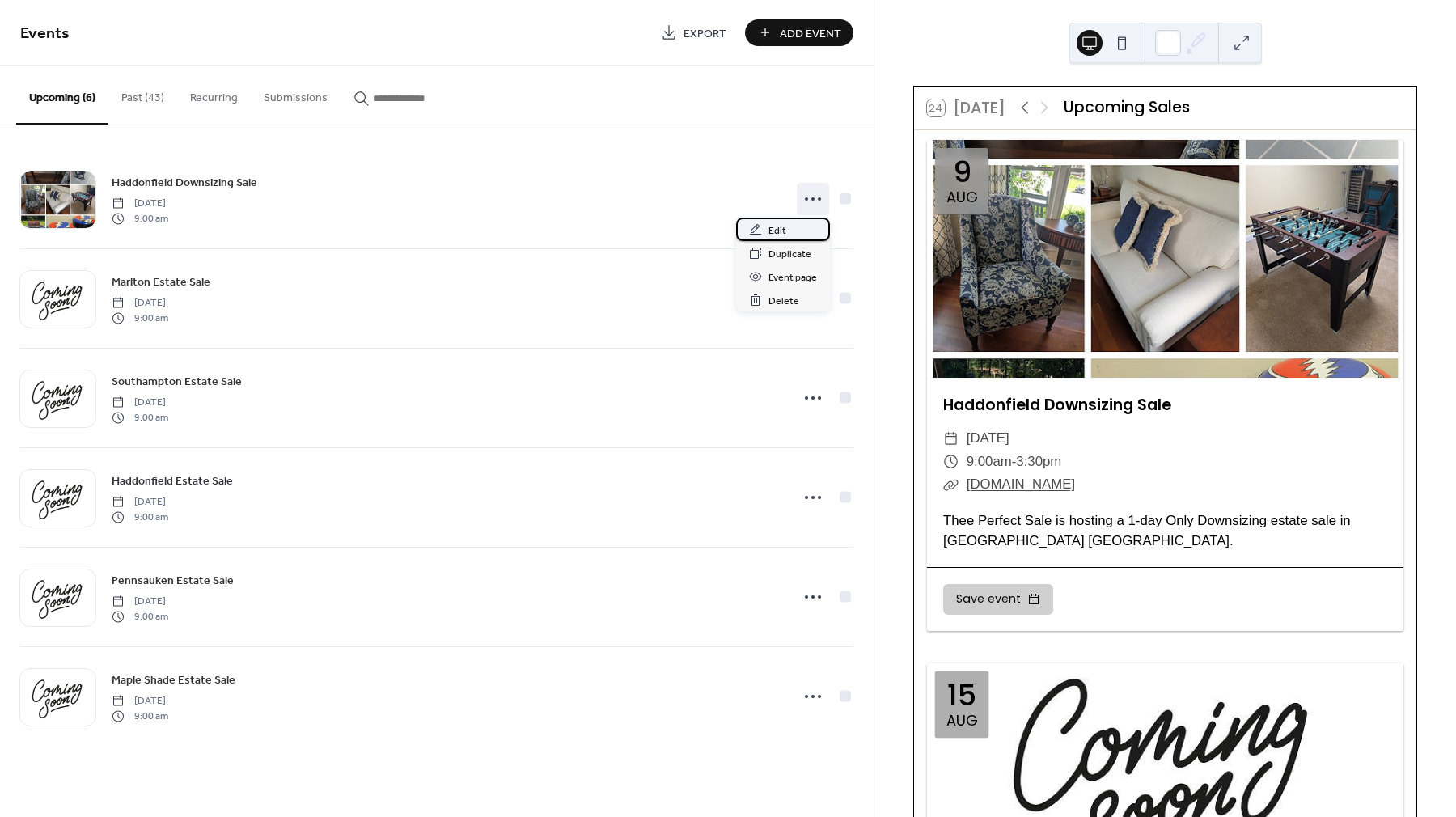 click on "Edit" at bounding box center (777, 231) 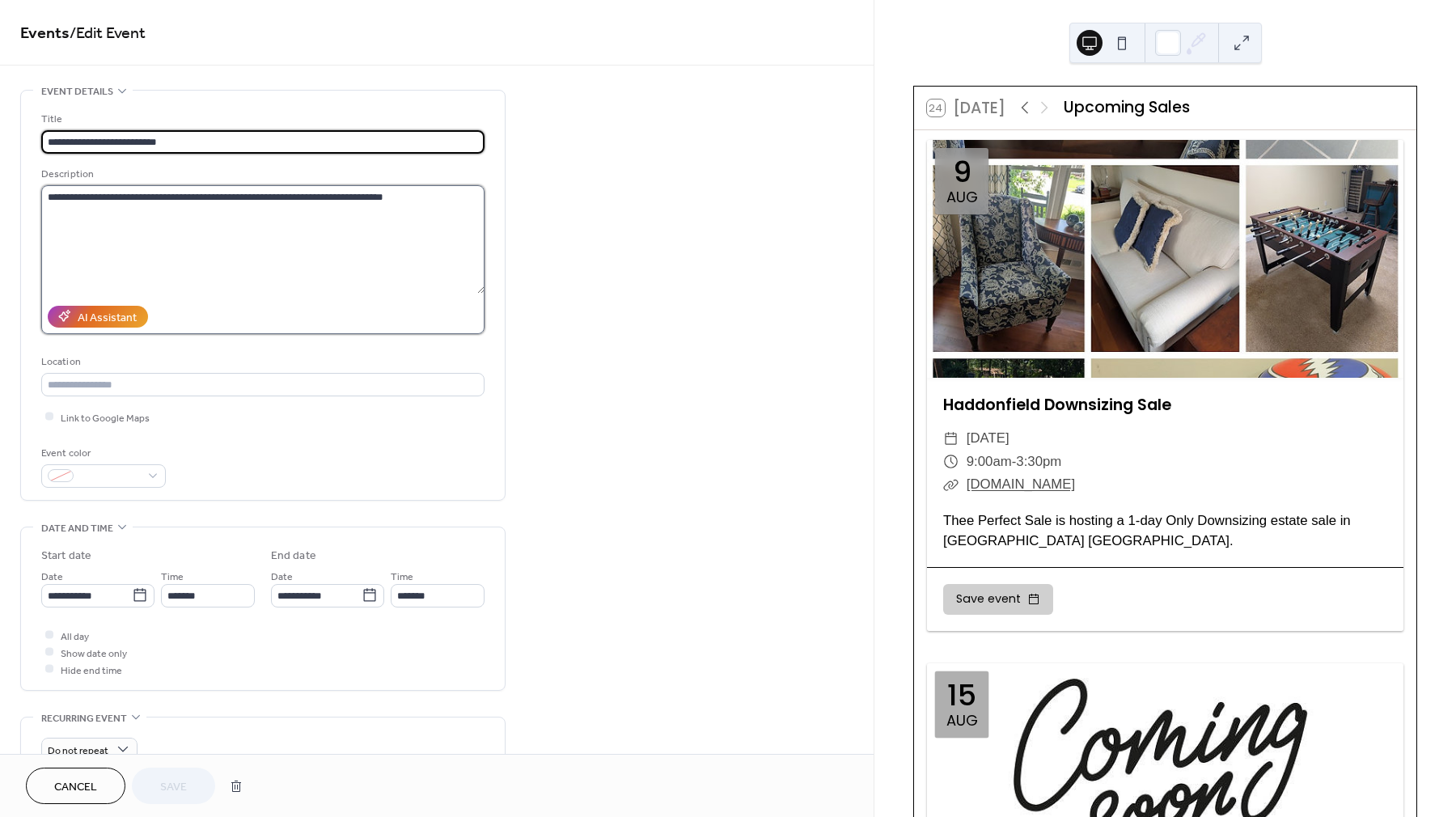 click on "**********" at bounding box center (263, 239) 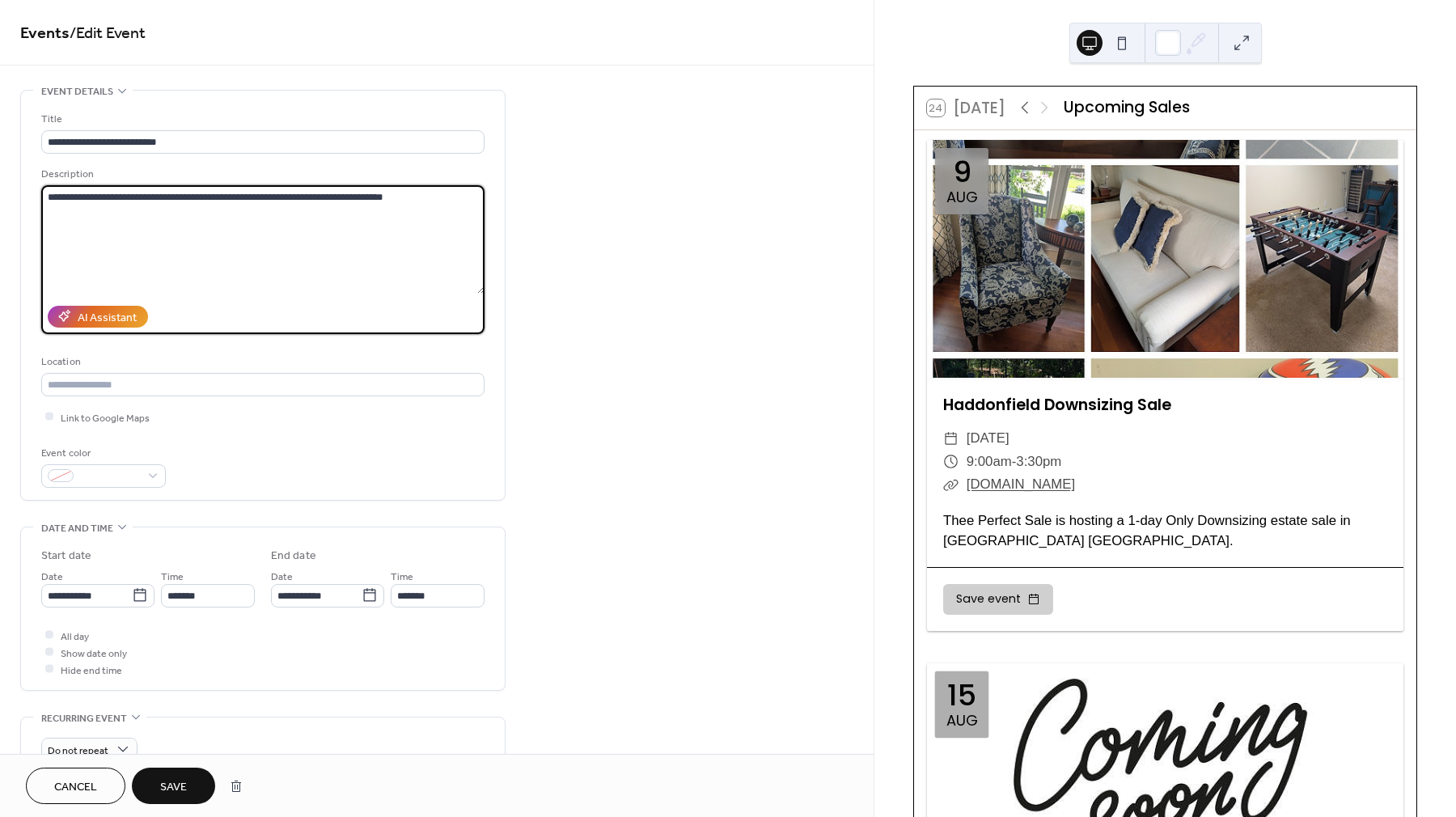 click on "**********" at bounding box center [263, 239] 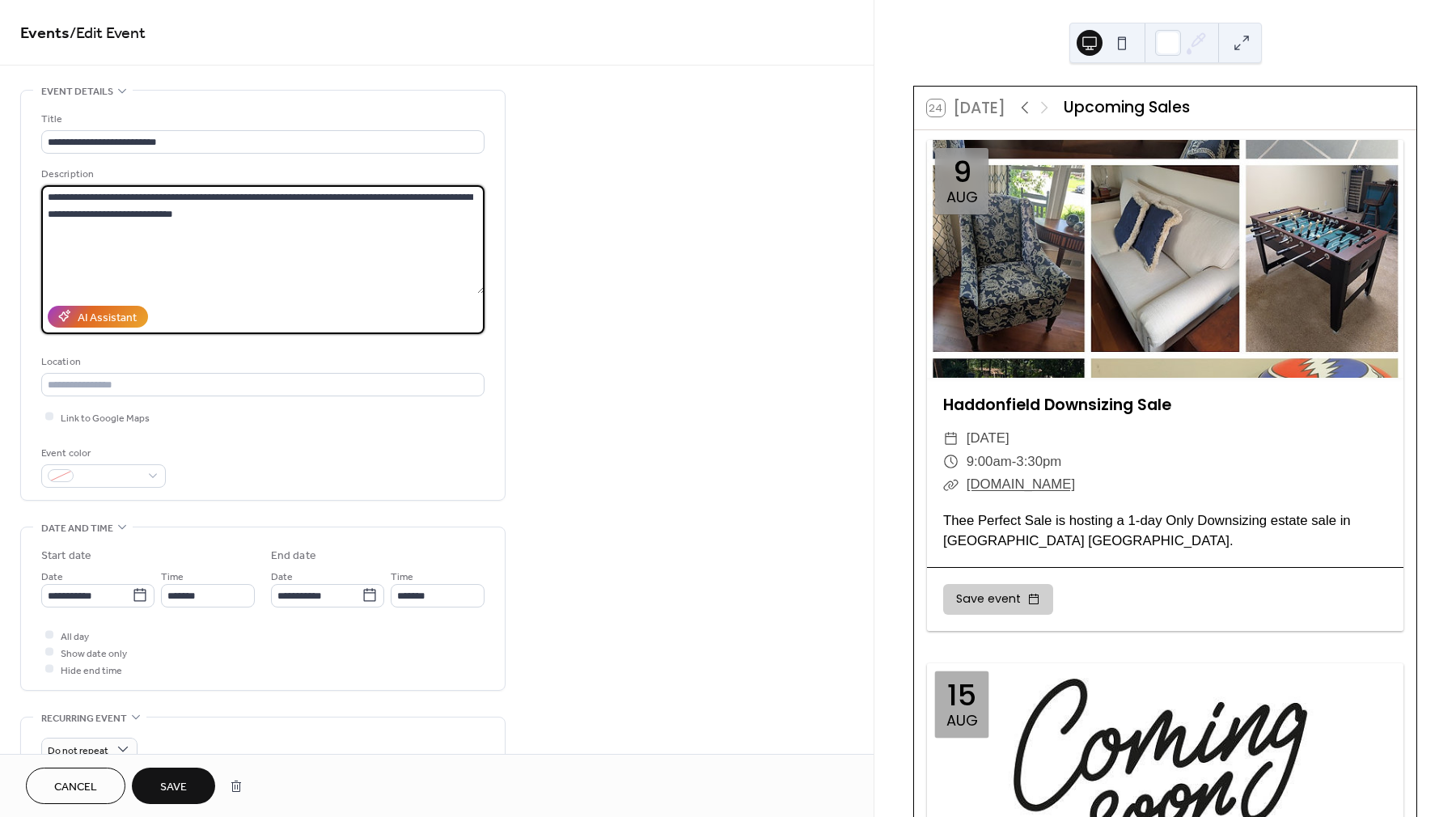 click on "**********" at bounding box center (263, 239) 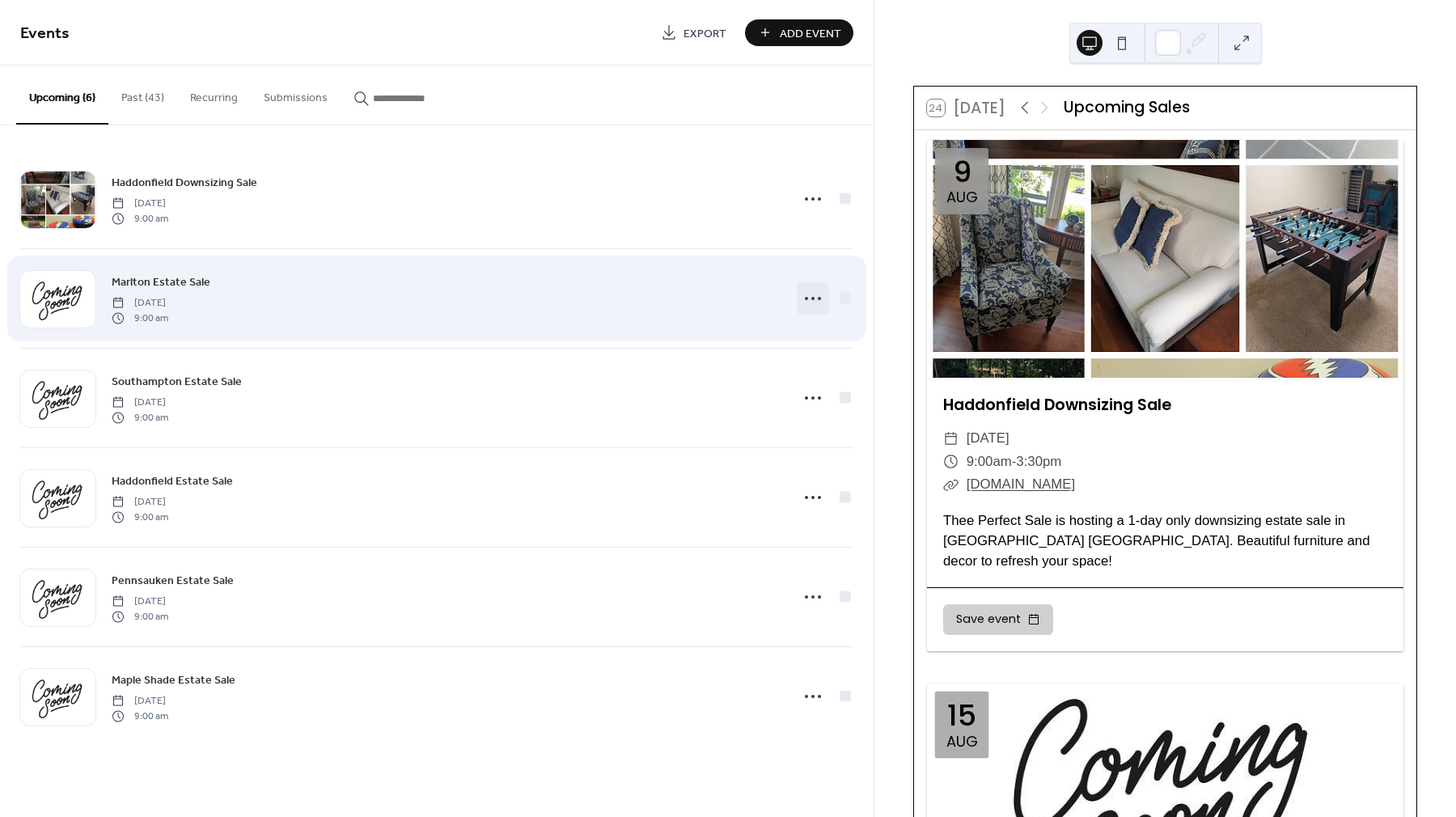 click 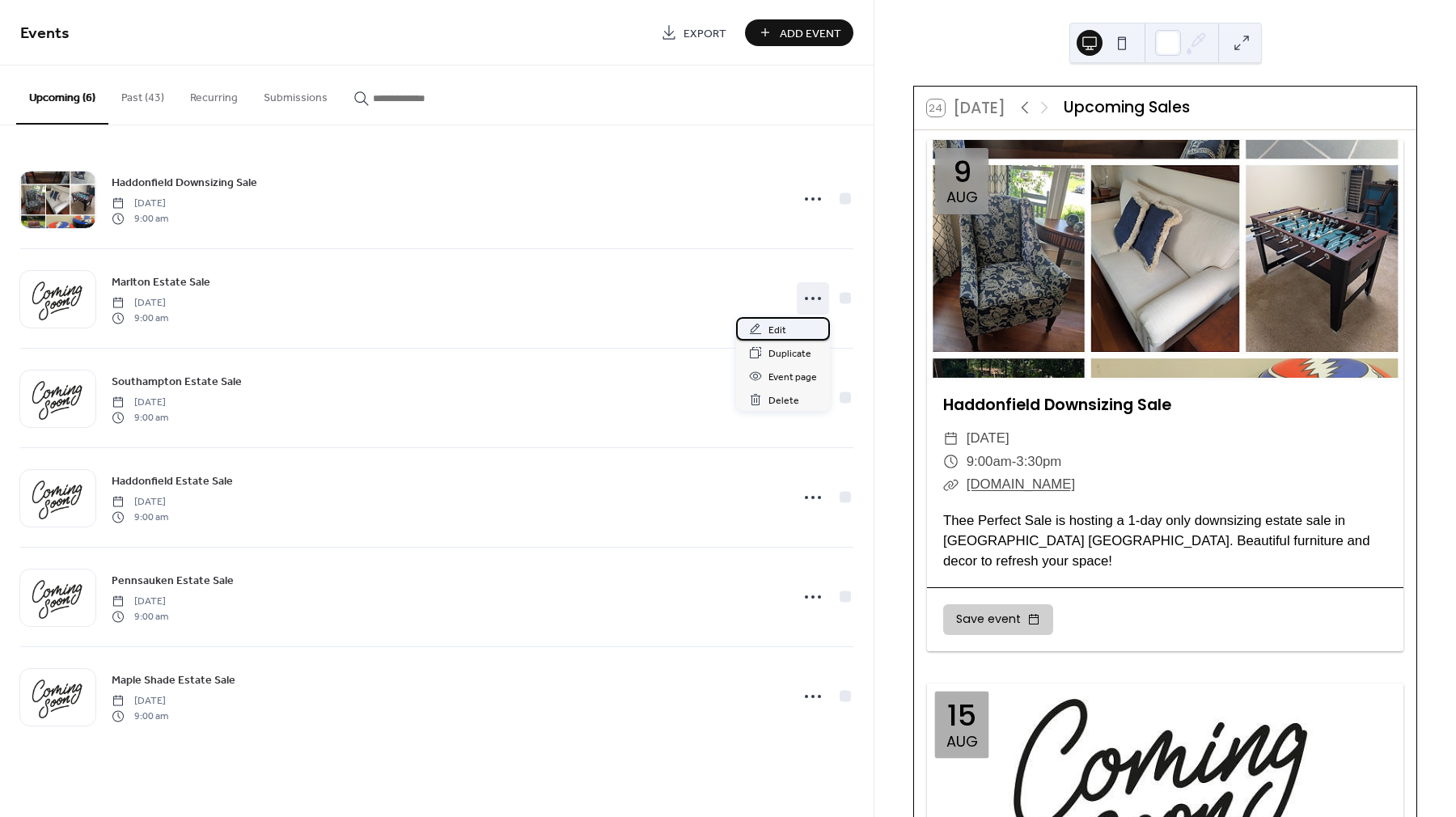 click on "Edit" at bounding box center (777, 330) 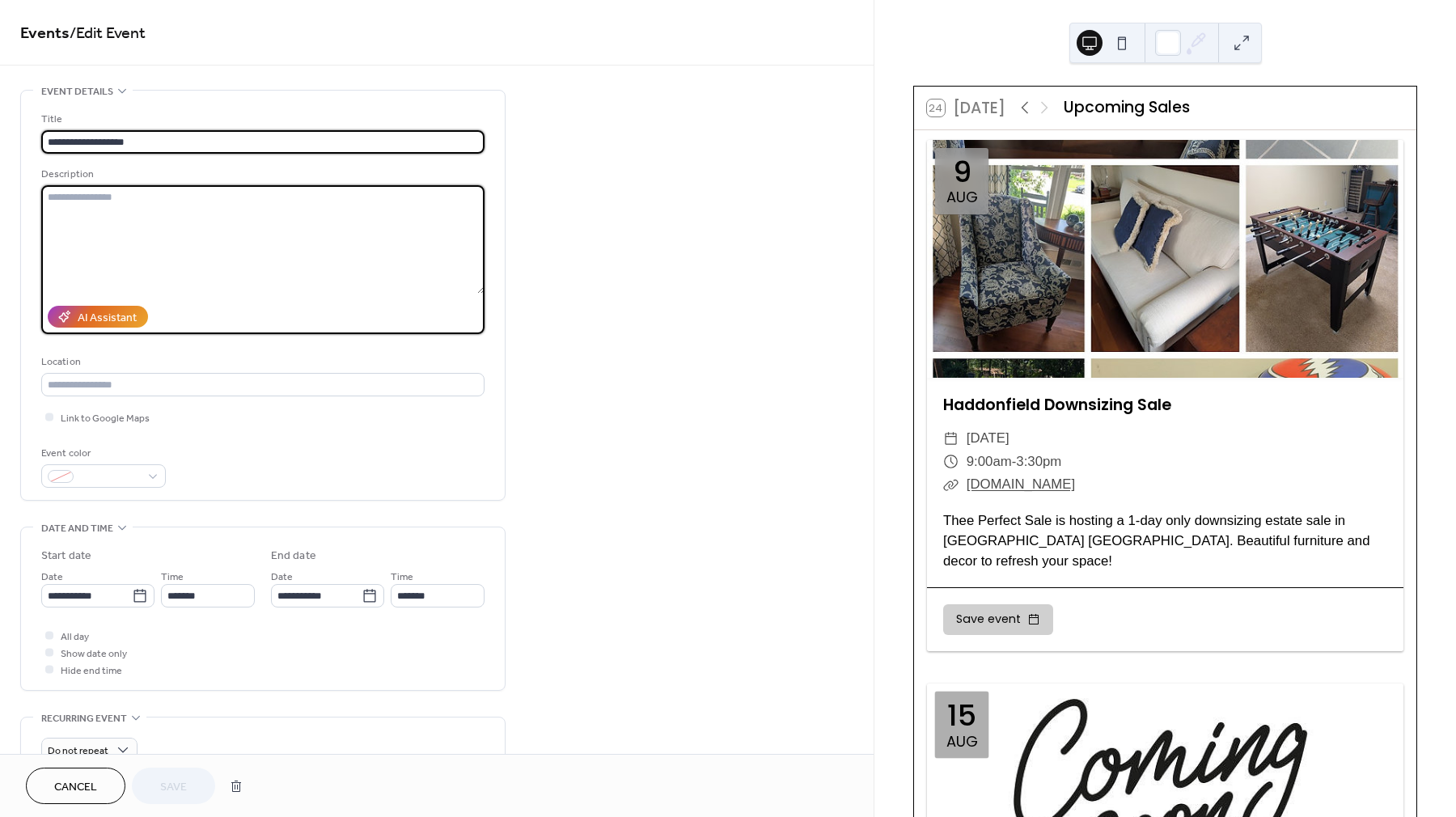 click at bounding box center (263, 239) 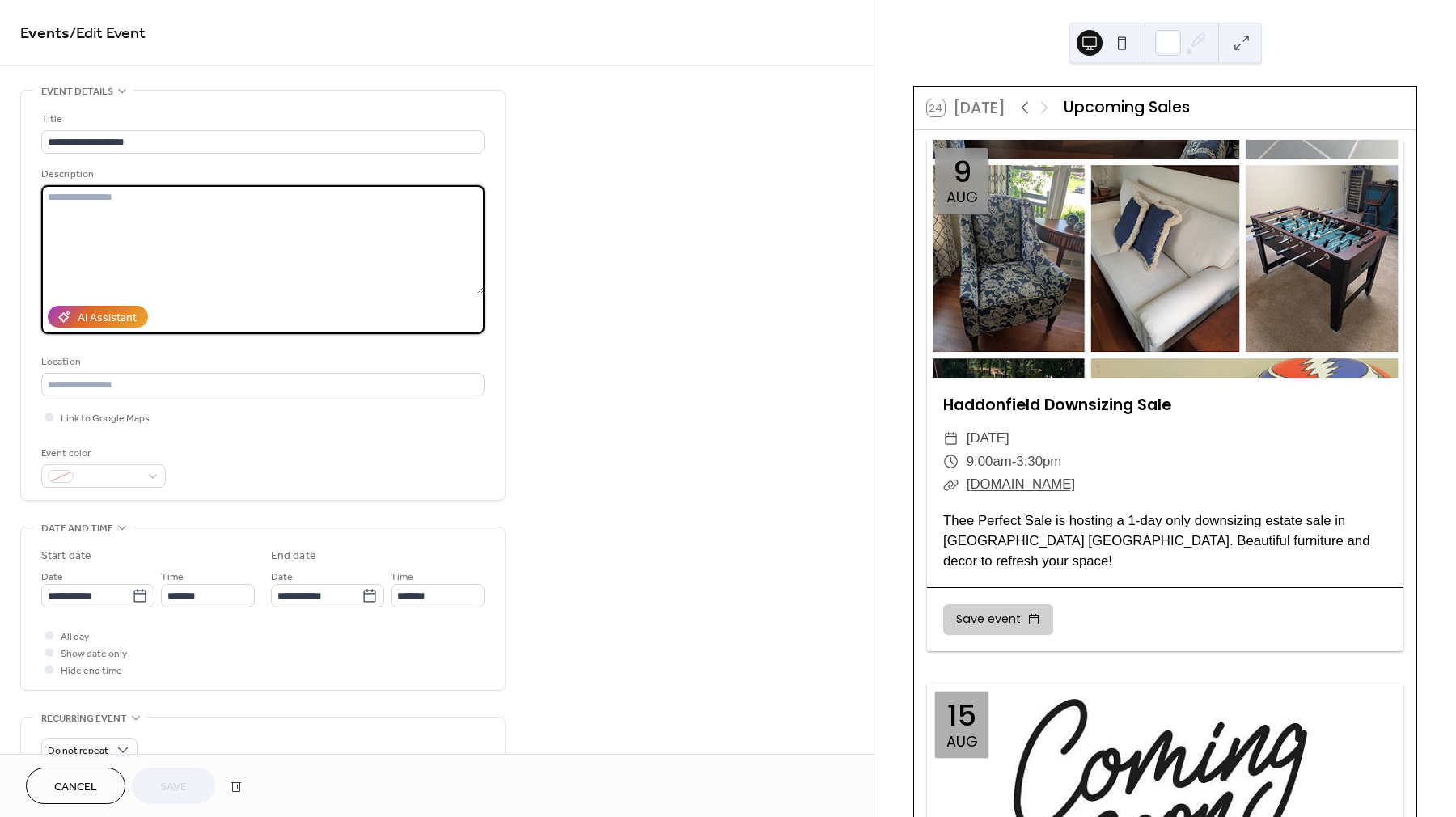 paste on "**********" 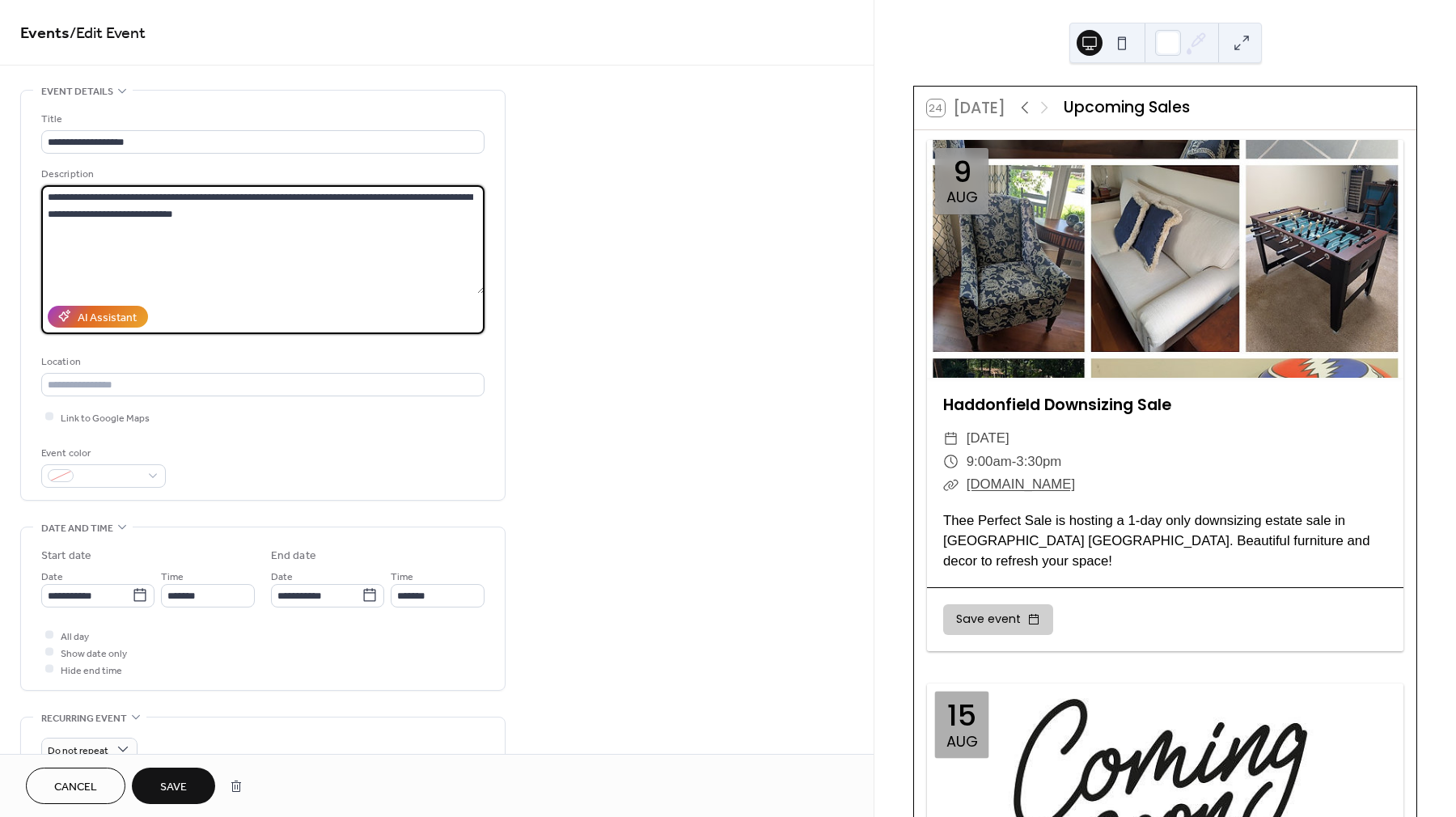 drag, startPoint x: 174, startPoint y: 197, endPoint x: 269, endPoint y: 197, distance: 95 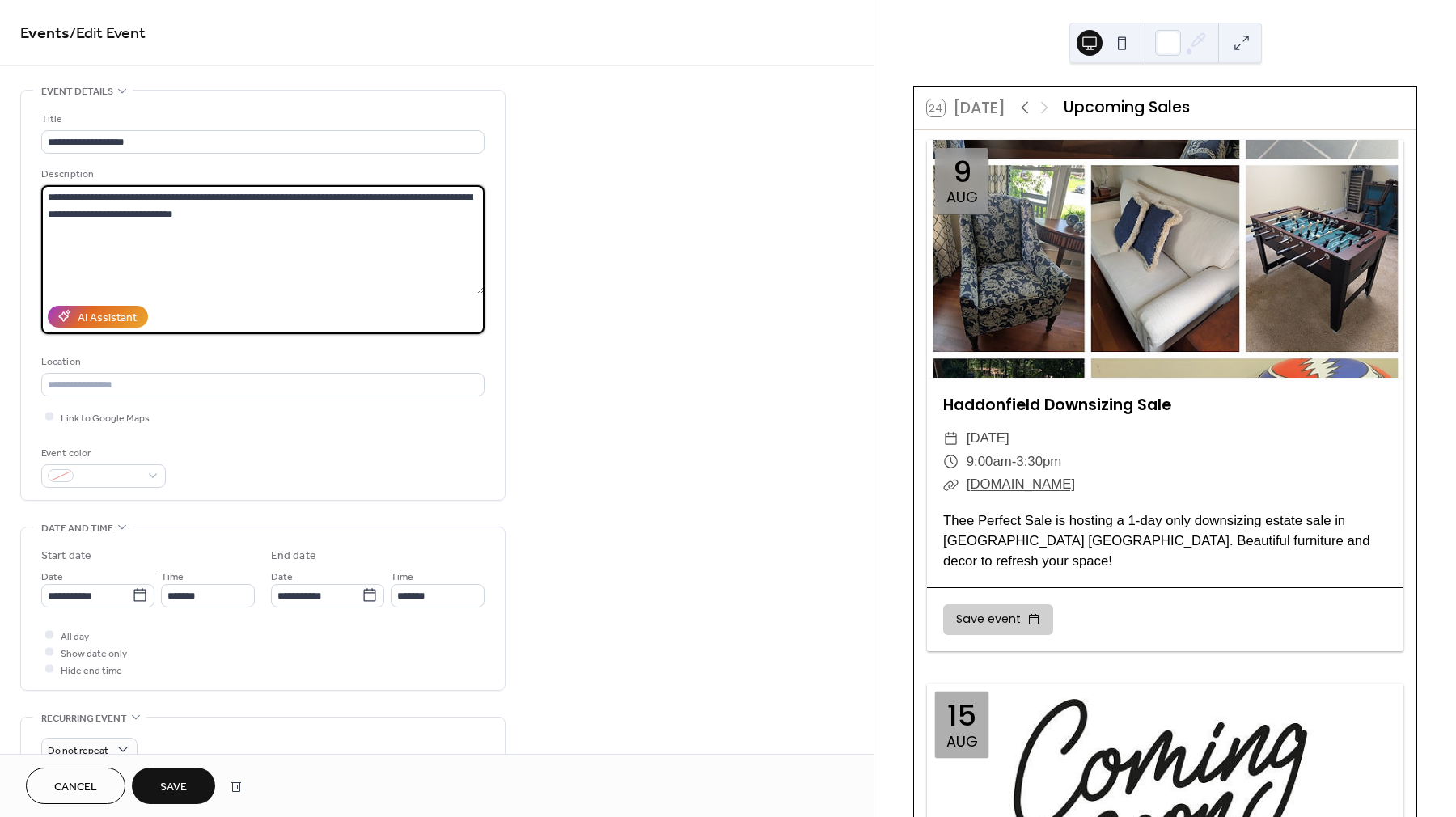 click on "**********" at bounding box center [263, 239] 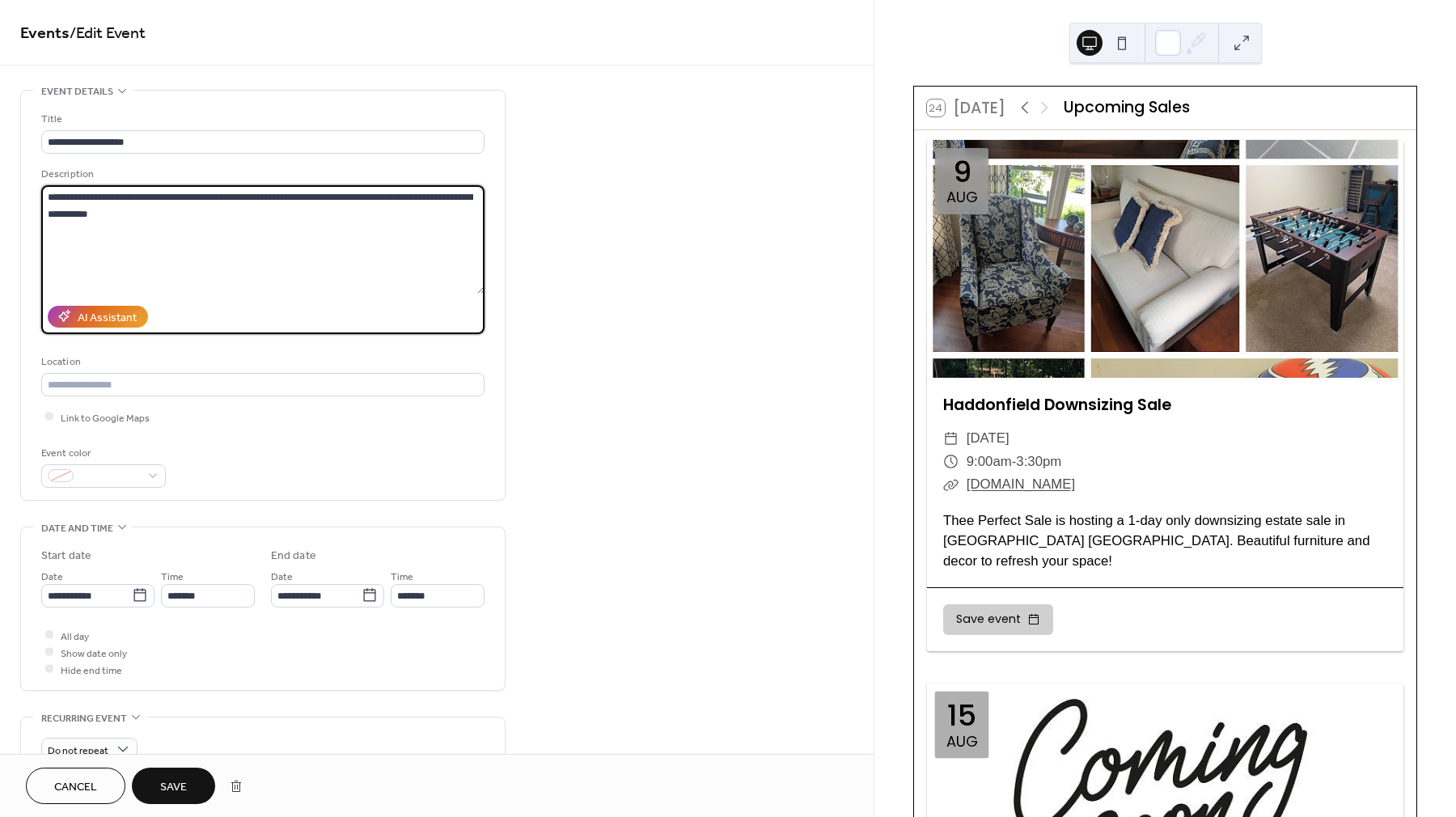 drag, startPoint x: 239, startPoint y: 198, endPoint x: 287, endPoint y: 201, distance: 48.09366 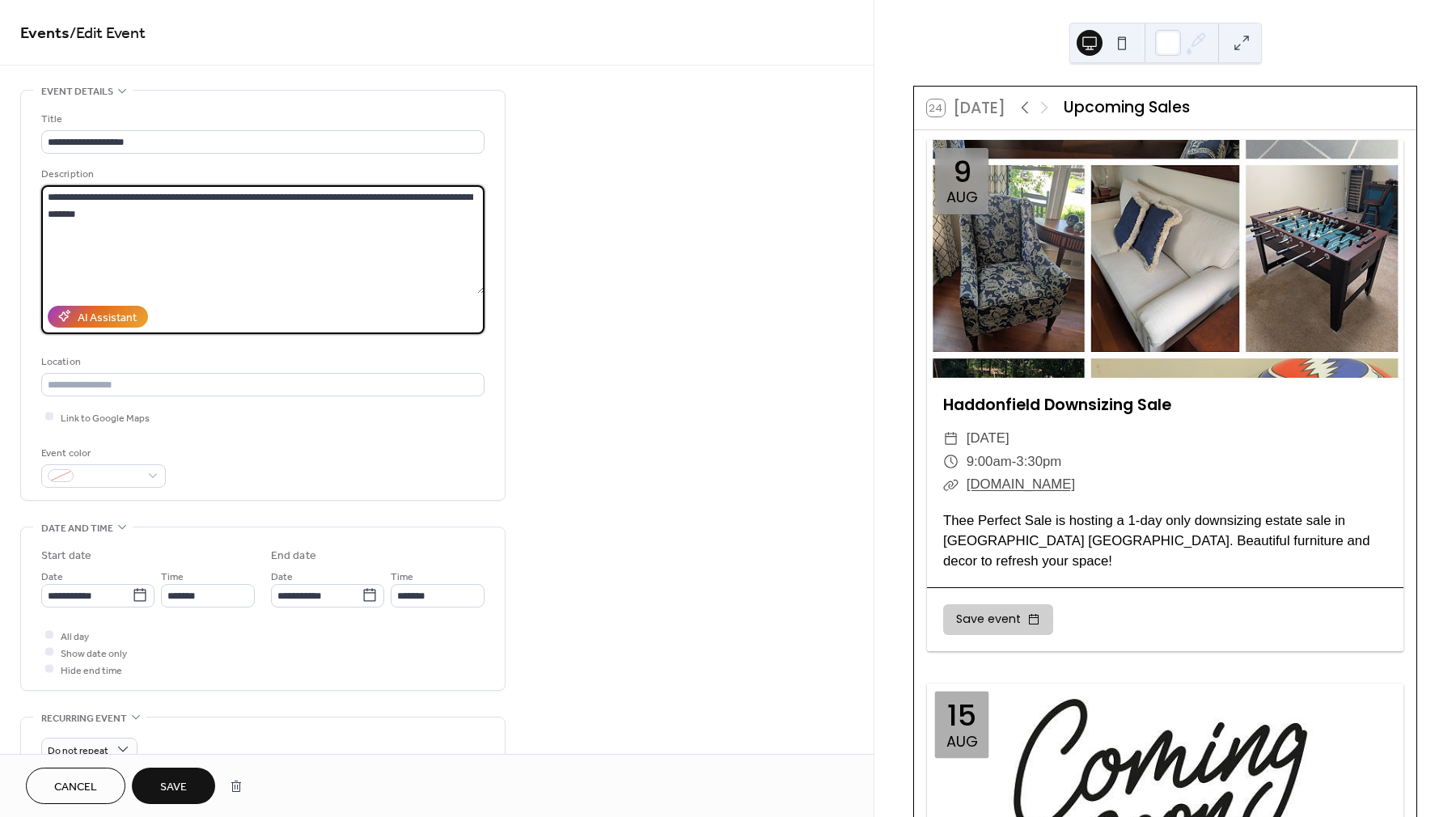 drag, startPoint x: 294, startPoint y: 199, endPoint x: 388, endPoint y: 239, distance: 102.15674 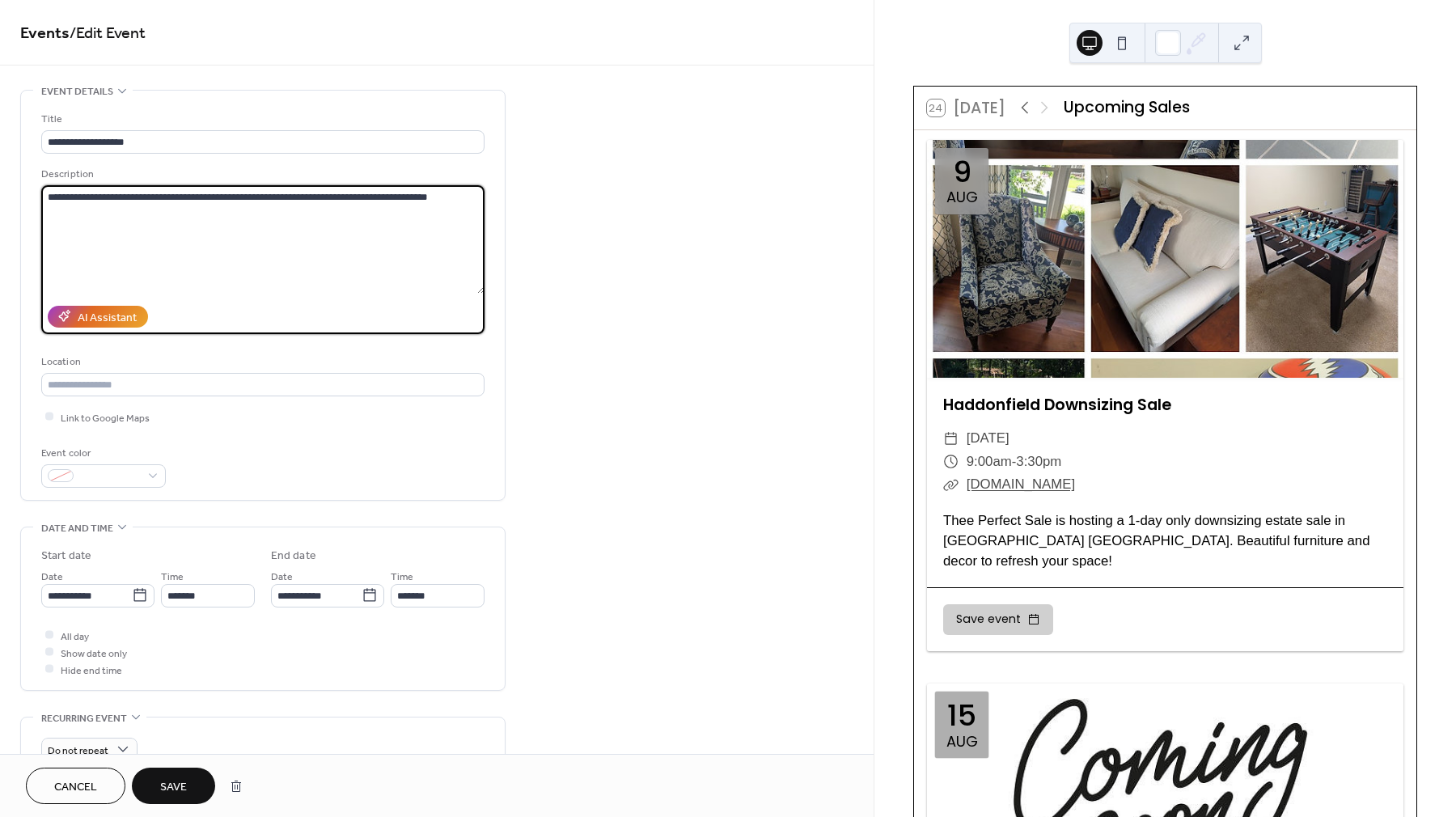 type on "**********" 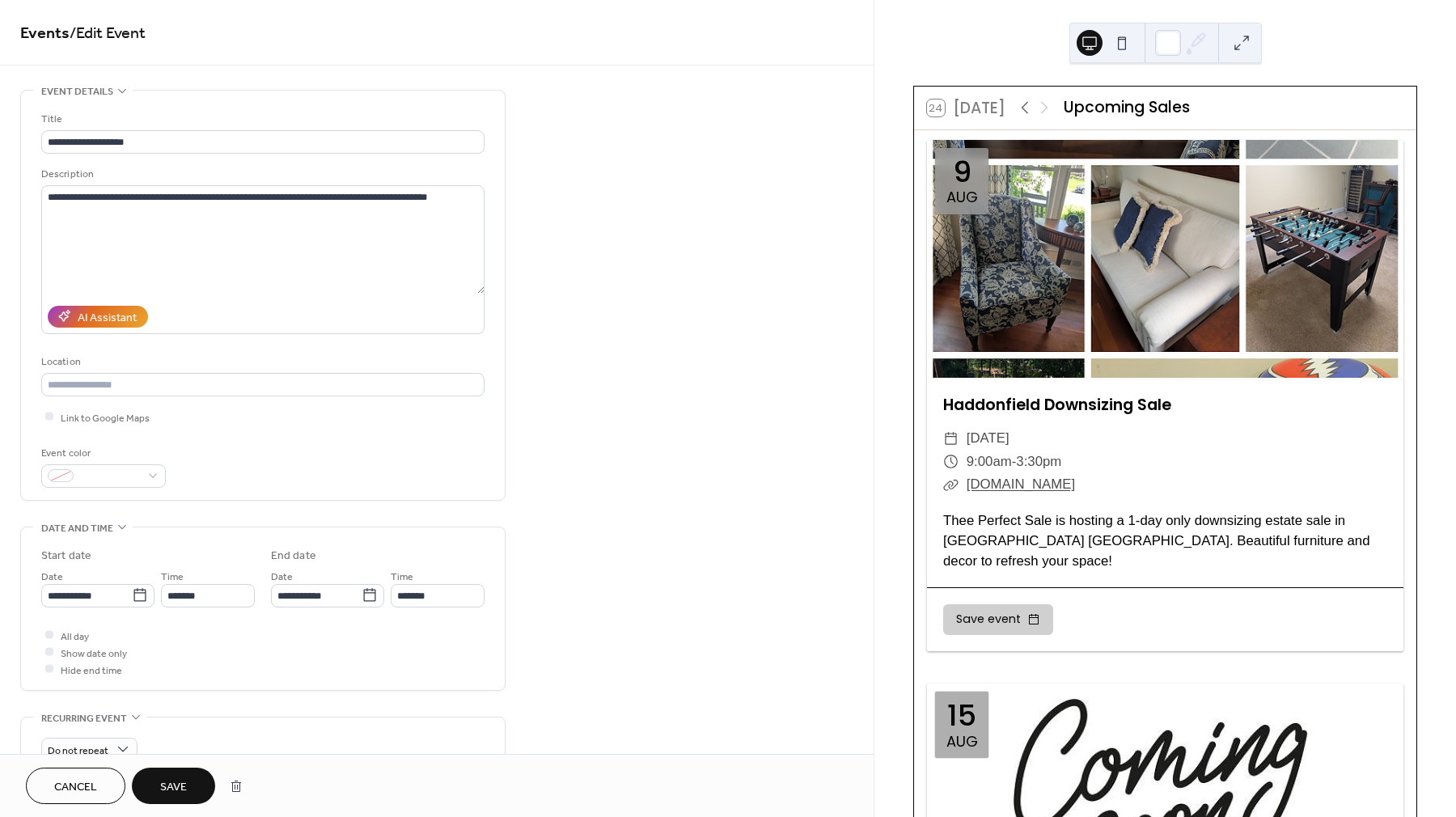 click on "Save" at bounding box center (173, 787) 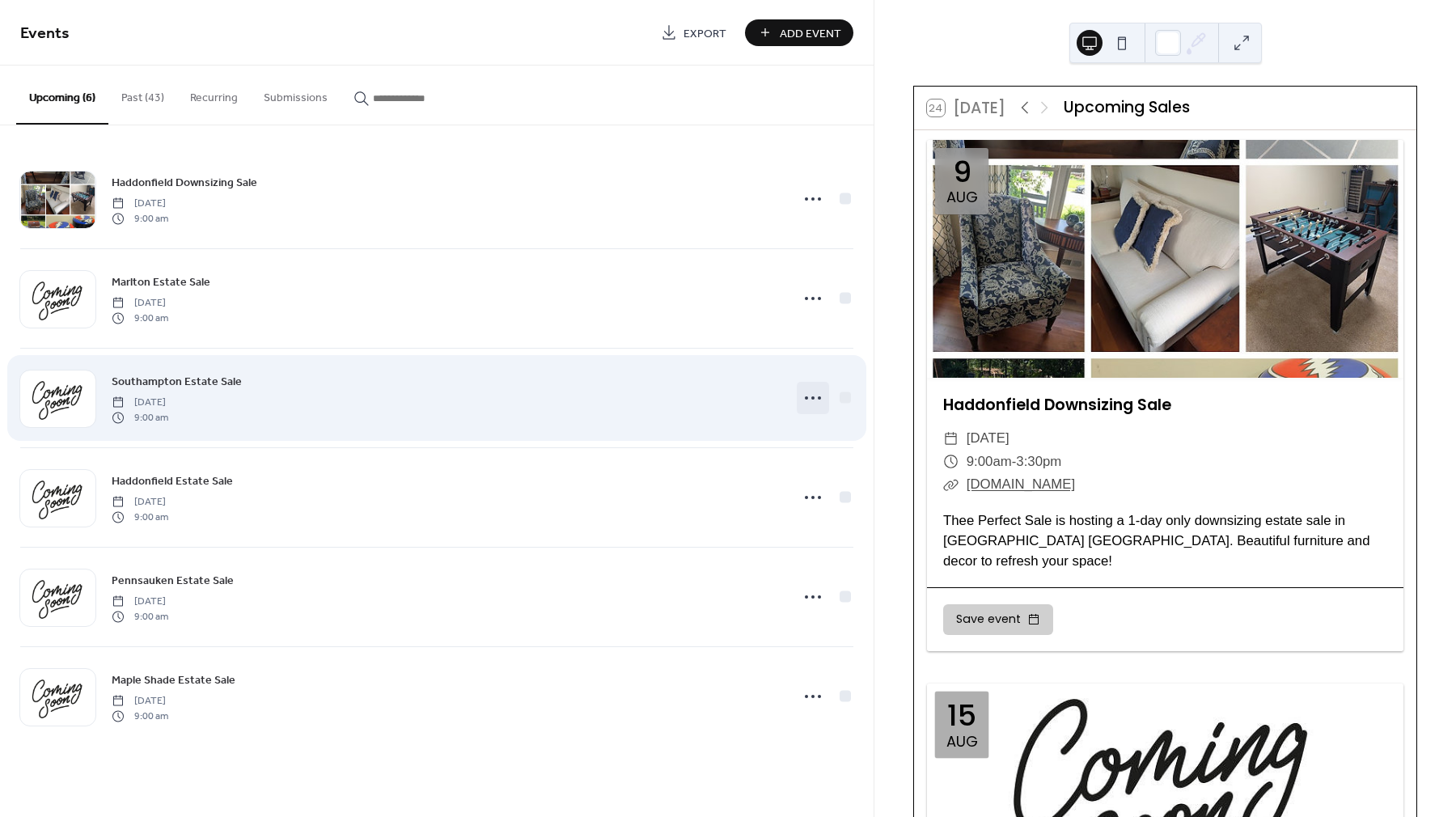 click 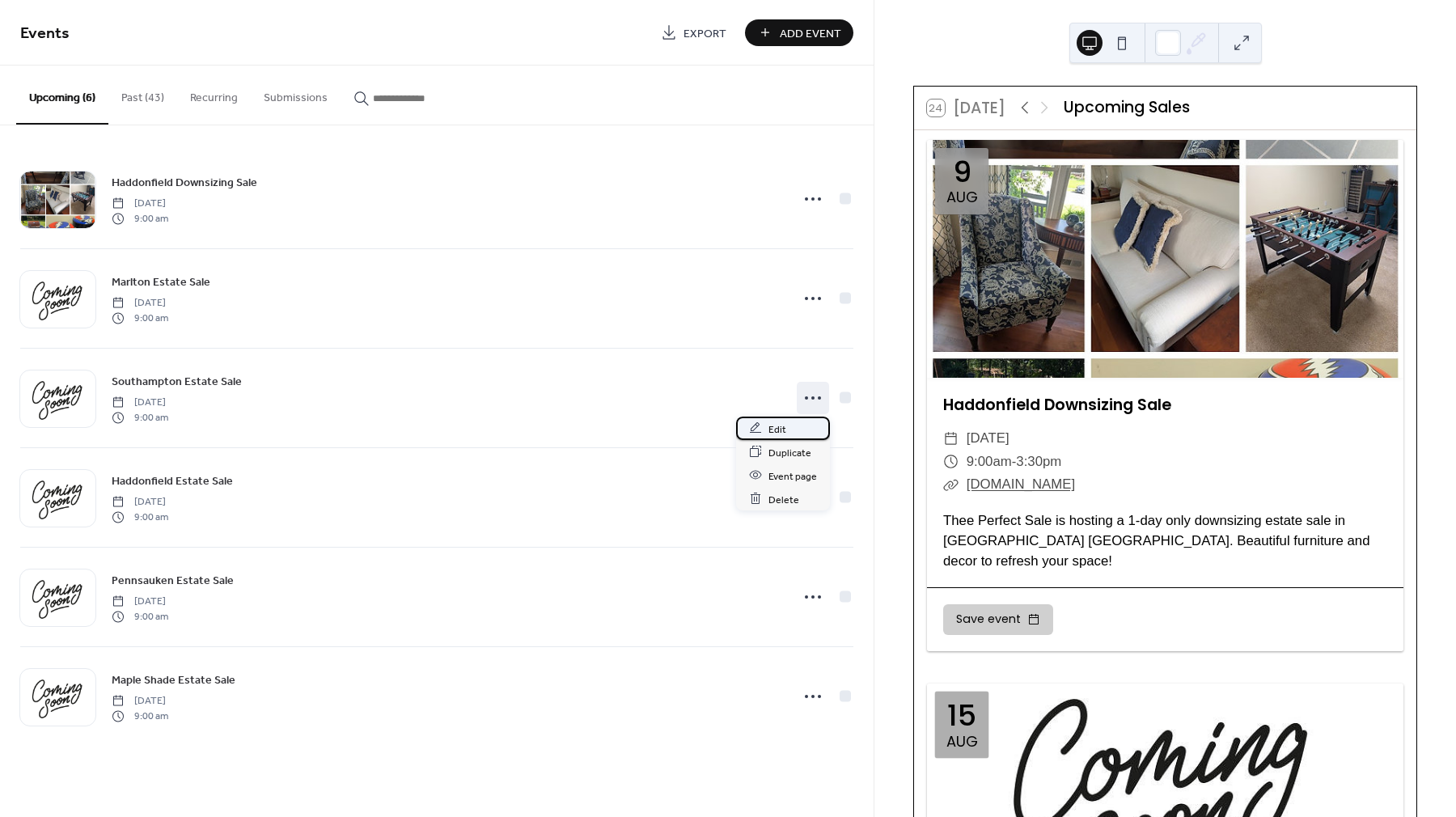 click on "Edit" at bounding box center [783, 428] 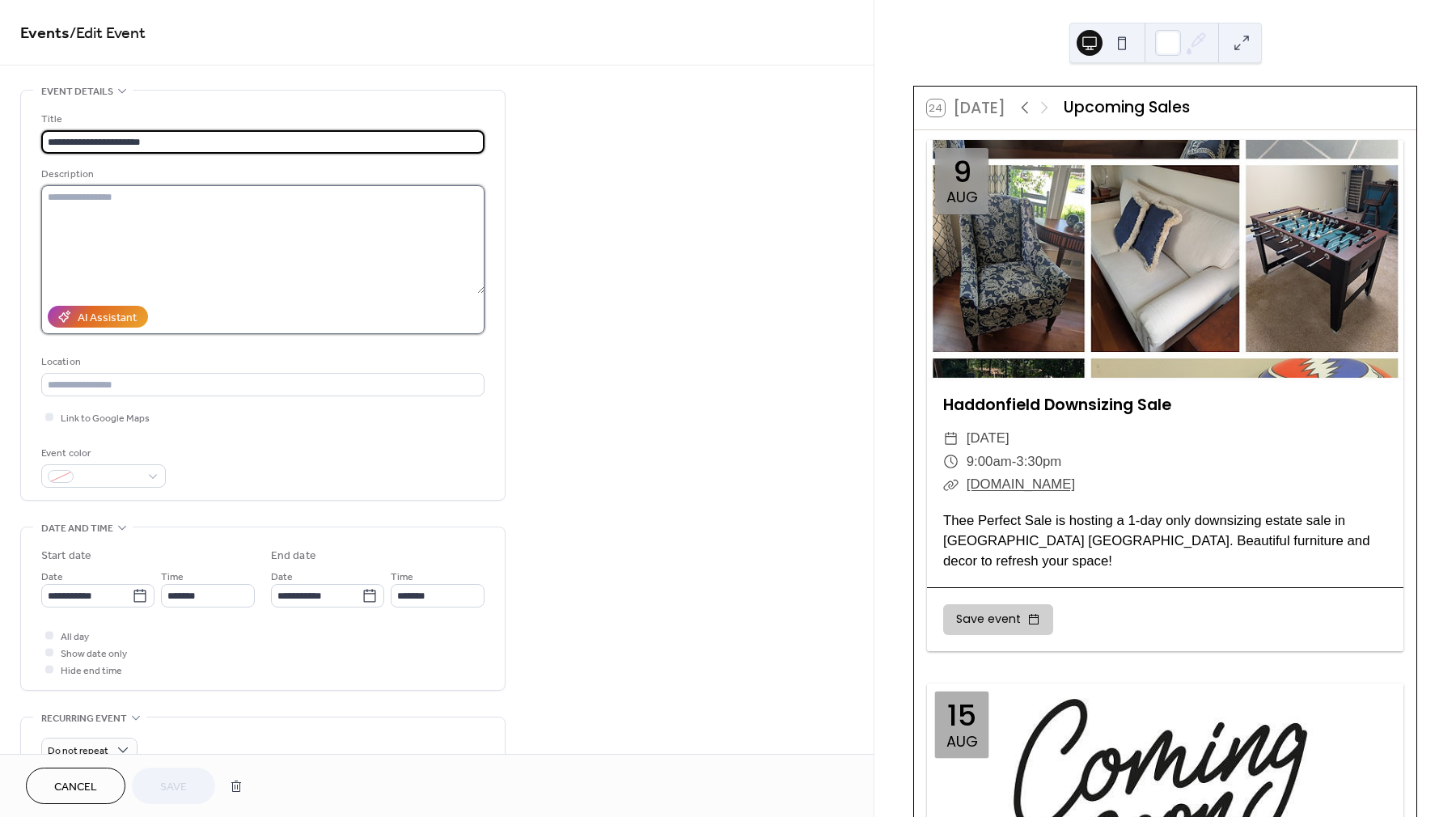 click at bounding box center (263, 239) 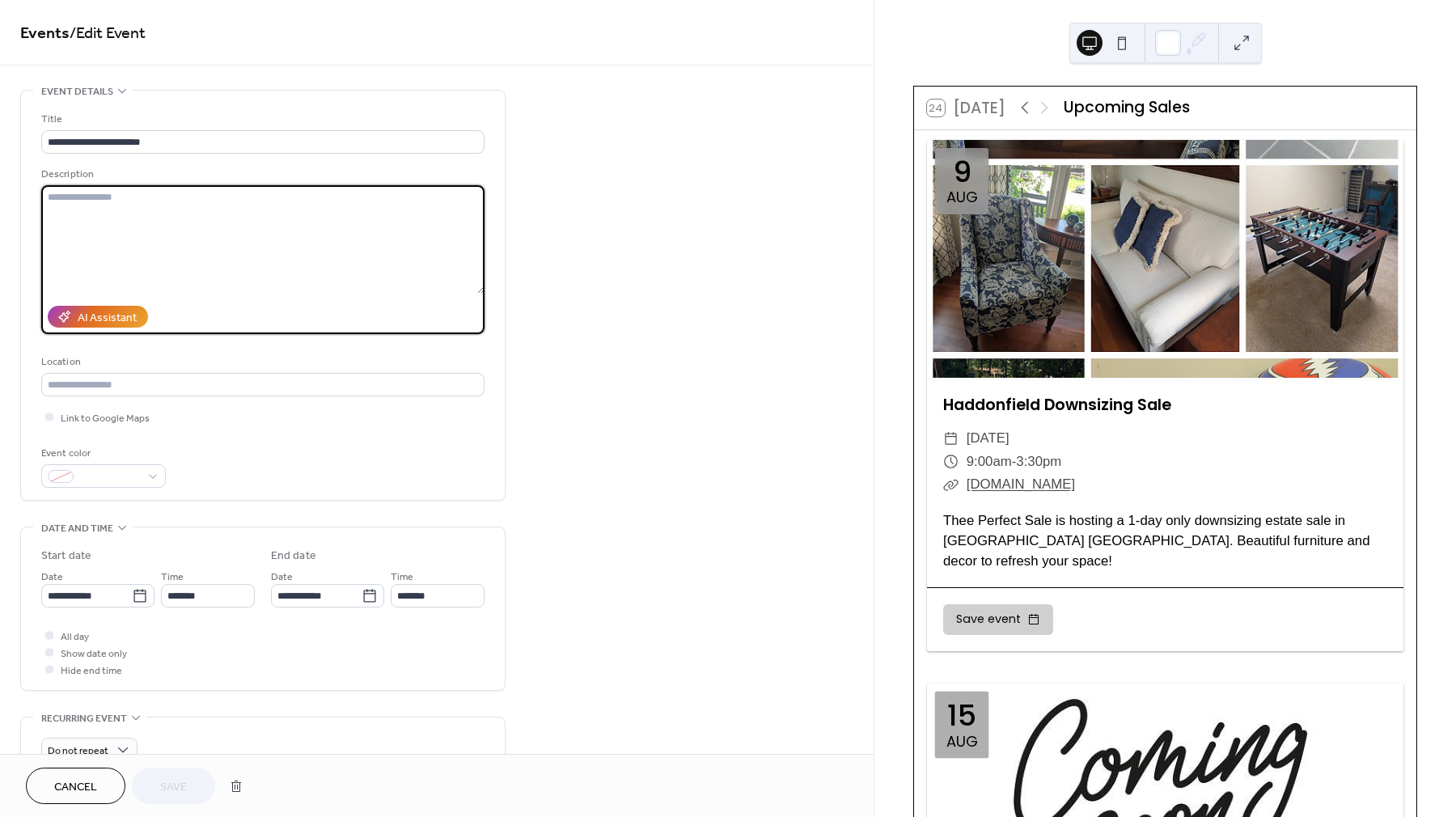 paste on "**********" 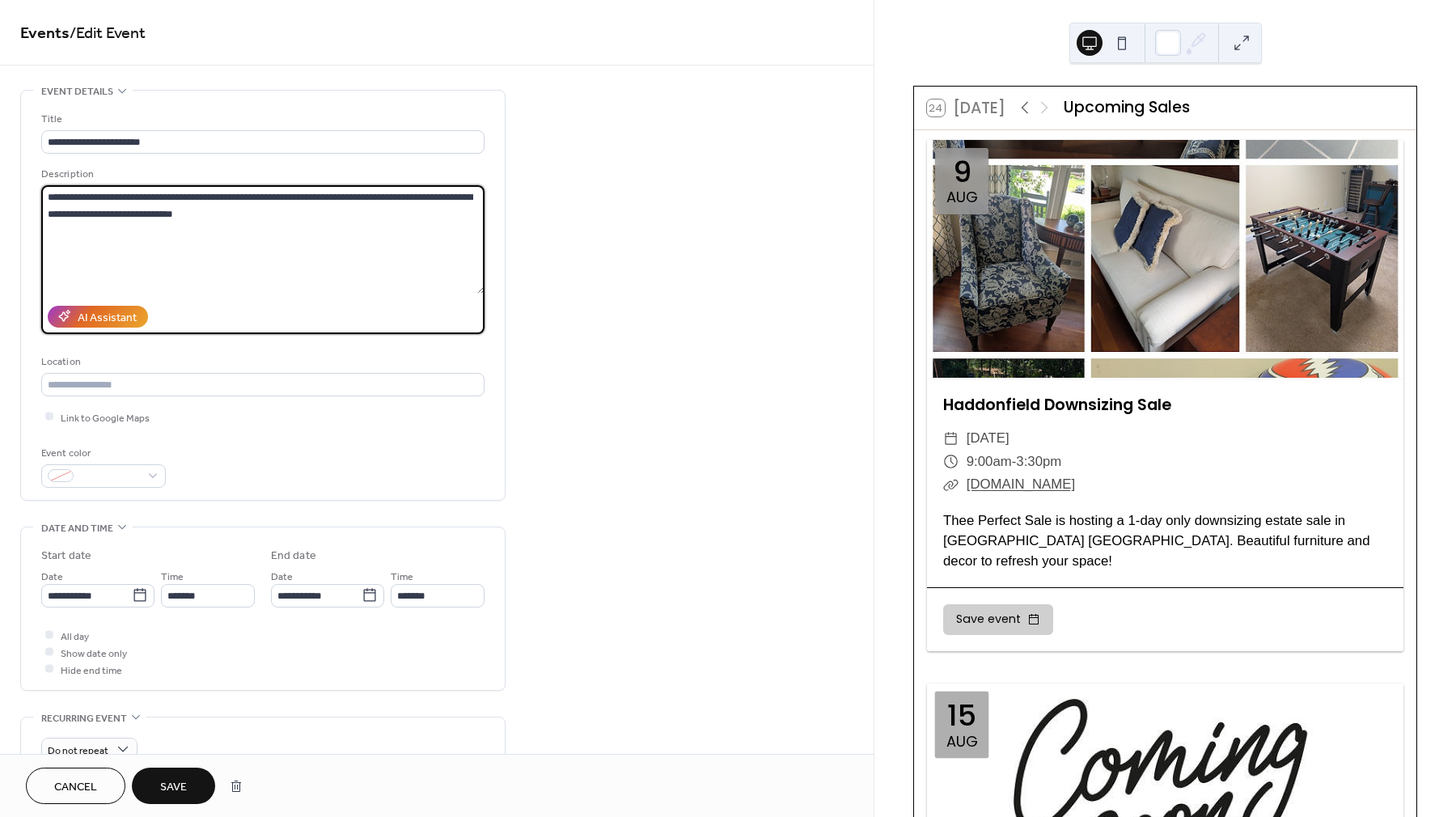 drag, startPoint x: 172, startPoint y: 197, endPoint x: 218, endPoint y: 199, distance: 46.0435 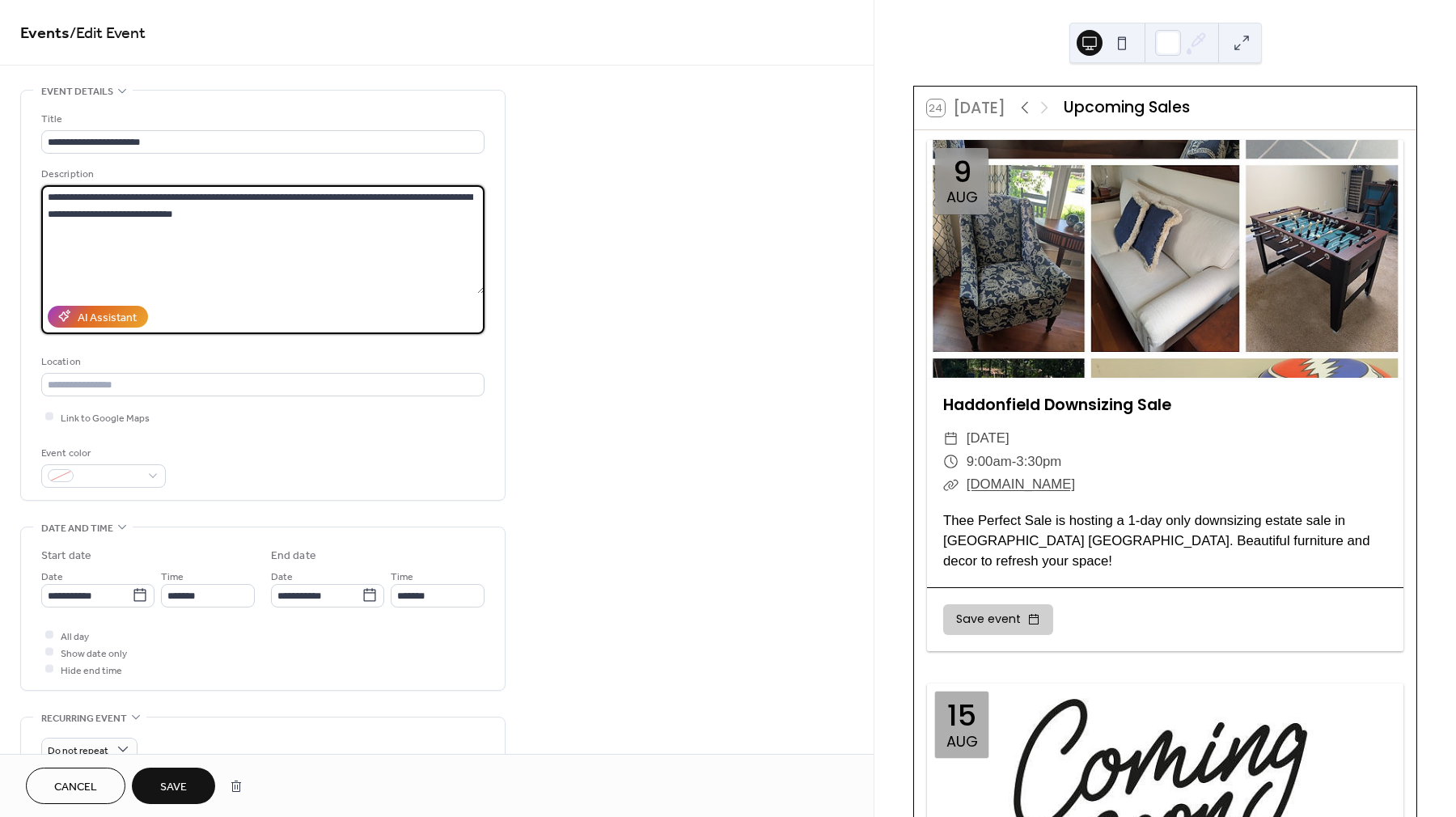 click on "**********" at bounding box center [263, 239] 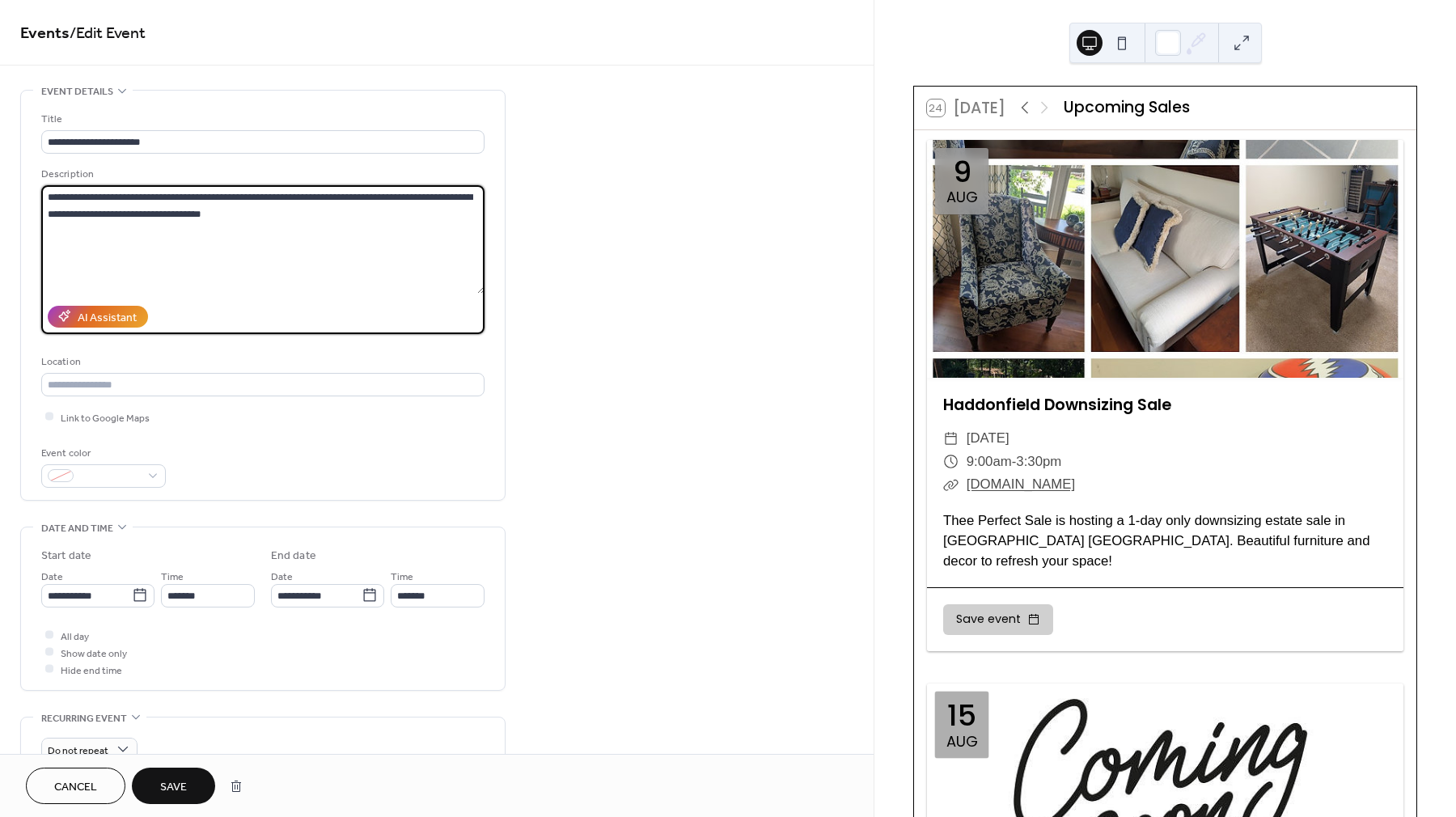 drag, startPoint x: 248, startPoint y: 198, endPoint x: 344, endPoint y: 198, distance: 96 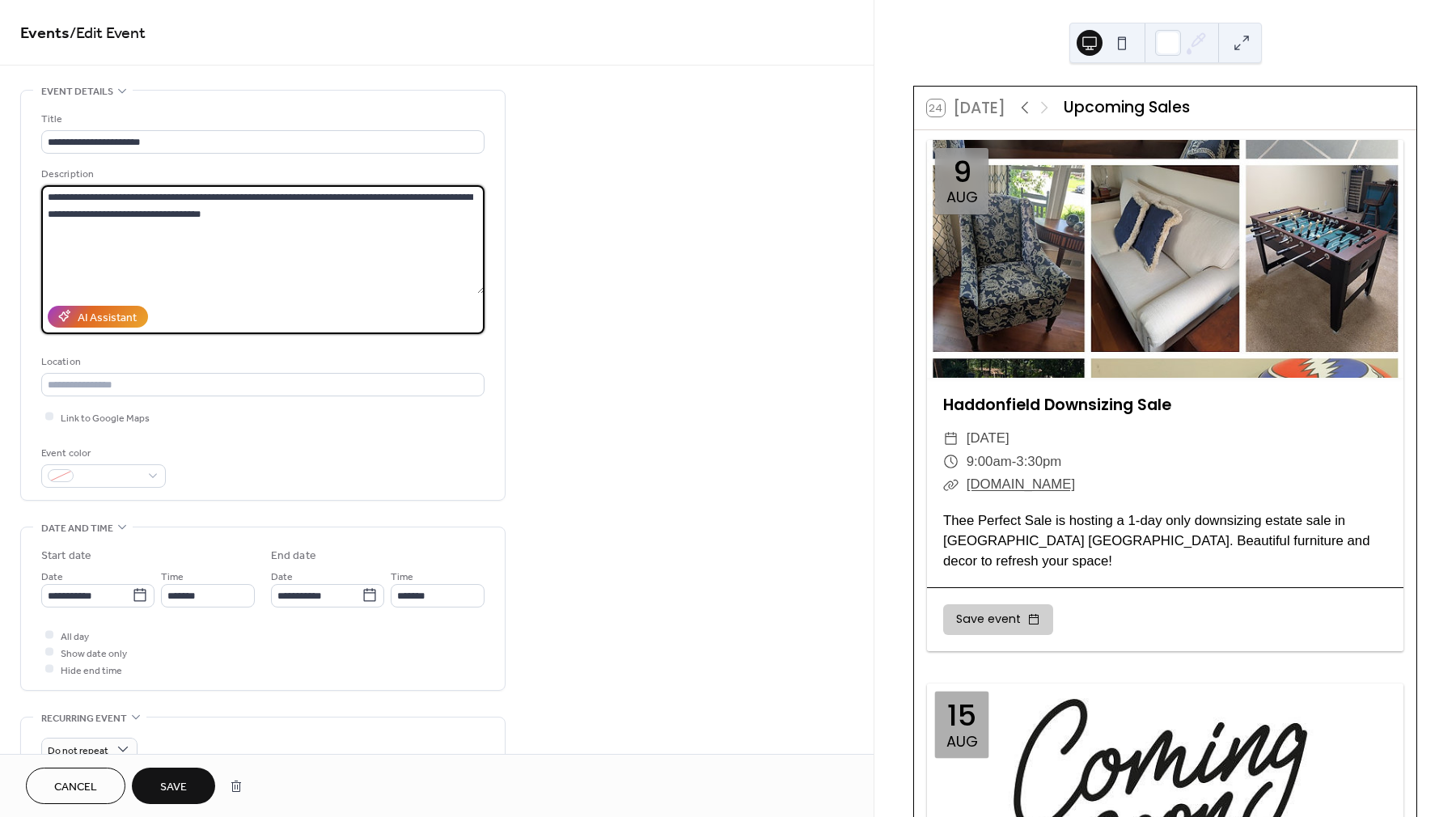 click on "**********" at bounding box center [263, 239] 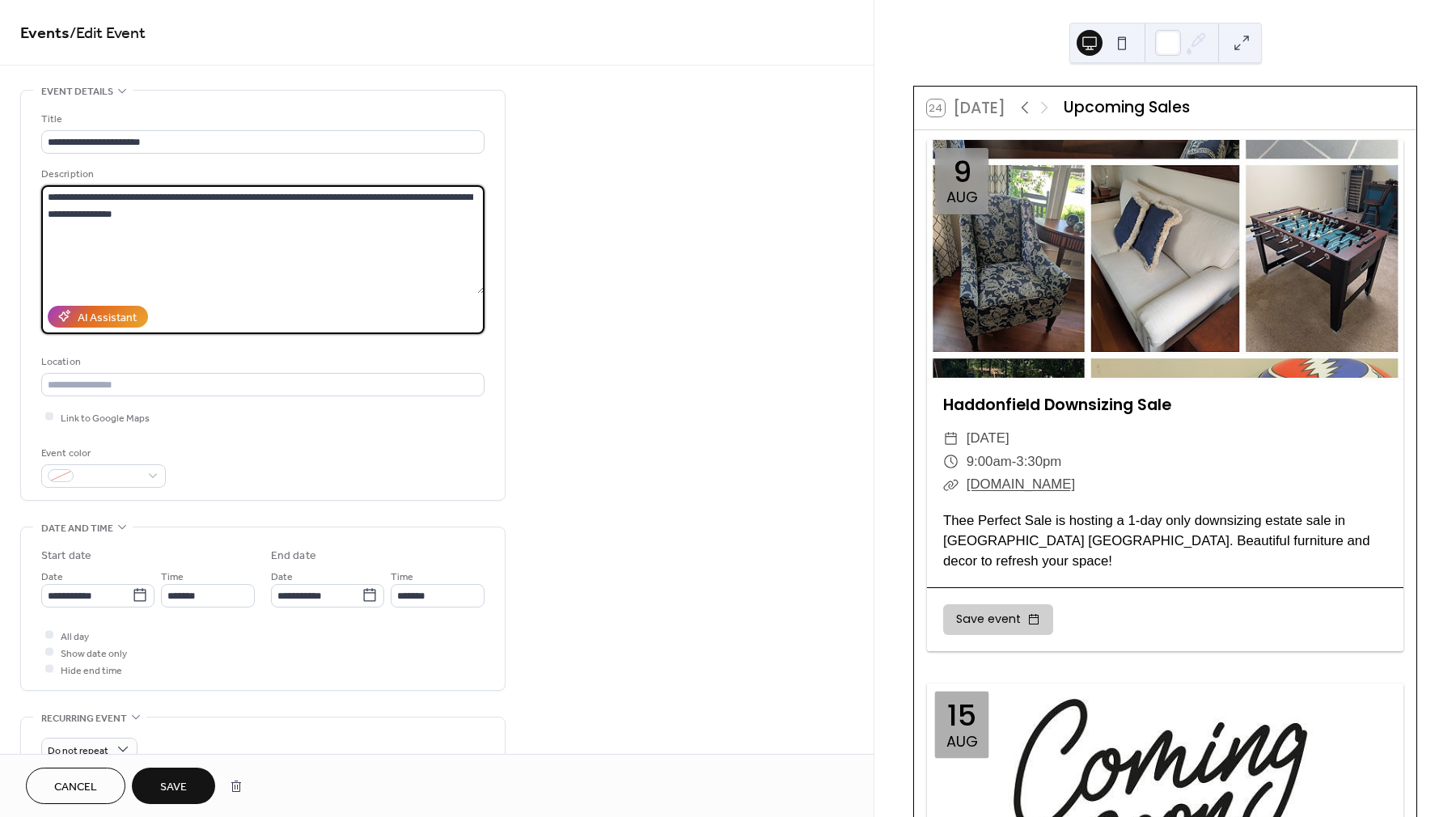 drag, startPoint x: 264, startPoint y: 197, endPoint x: 315, endPoint y: 198, distance: 51.0098 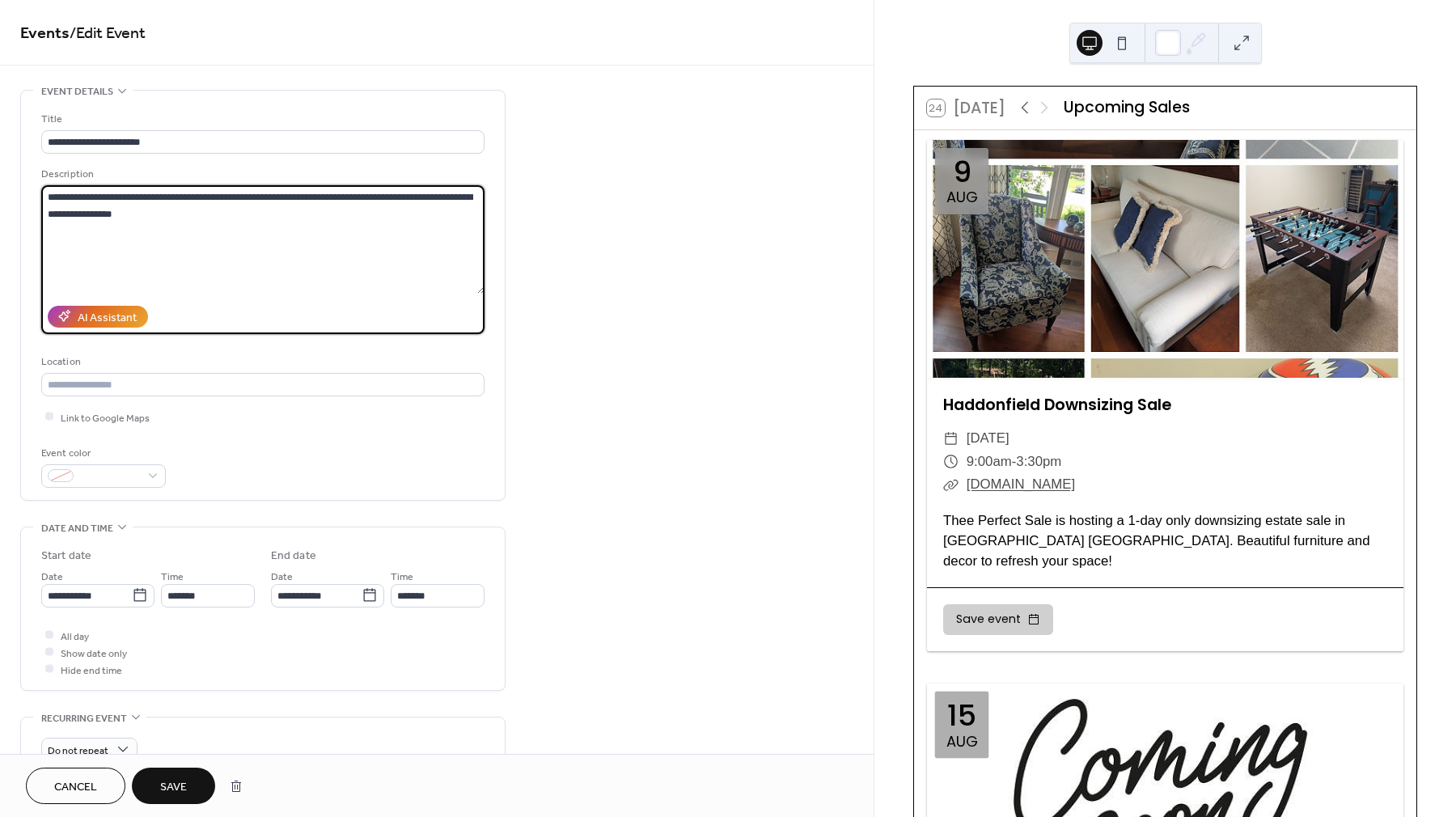 click on "**********" at bounding box center [263, 239] 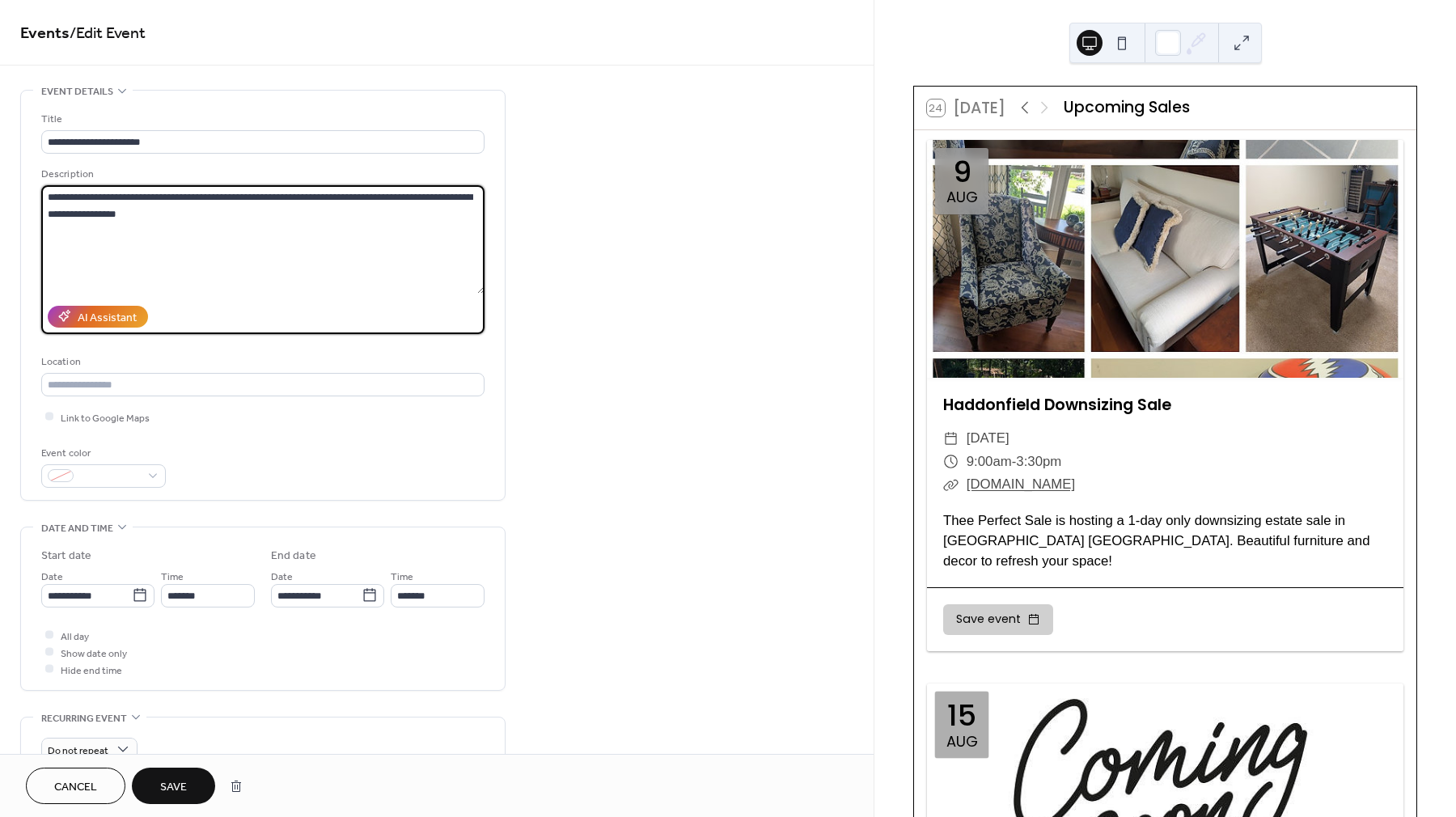 click on "**********" at bounding box center [263, 239] 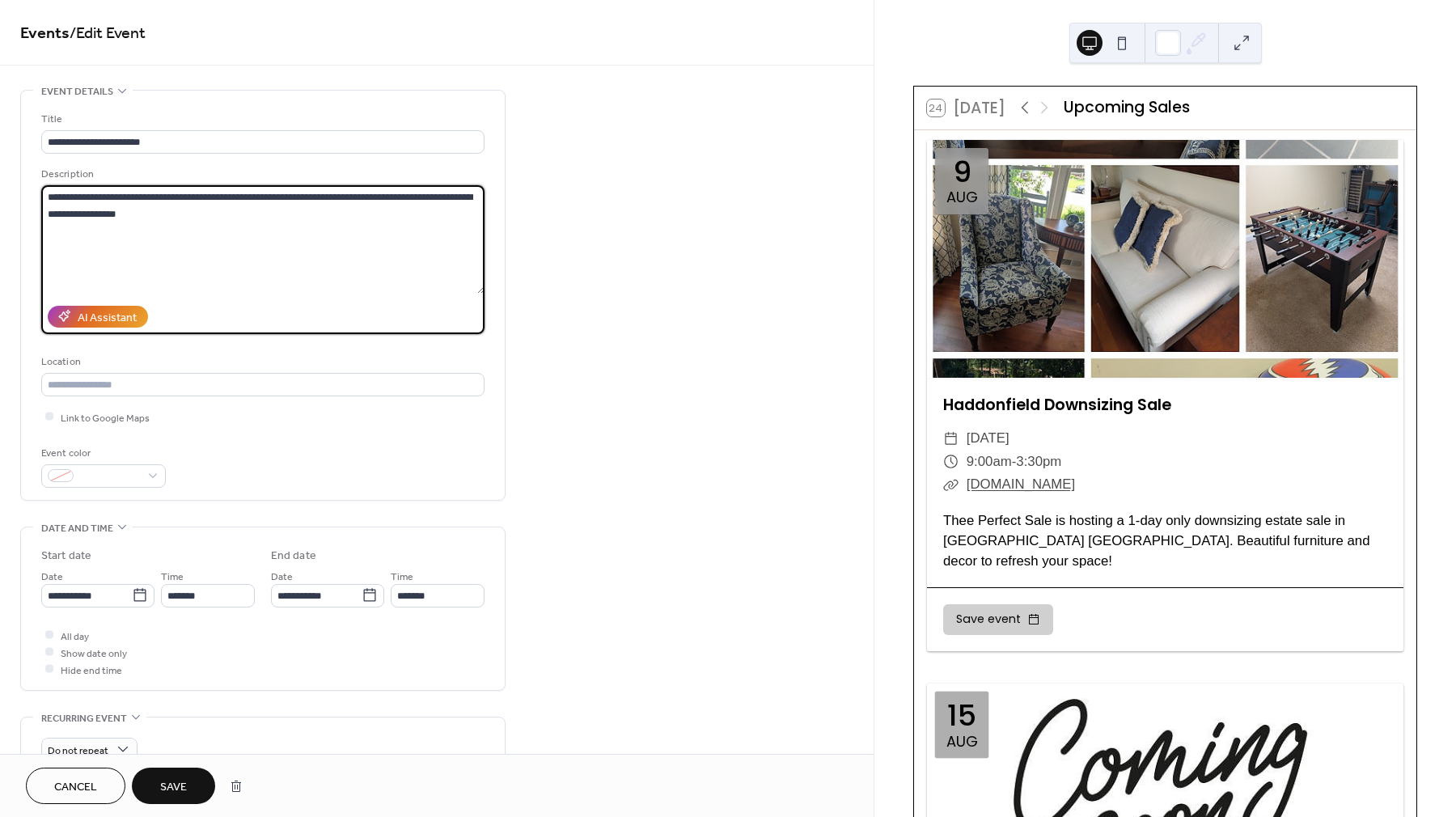 drag, startPoint x: 339, startPoint y: 195, endPoint x: 454, endPoint y: 231, distance: 120.50311 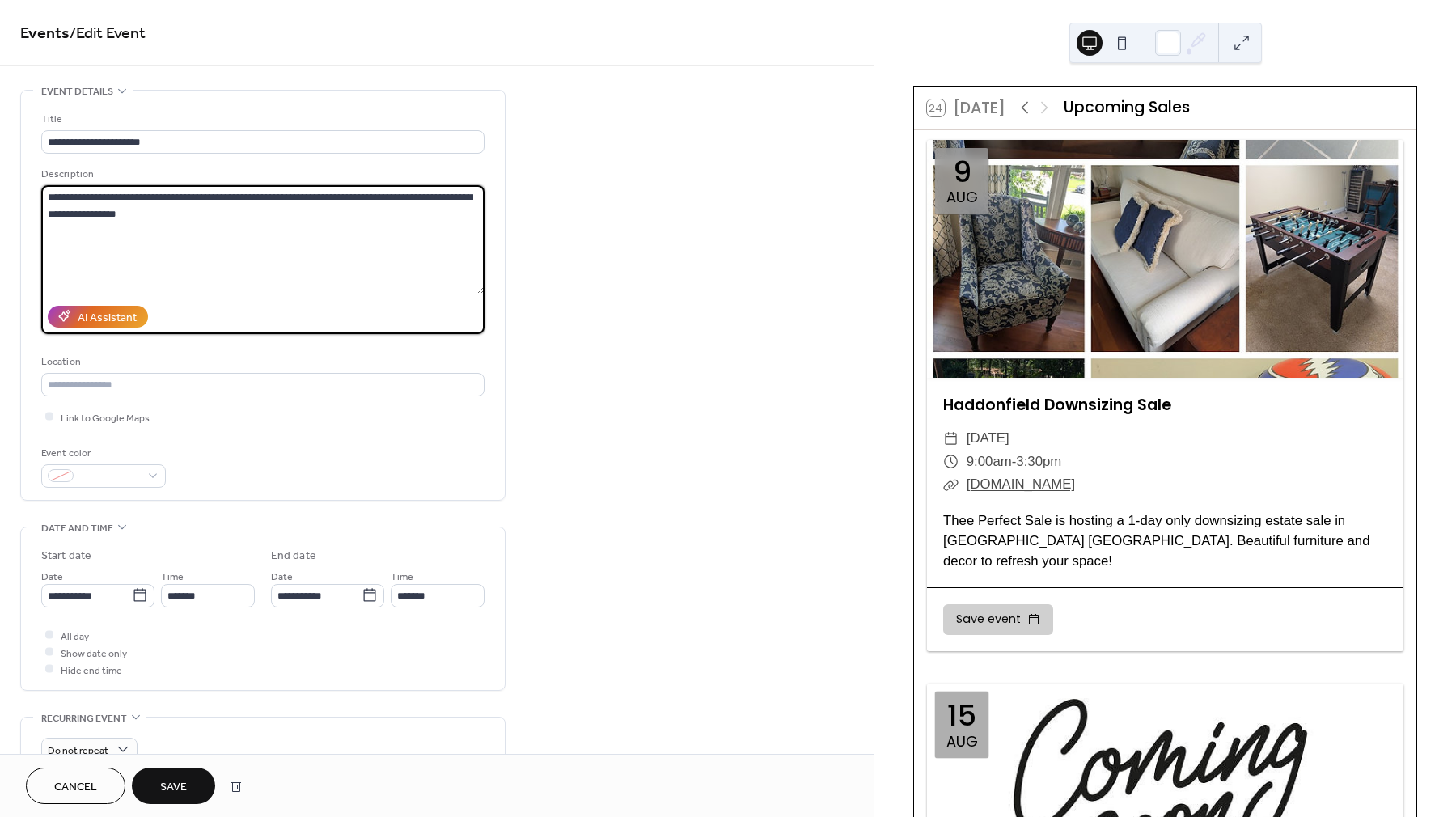 click on "**********" at bounding box center (263, 239) 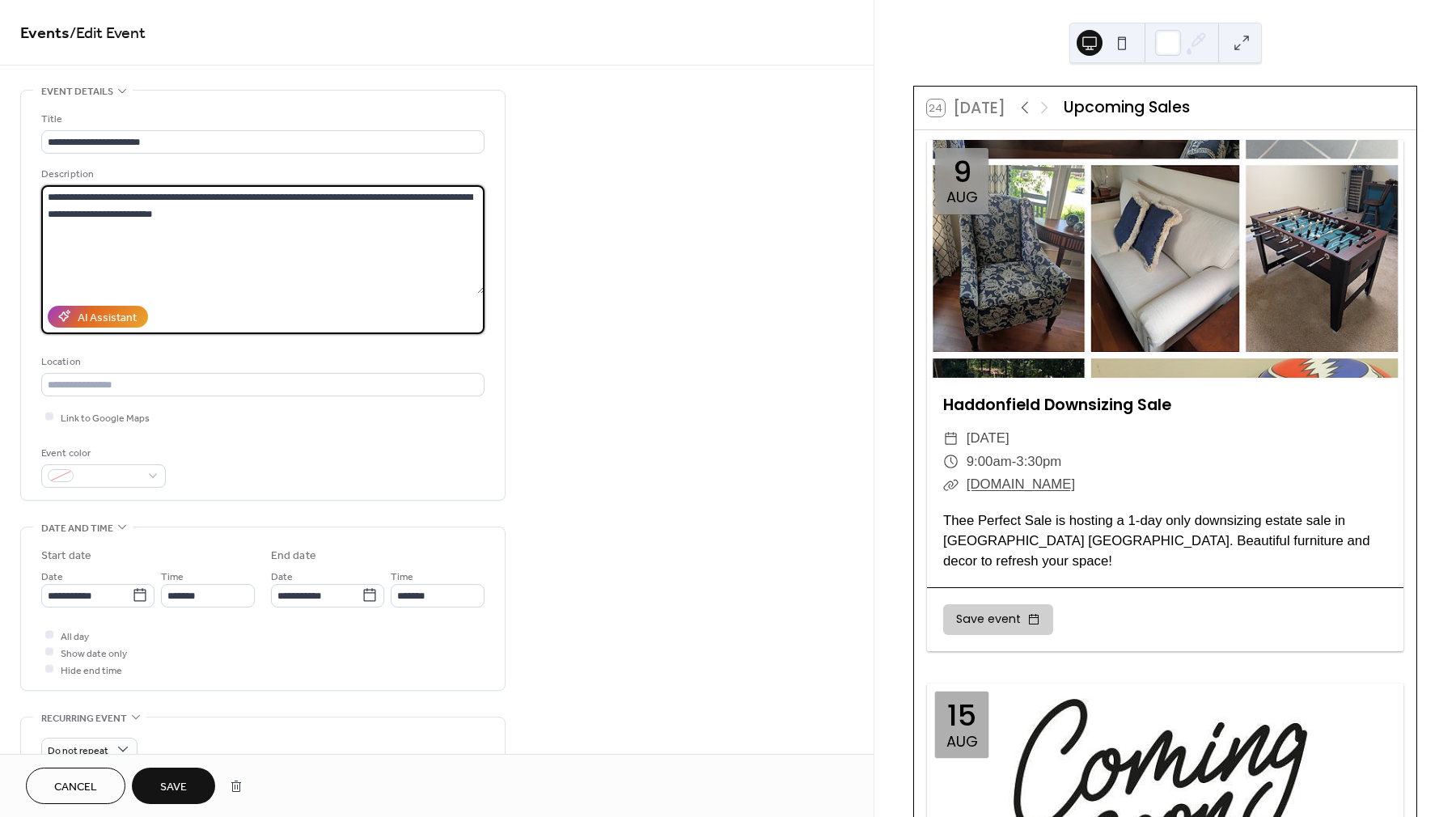 type on "**********" 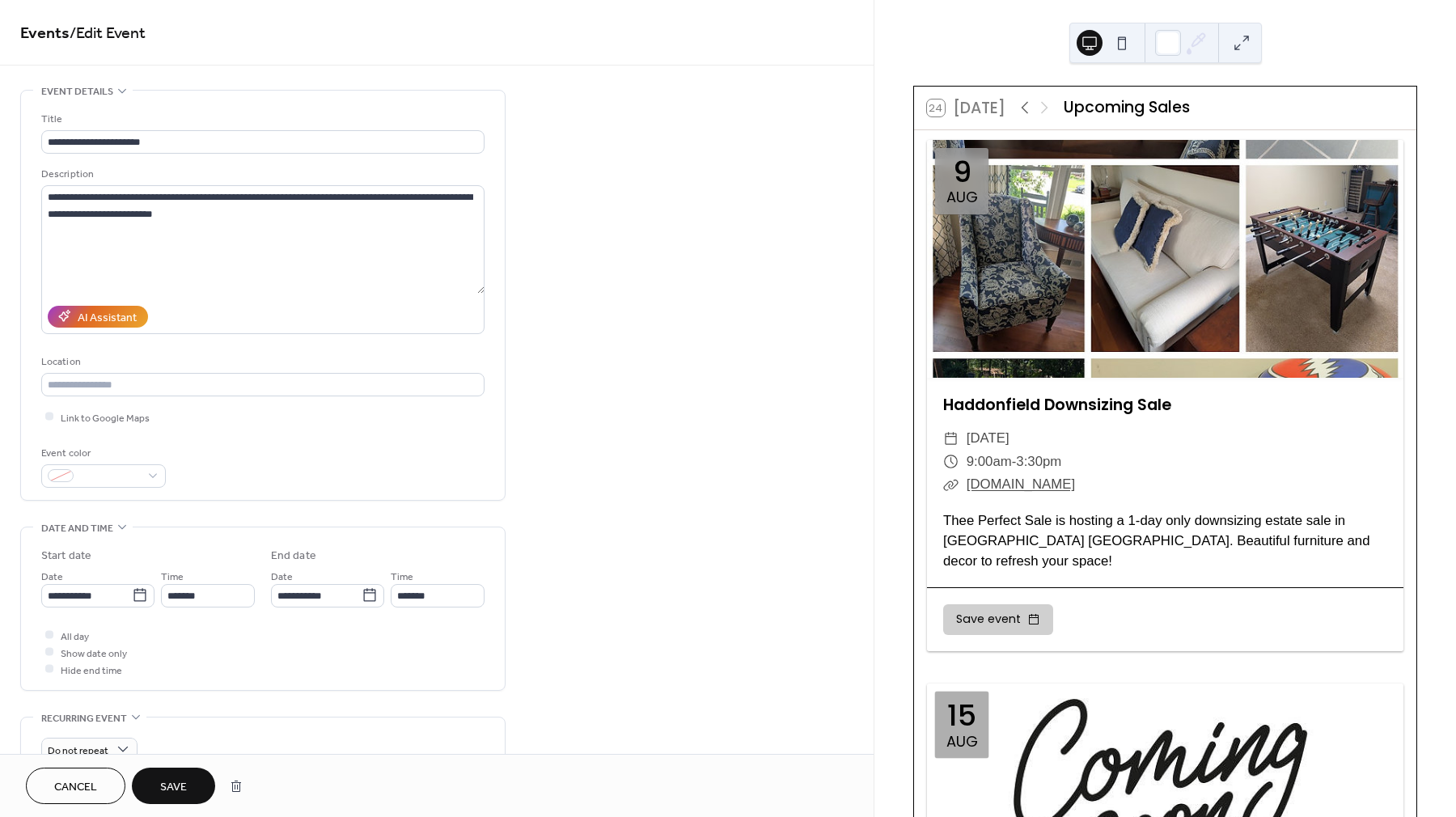 click on "Save" at bounding box center [173, 787] 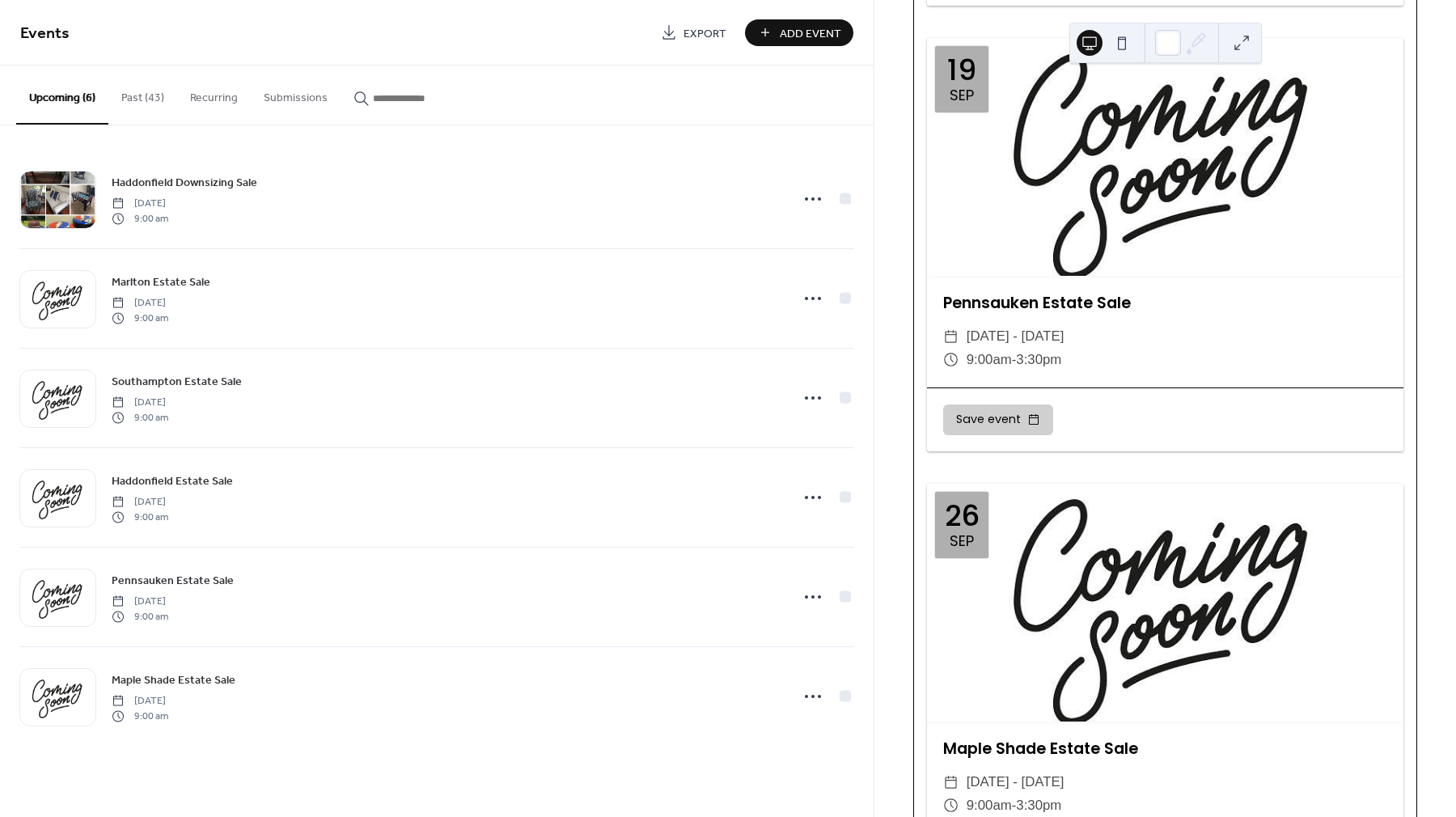 scroll, scrollTop: 2173, scrollLeft: 0, axis: vertical 